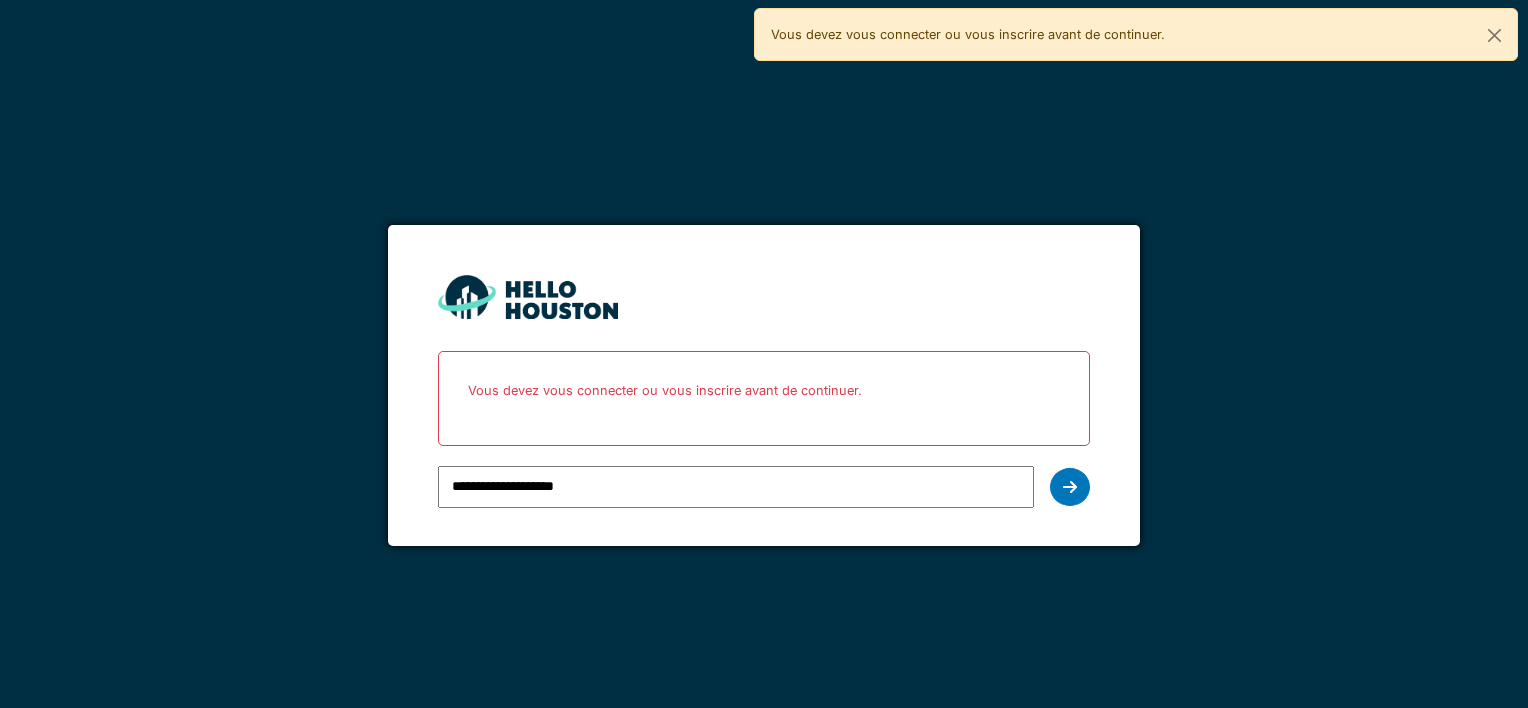 scroll, scrollTop: 0, scrollLeft: 0, axis: both 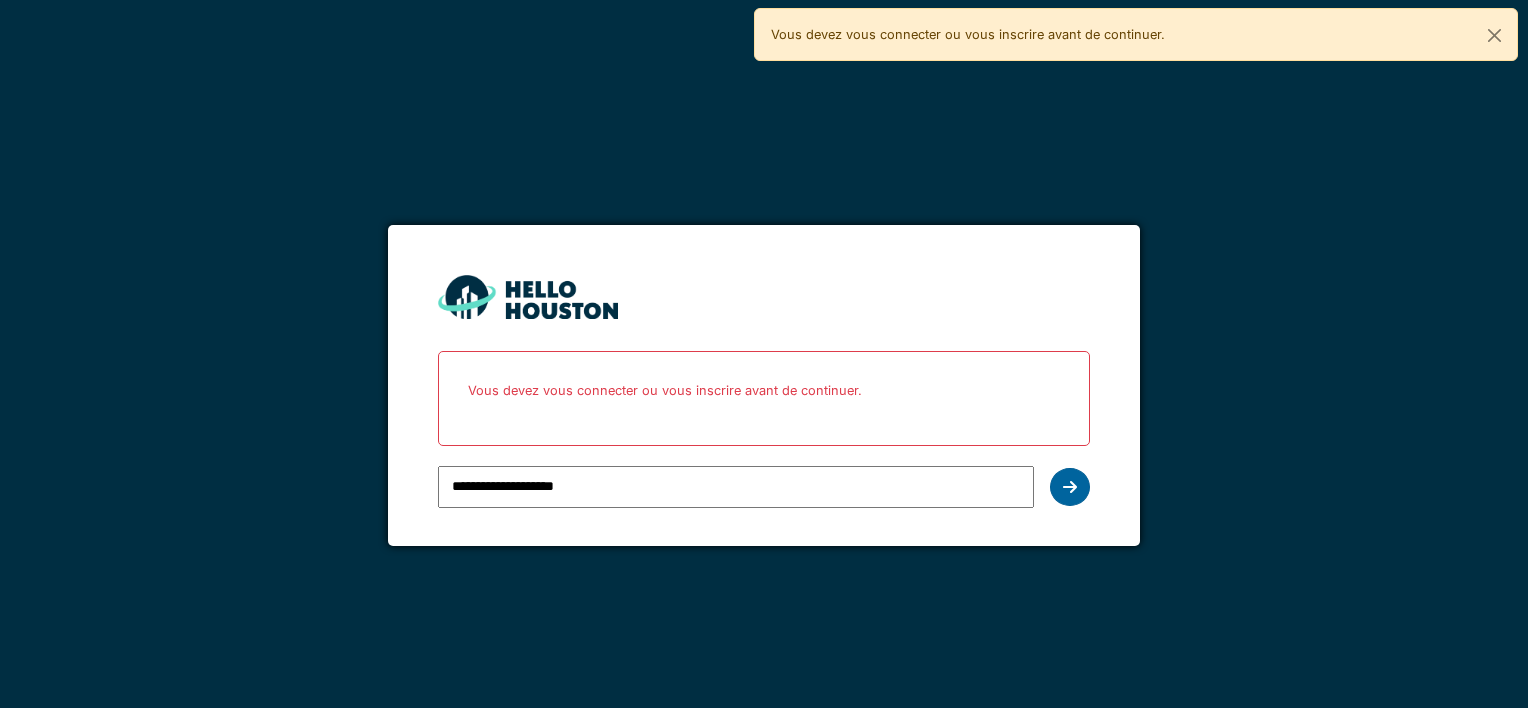 click at bounding box center [1070, 487] 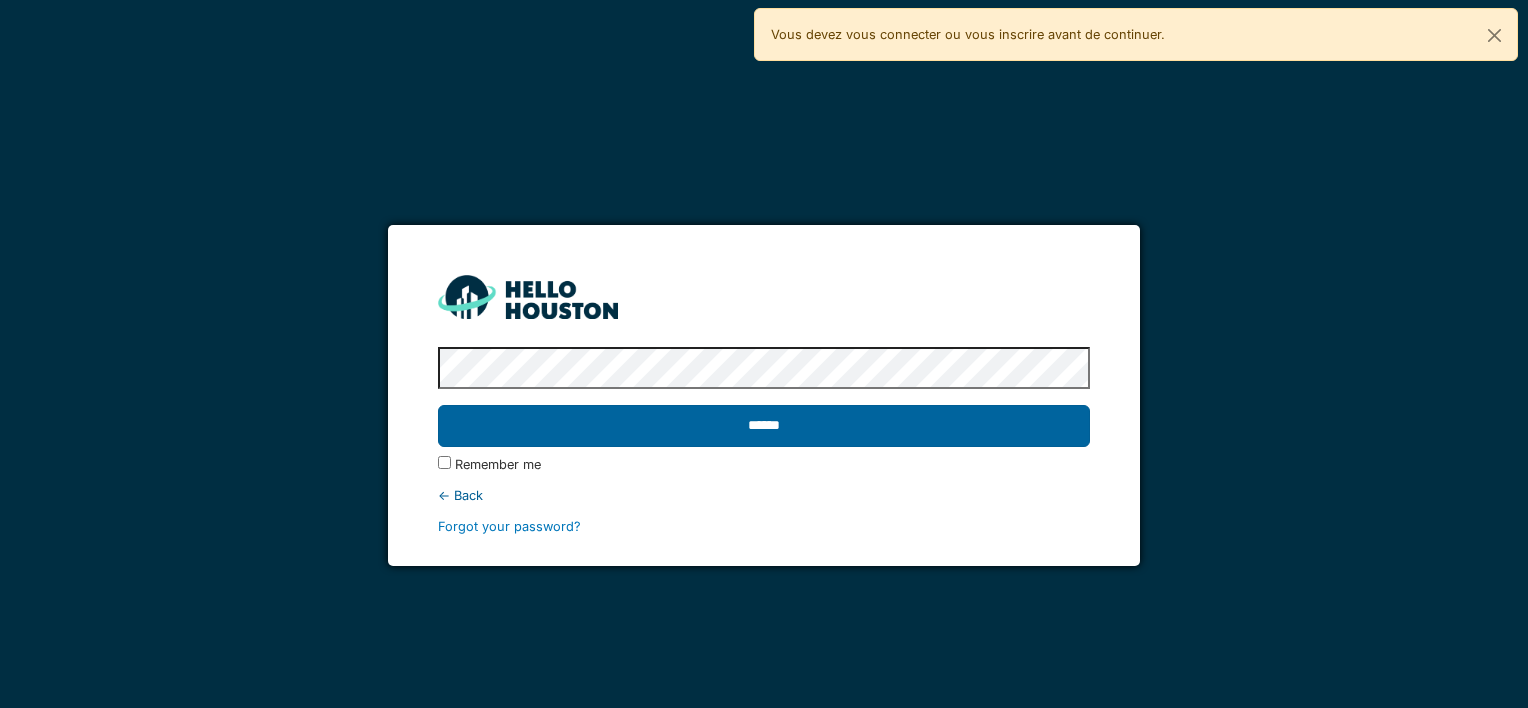 click on "******" at bounding box center (763, 426) 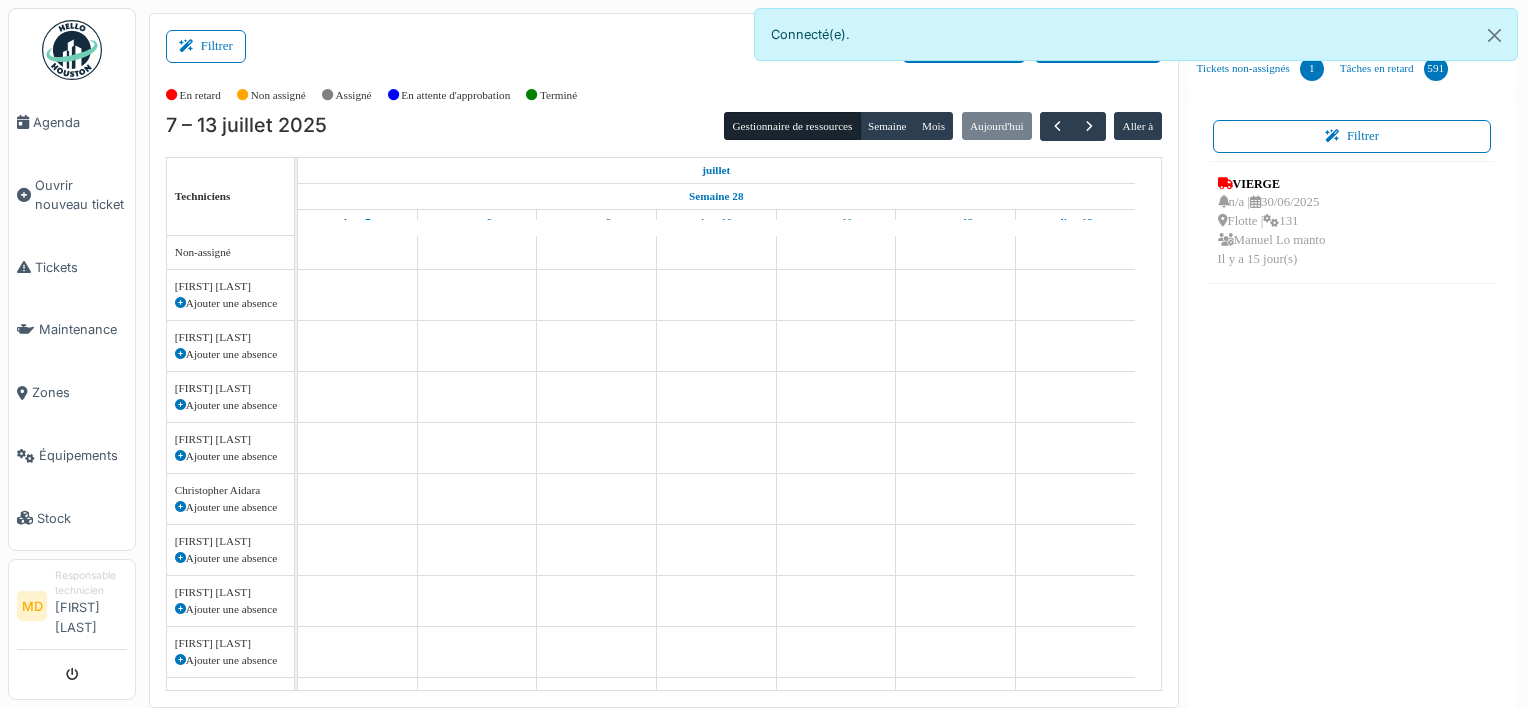 scroll, scrollTop: 0, scrollLeft: 0, axis: both 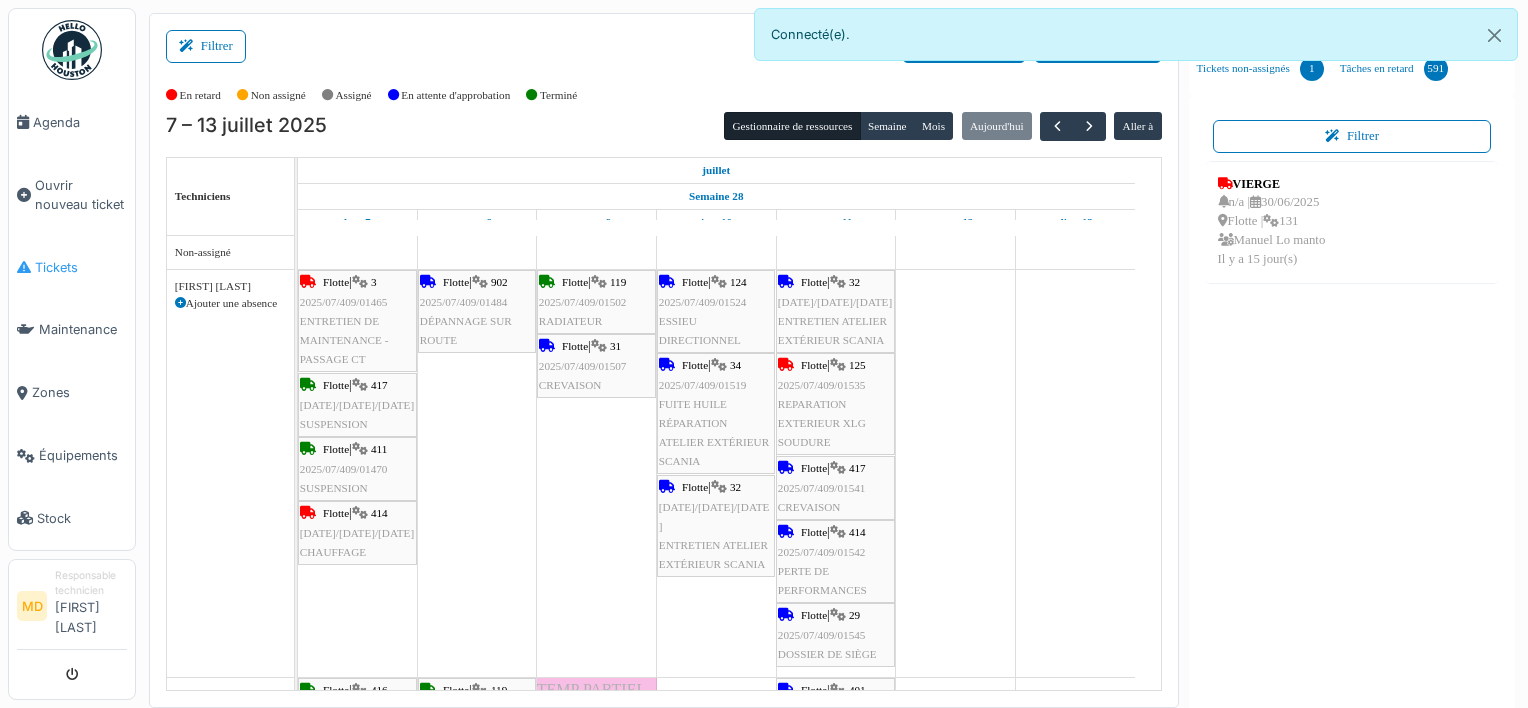 click on "Tickets" at bounding box center [81, 267] 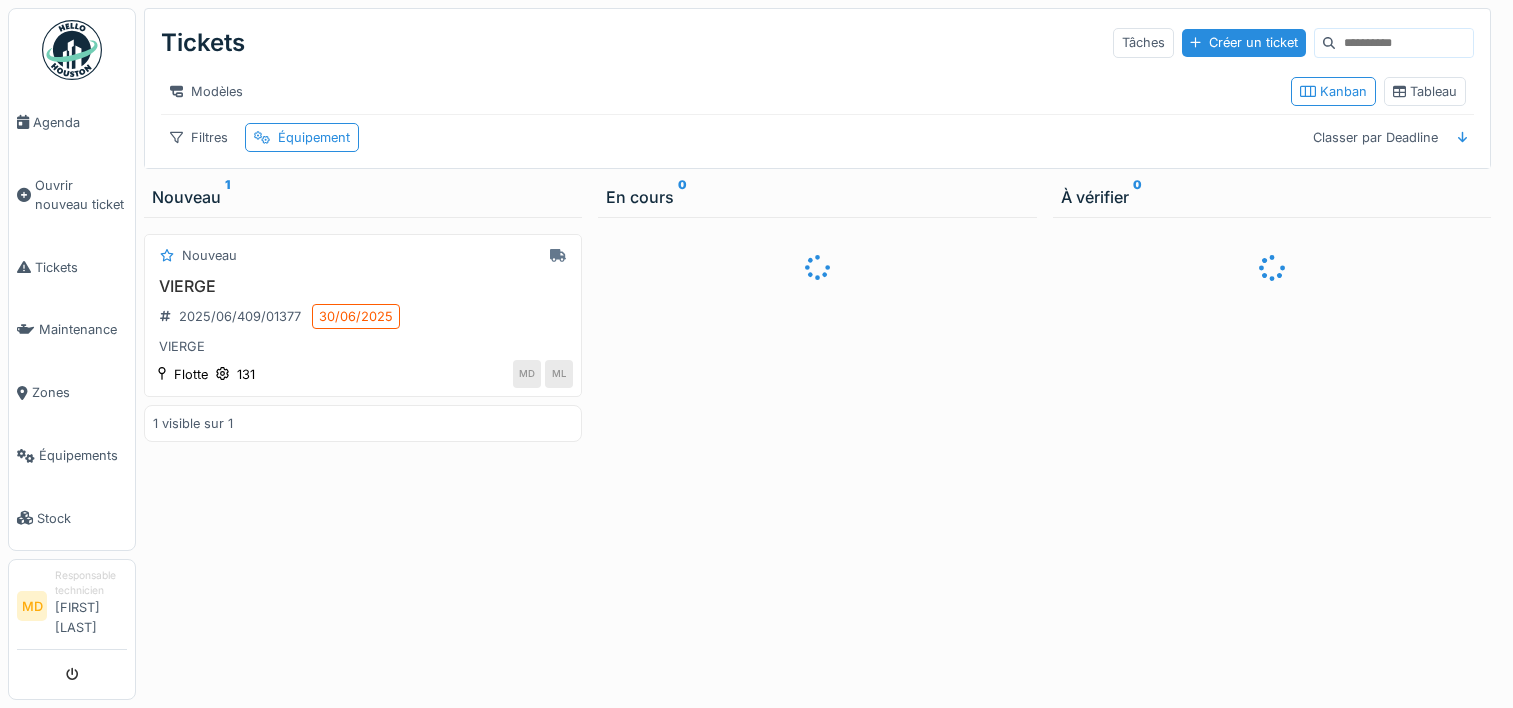 scroll, scrollTop: 0, scrollLeft: 0, axis: both 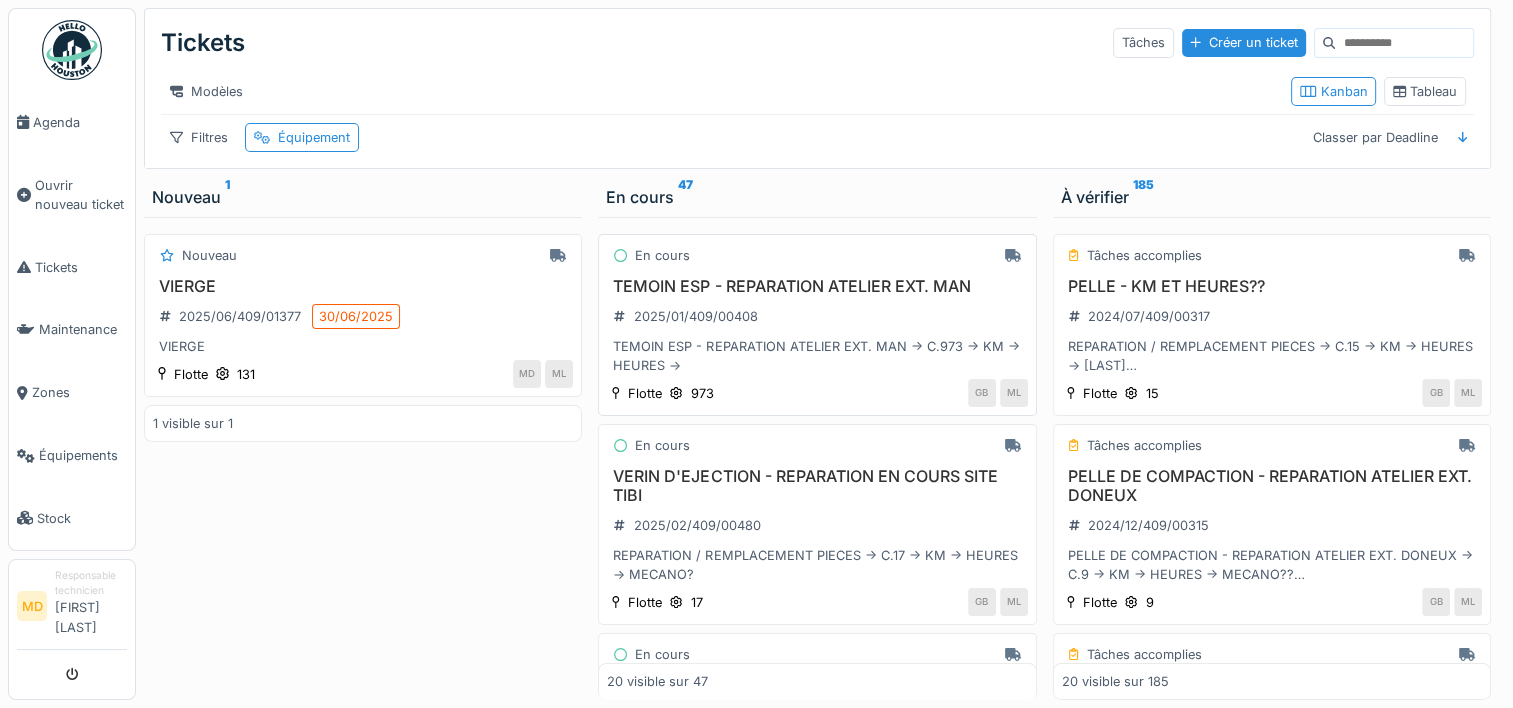 click on "En cours TEMOIN ESP - REPARATION ATELIER EXT. MAN 2025/01/409/00408 TEMOIN ESP - REPARATION ATELIER EXT. MAN -> C.973 -> KM -> HEURES ->  Flotte 973 GB ML" at bounding box center (817, 325) 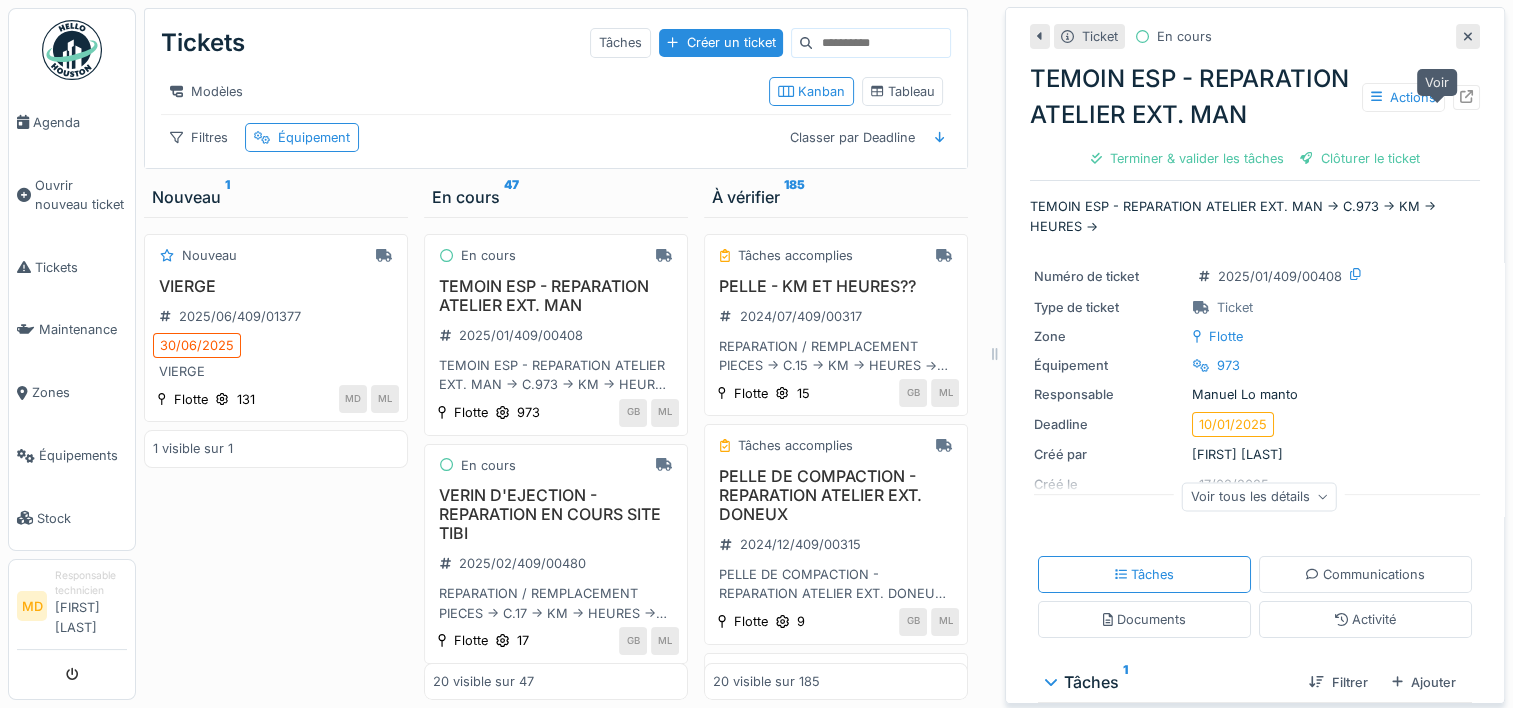 click at bounding box center [1466, 97] 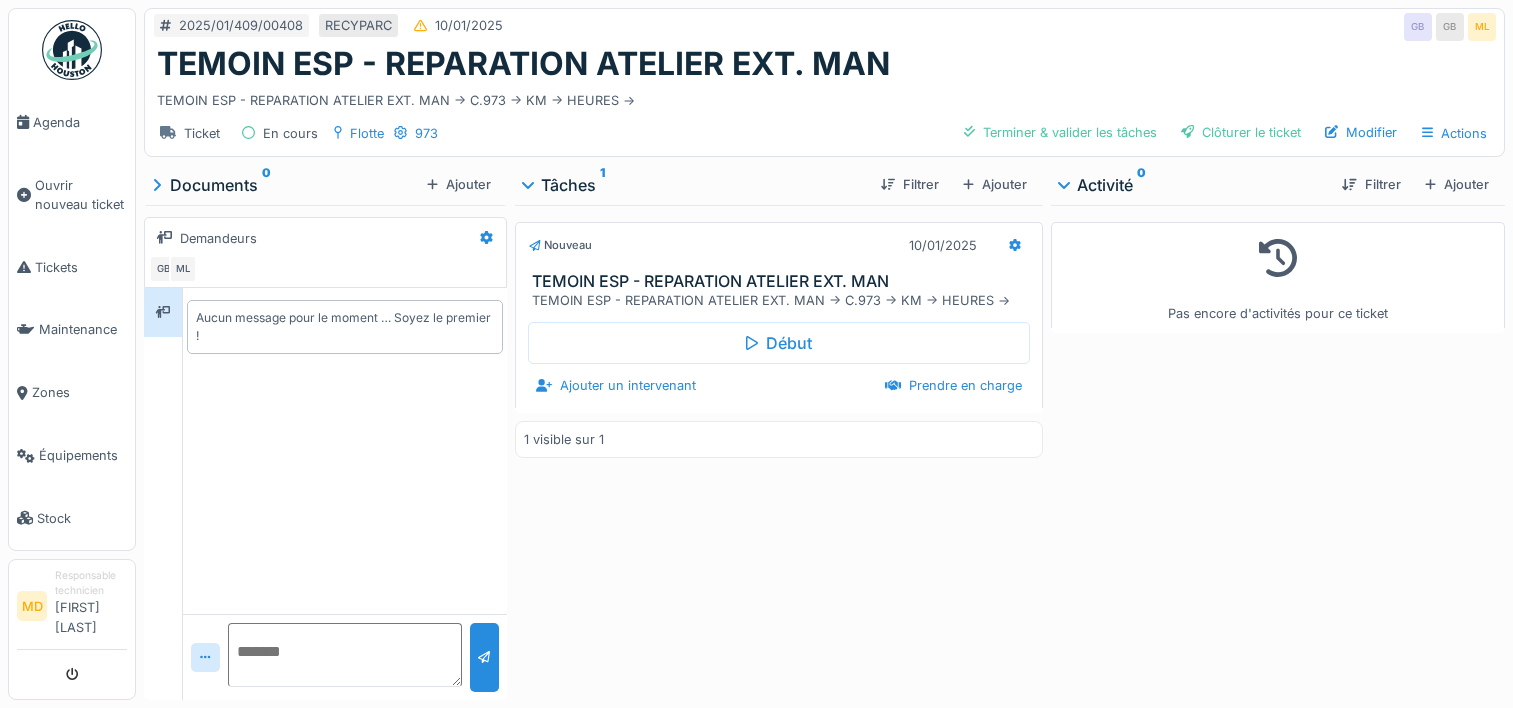 scroll, scrollTop: 0, scrollLeft: 0, axis: both 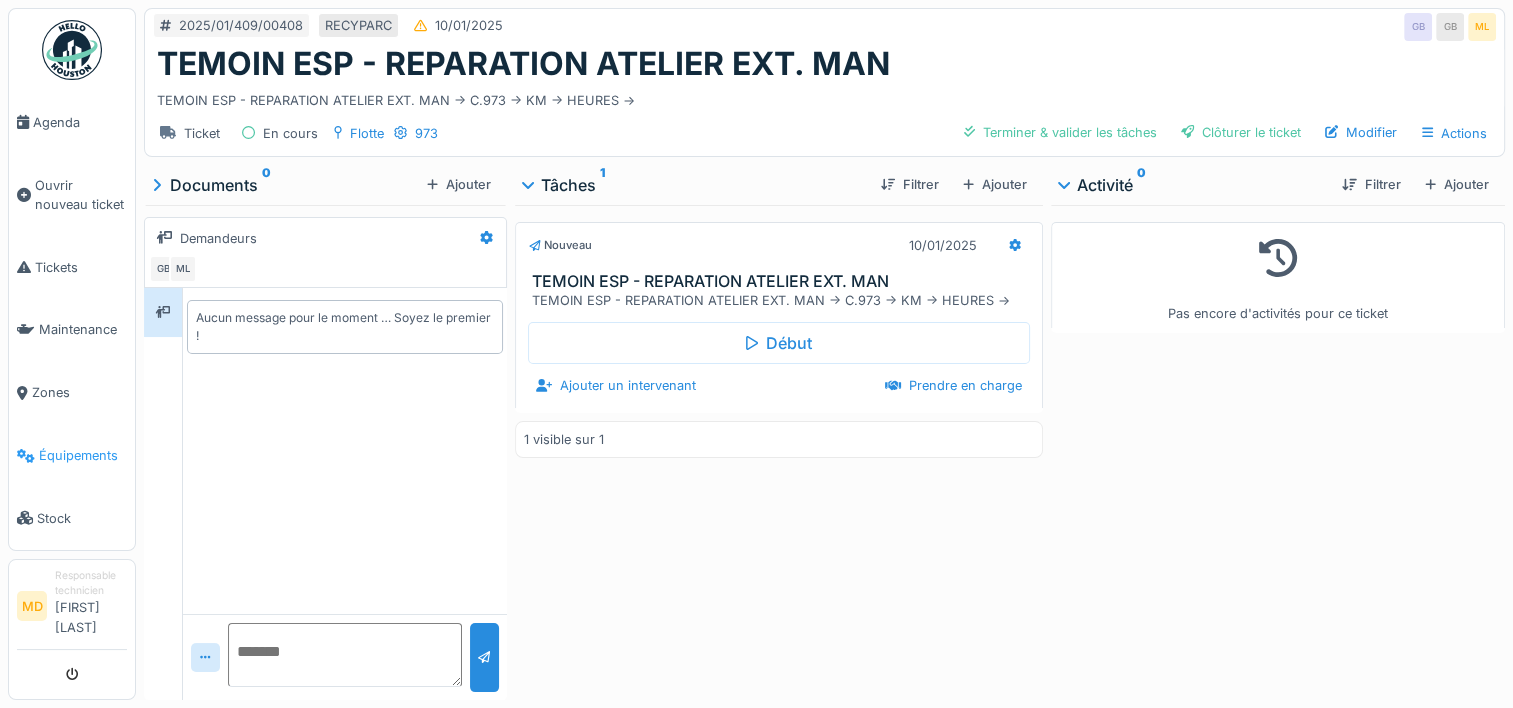 click on "Équipements" at bounding box center [83, 455] 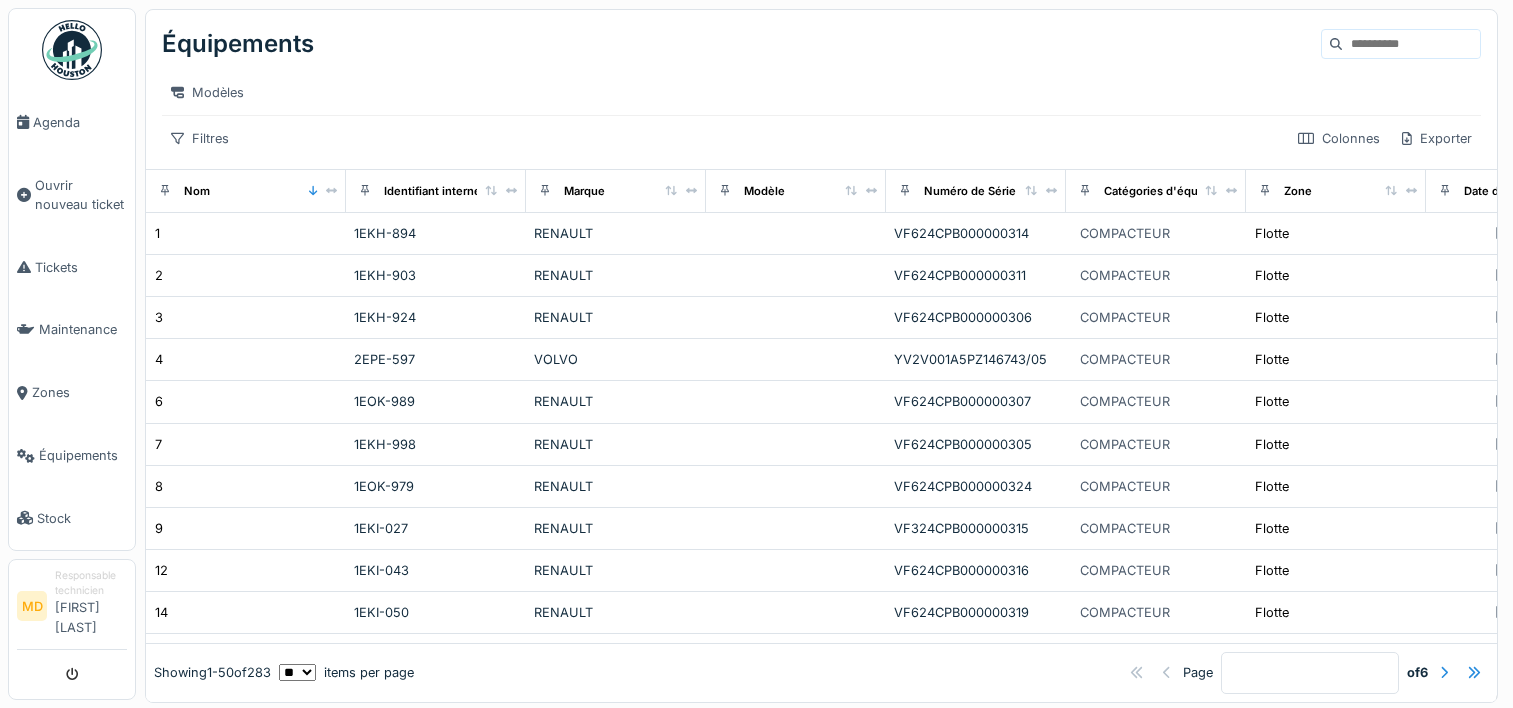 scroll, scrollTop: 0, scrollLeft: 0, axis: both 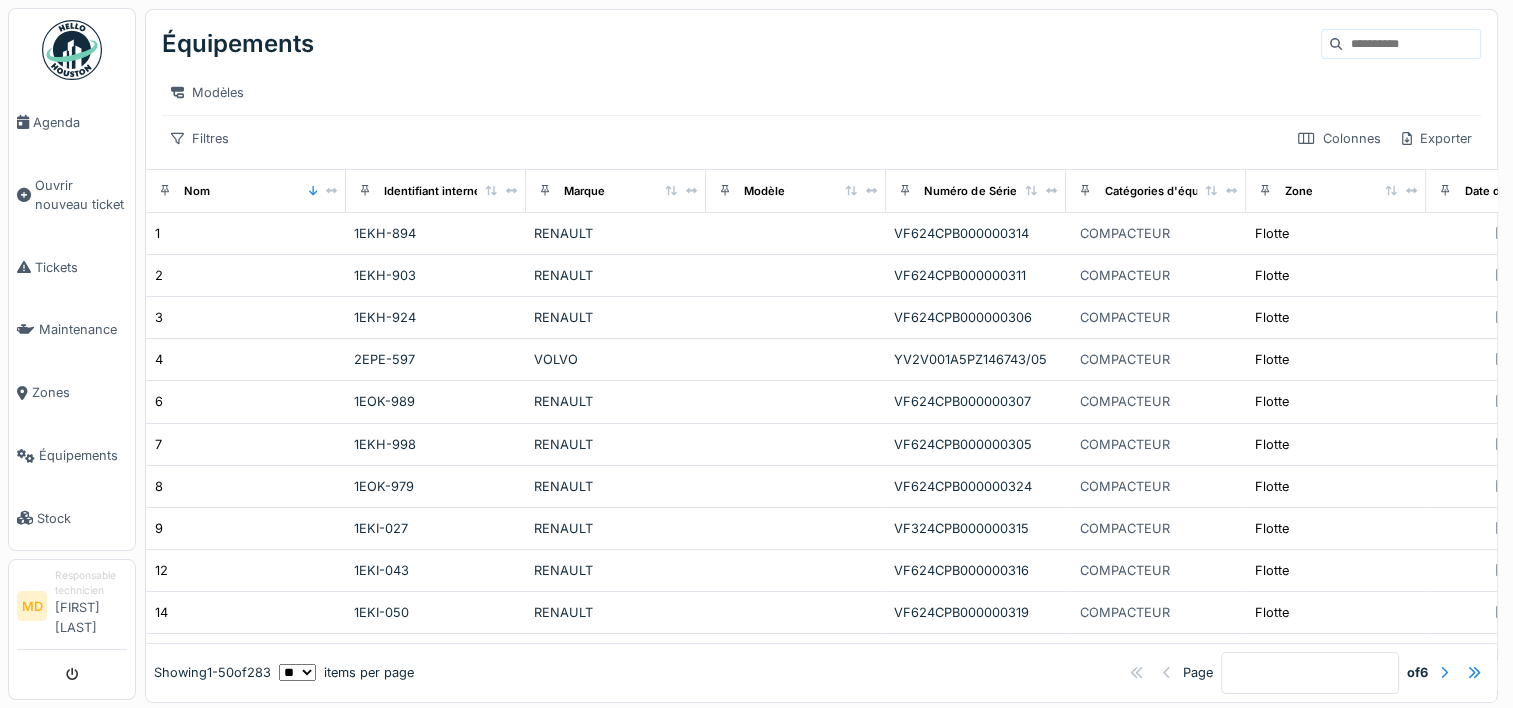 click at bounding box center (1411, 44) 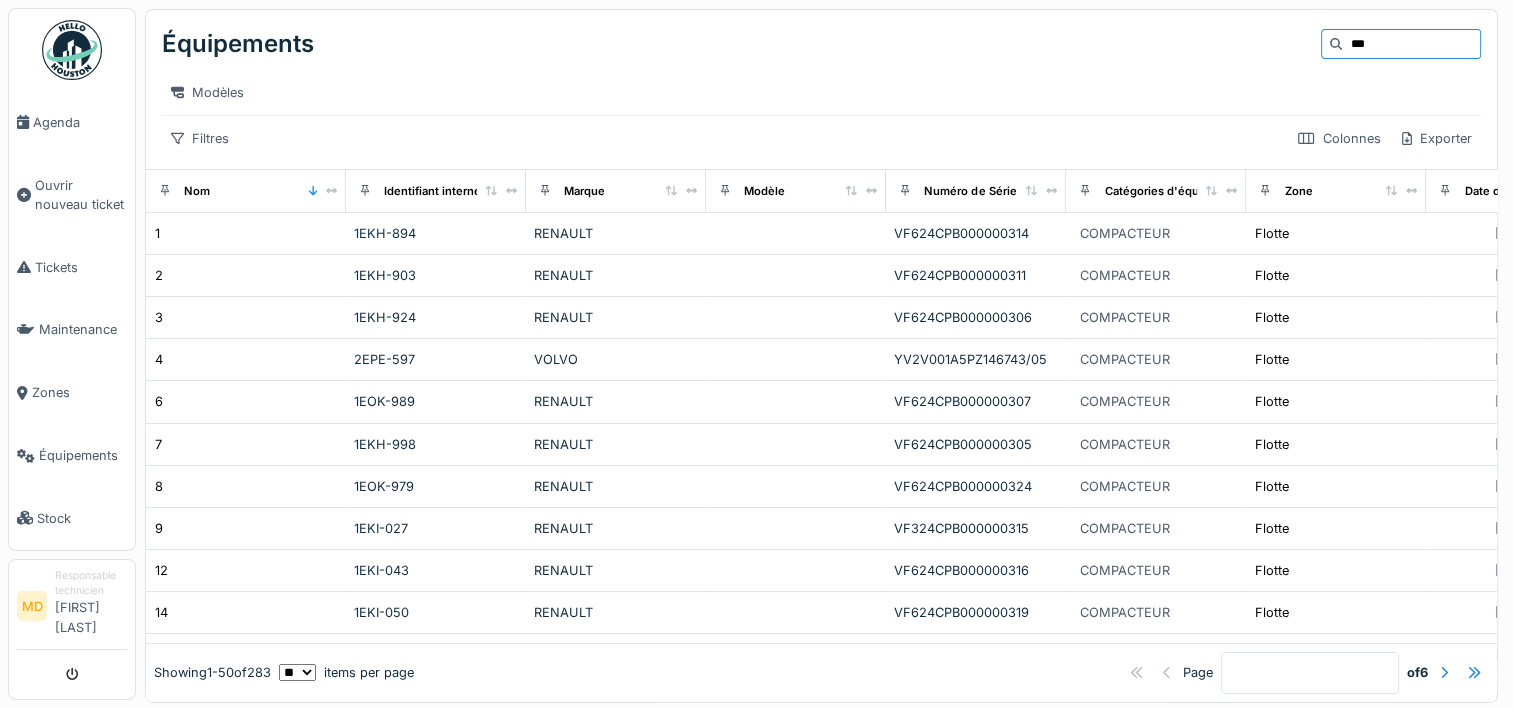 type on "***" 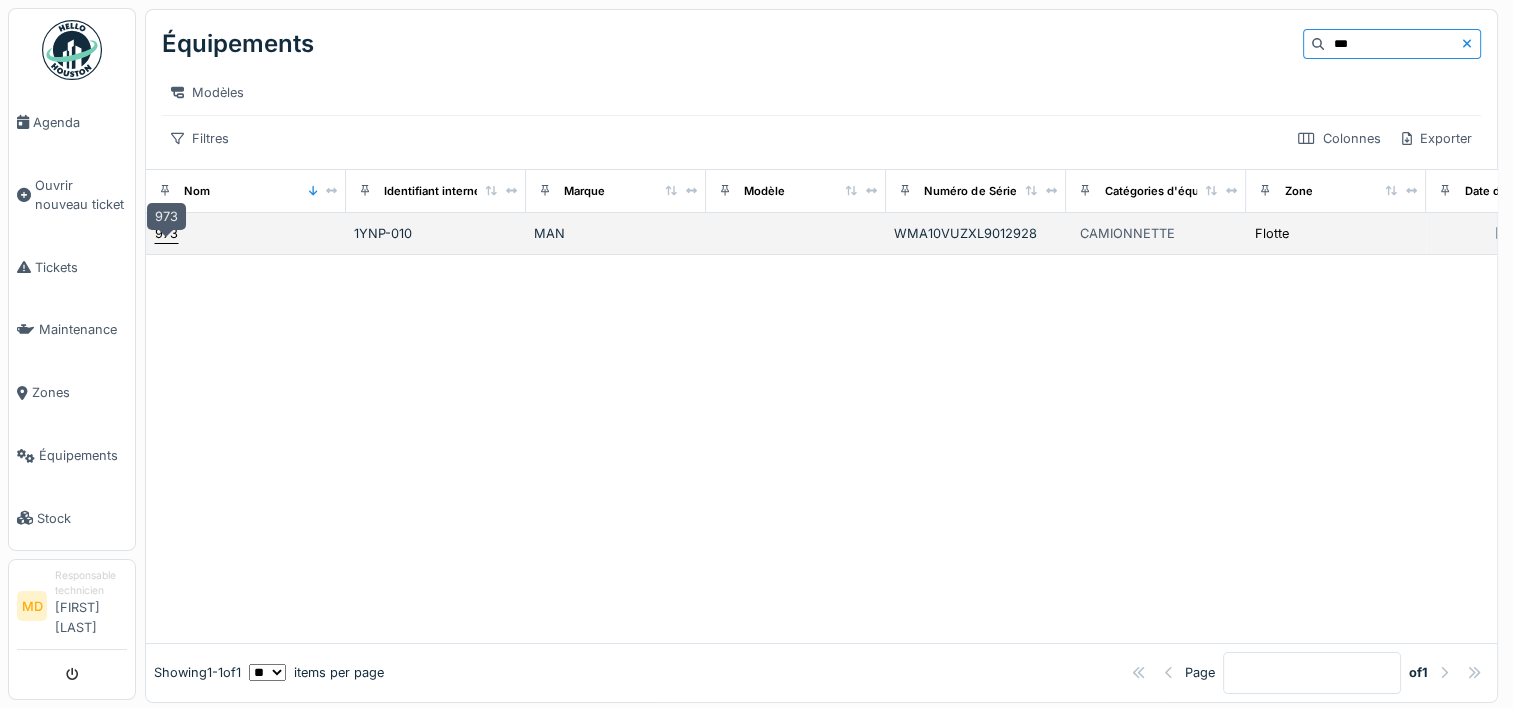 click on "973" at bounding box center [166, 233] 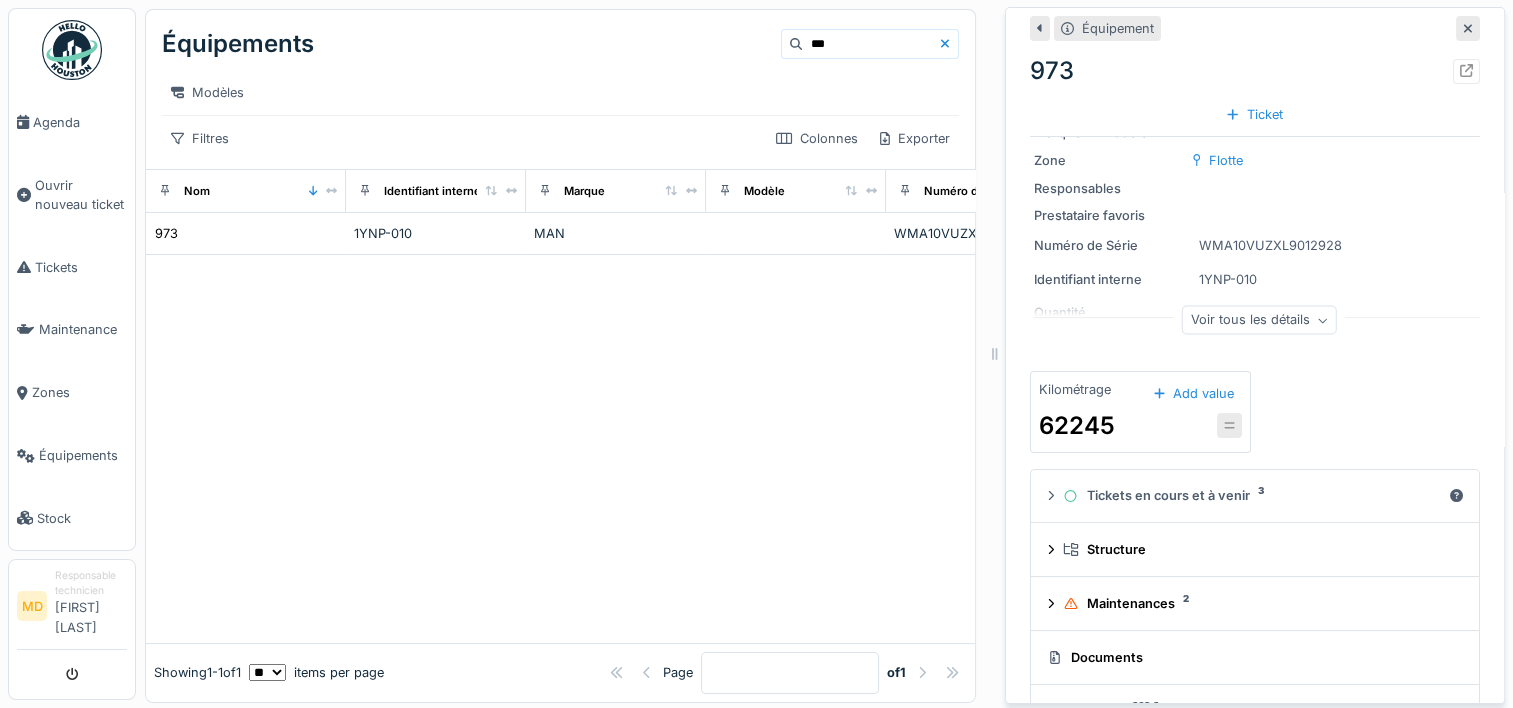 scroll, scrollTop: 71, scrollLeft: 0, axis: vertical 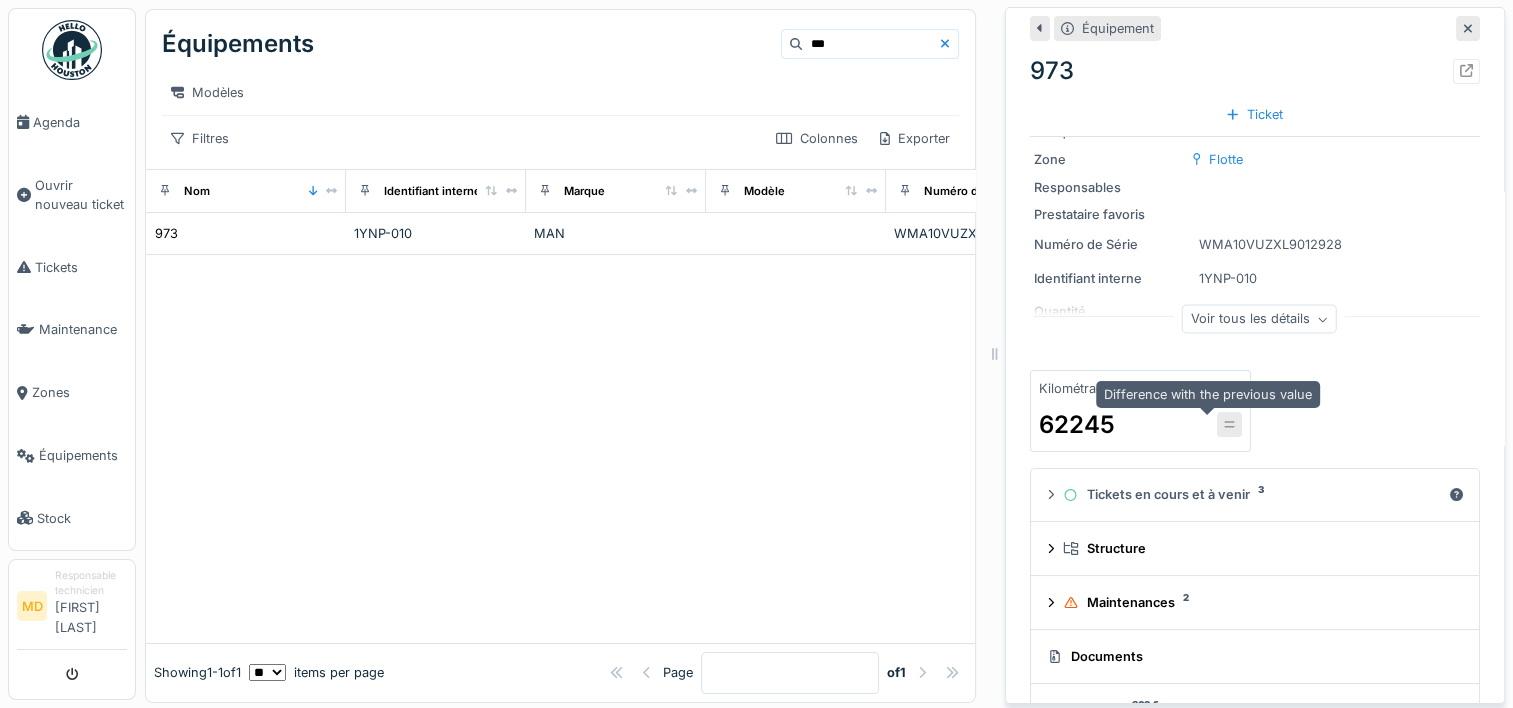 click 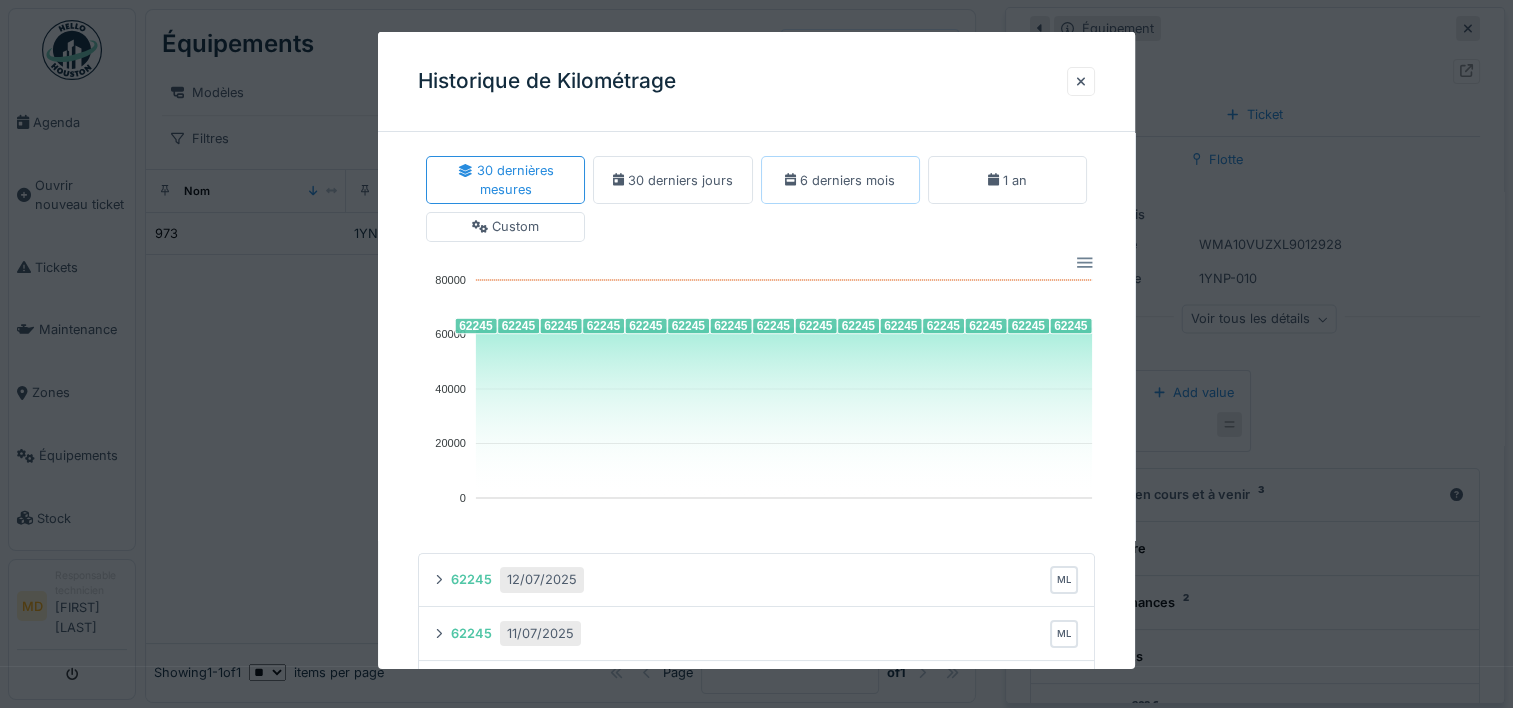 click on "6 derniers mois" at bounding box center [840, 179] 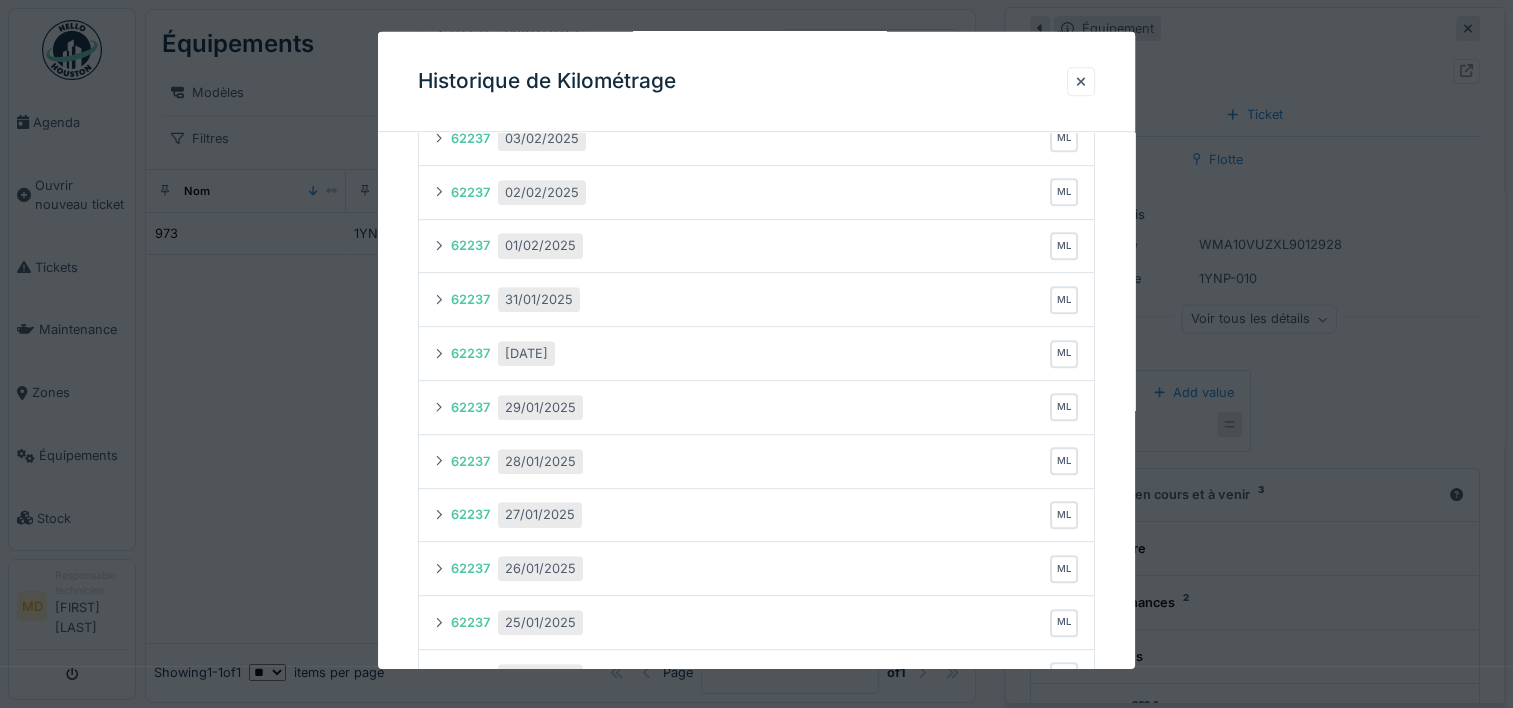 scroll, scrollTop: 8512, scrollLeft: 0, axis: vertical 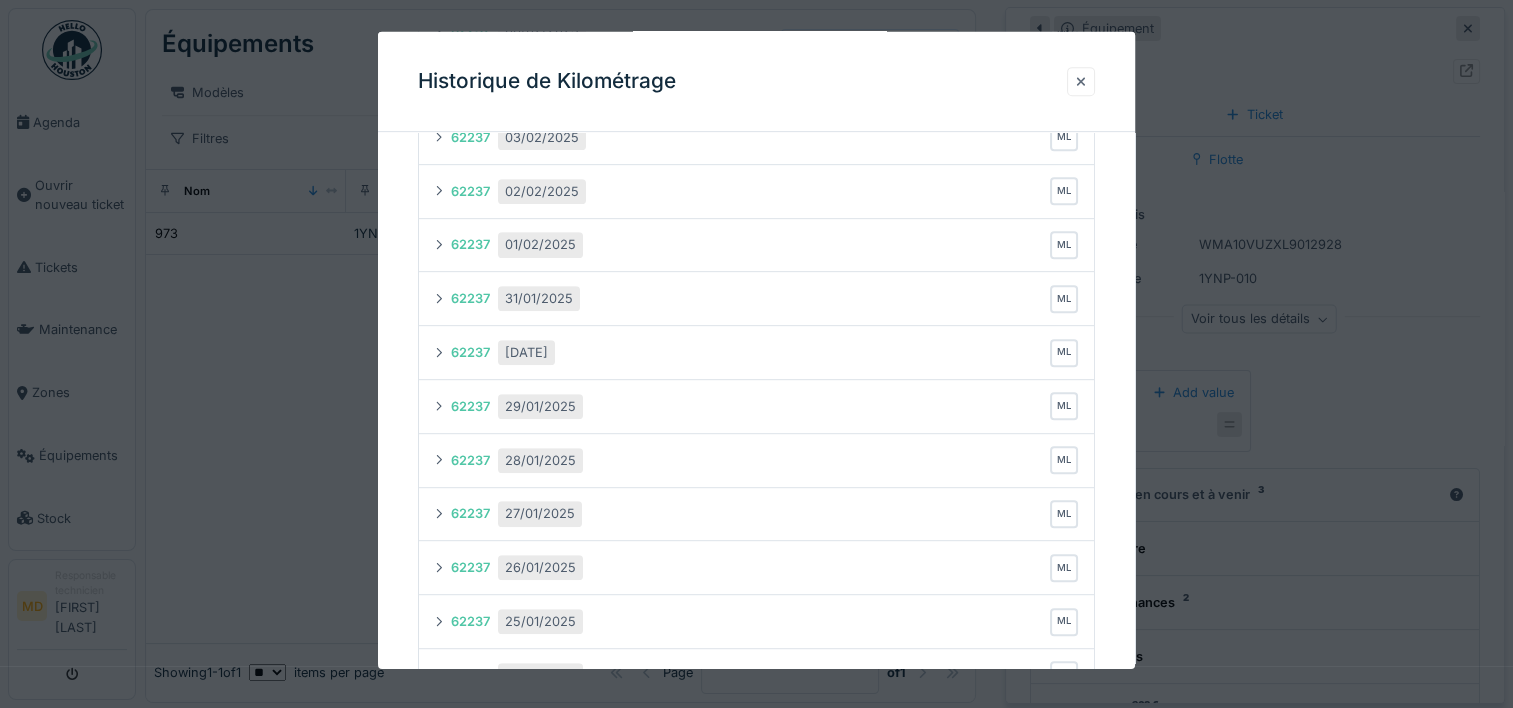 click at bounding box center [1081, 81] 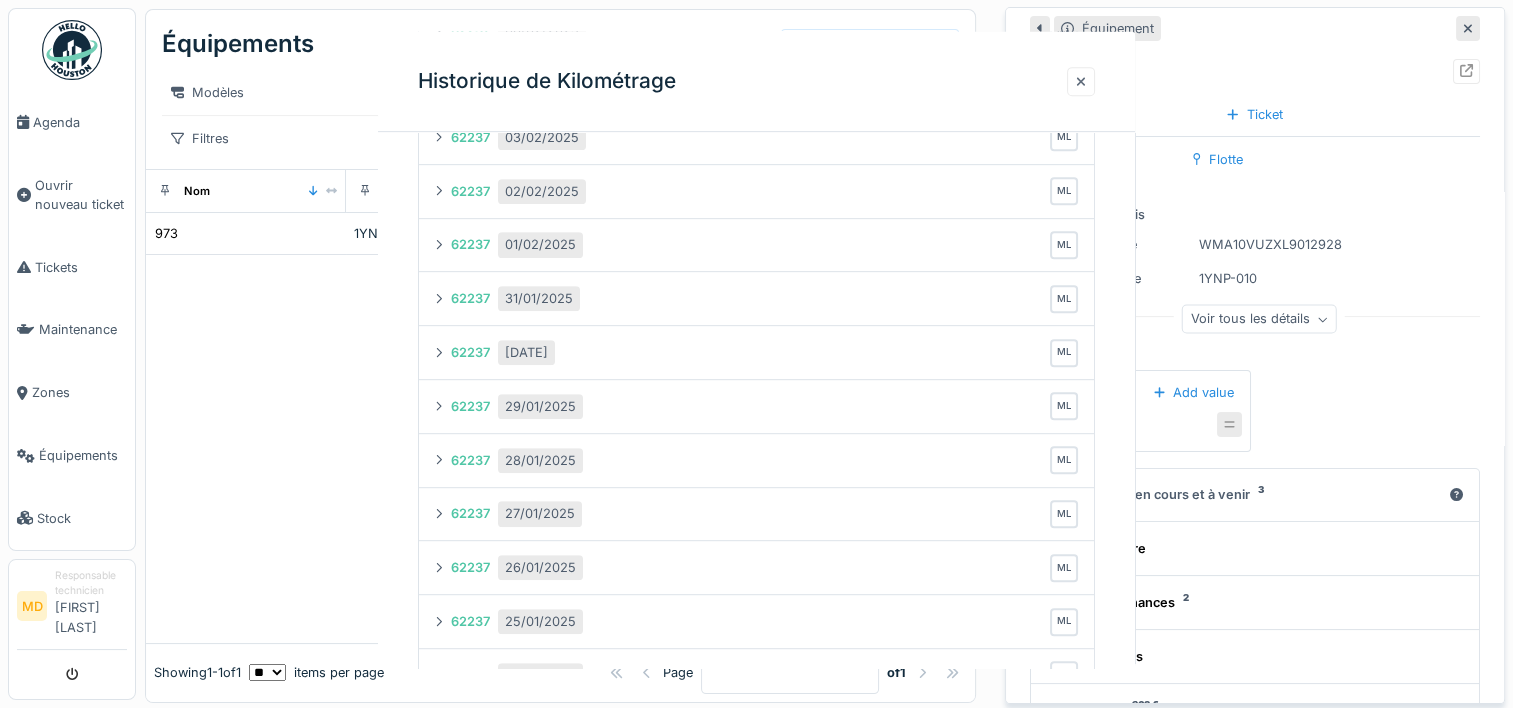 scroll, scrollTop: 0, scrollLeft: 0, axis: both 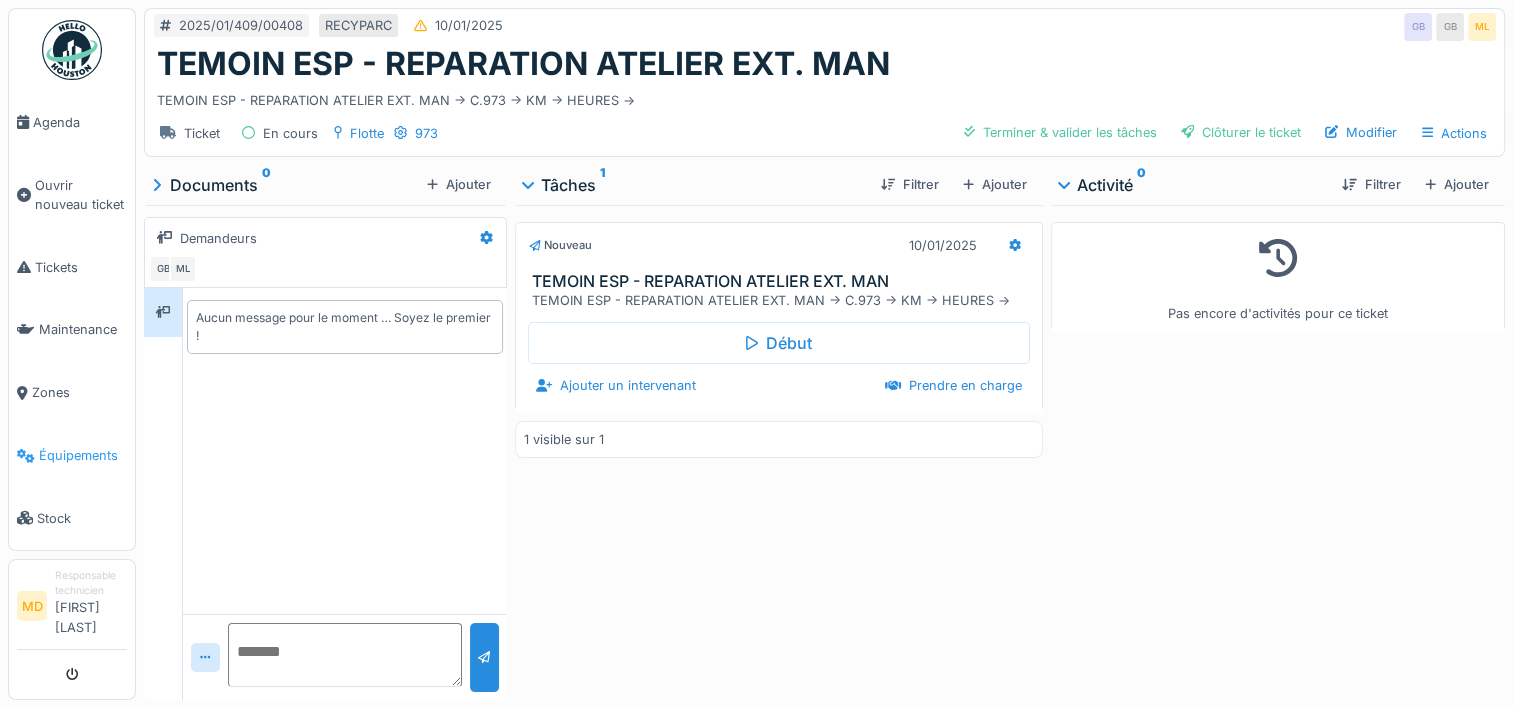 click on "Équipements" at bounding box center (83, 455) 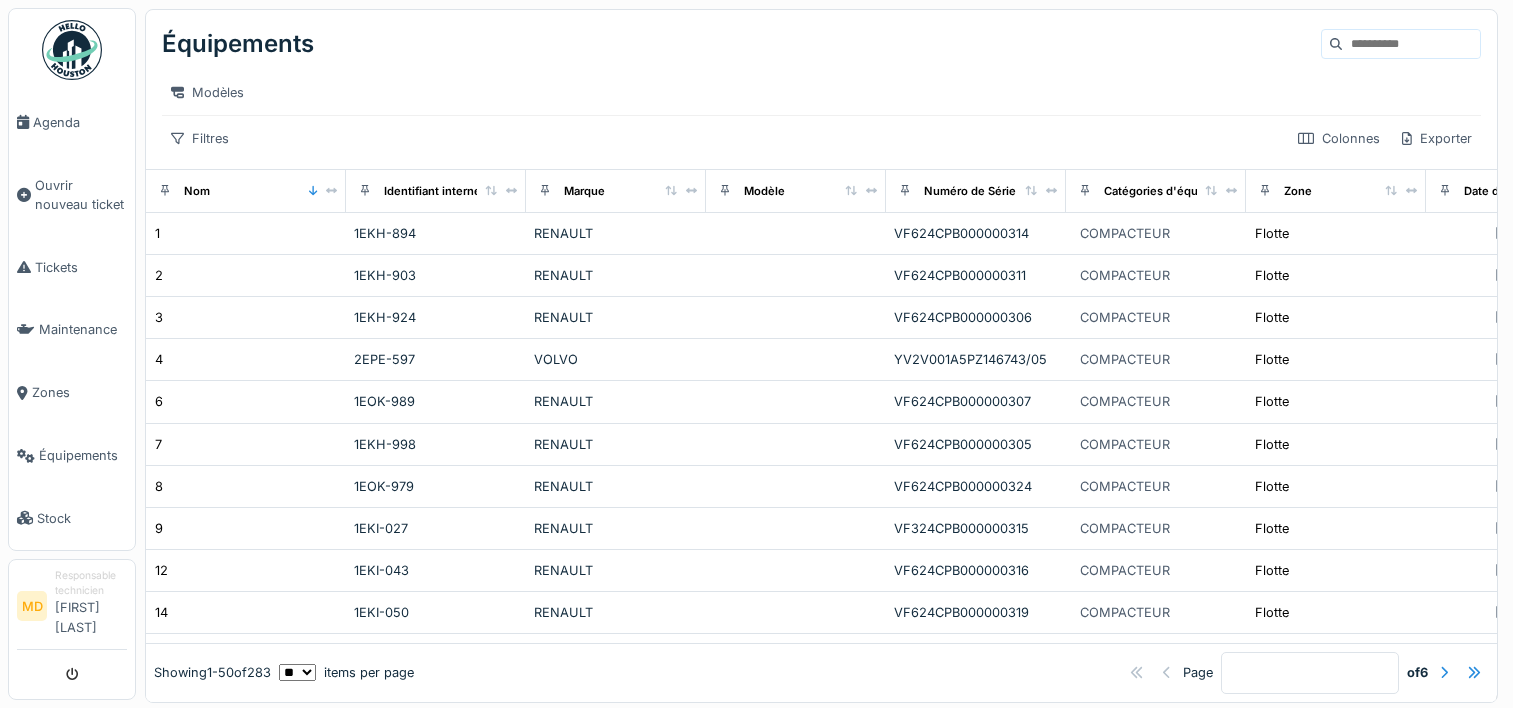 scroll, scrollTop: 0, scrollLeft: 0, axis: both 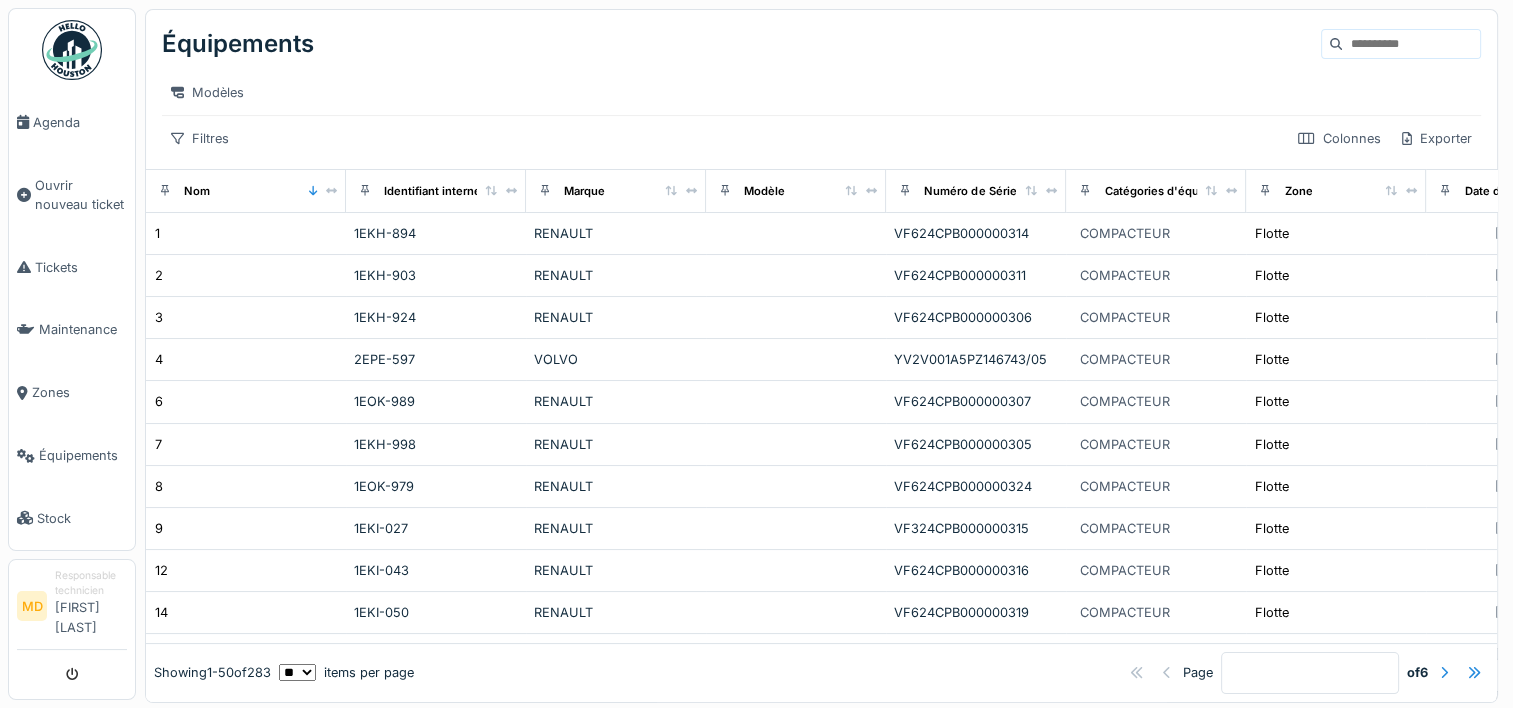 click at bounding box center (1411, 44) 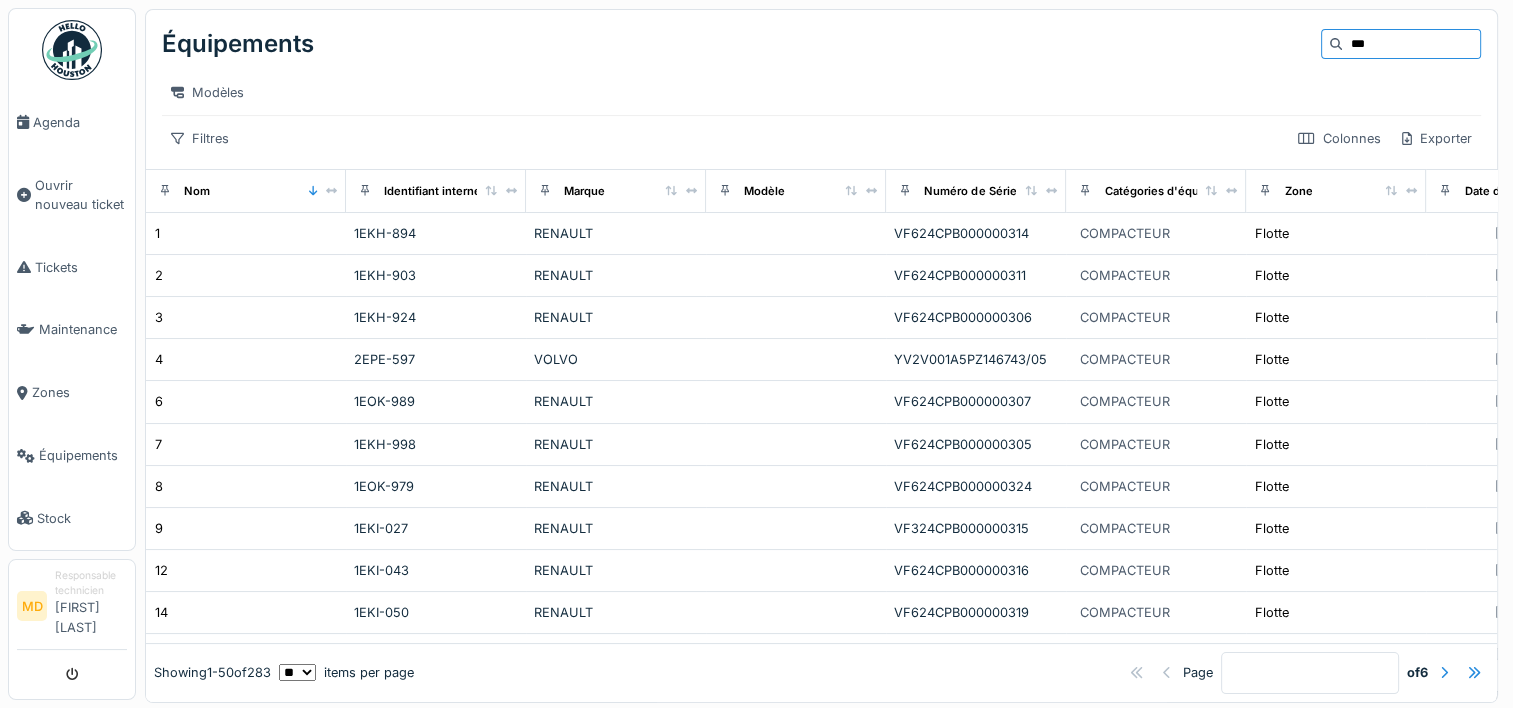type on "***" 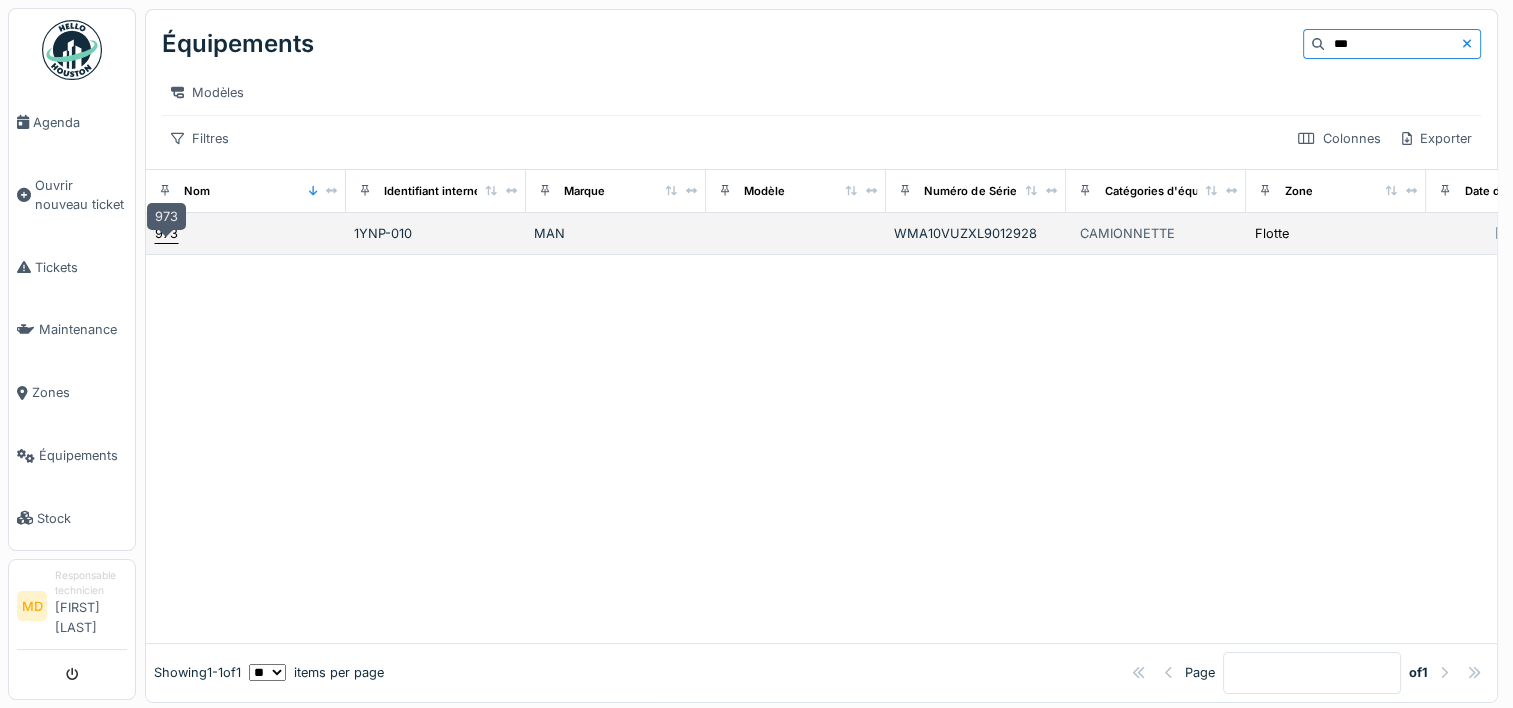 click on "973" at bounding box center (166, 233) 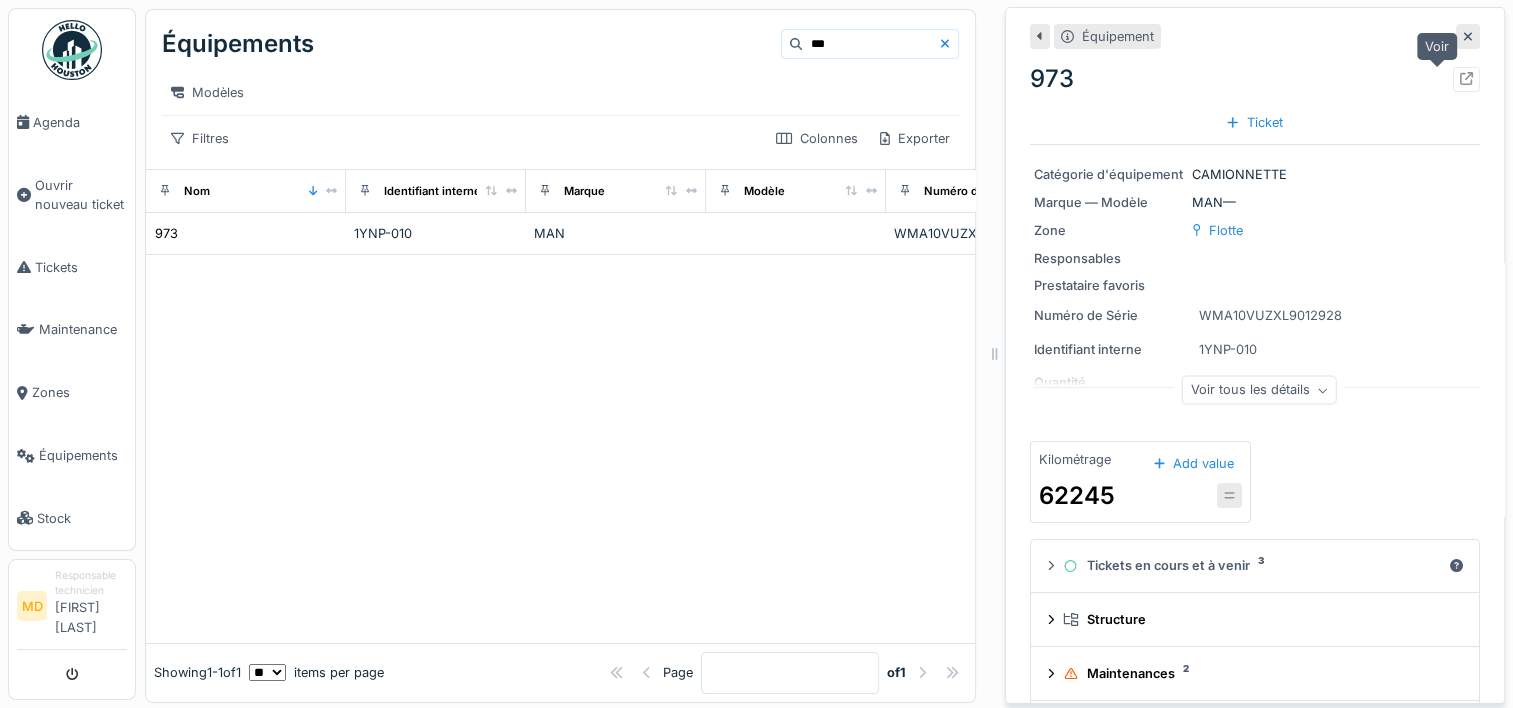 click 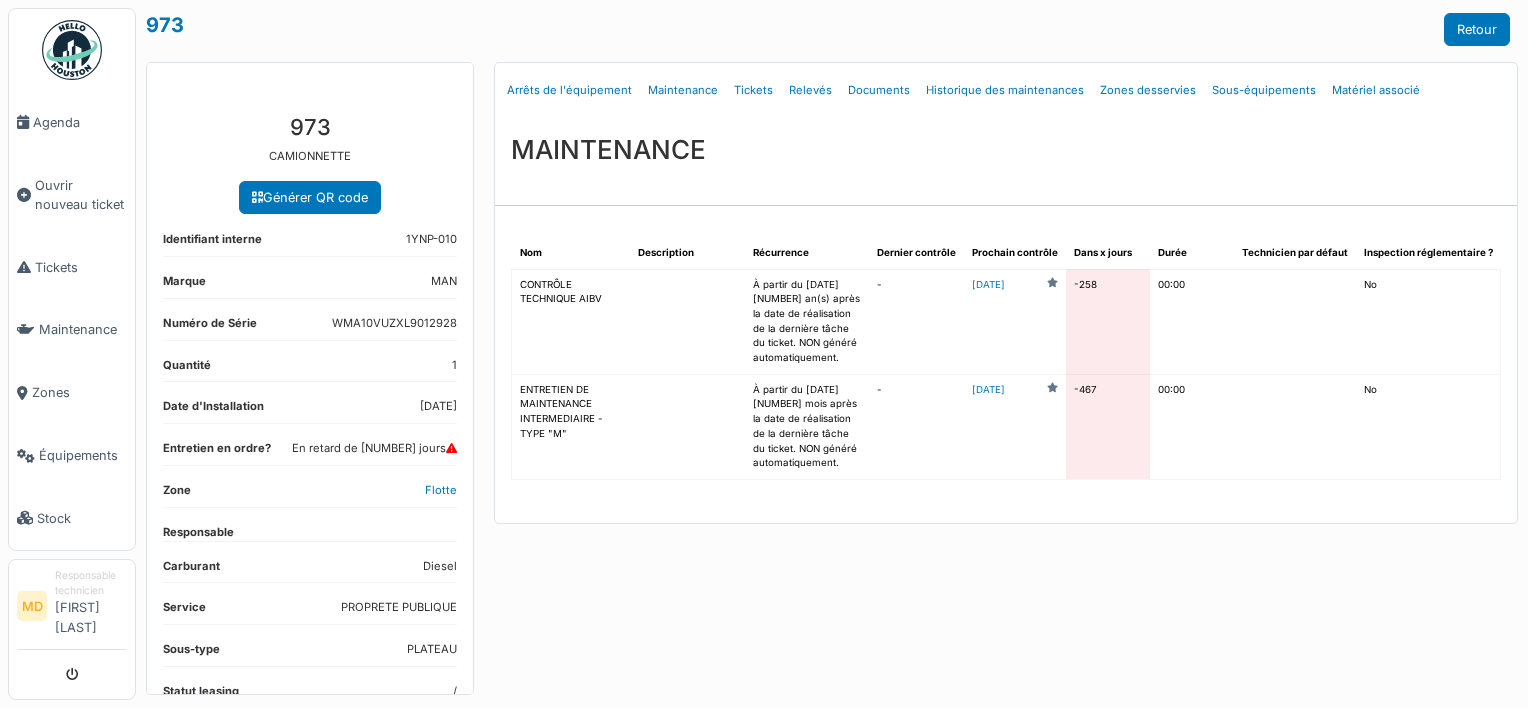 scroll, scrollTop: 0, scrollLeft: 0, axis: both 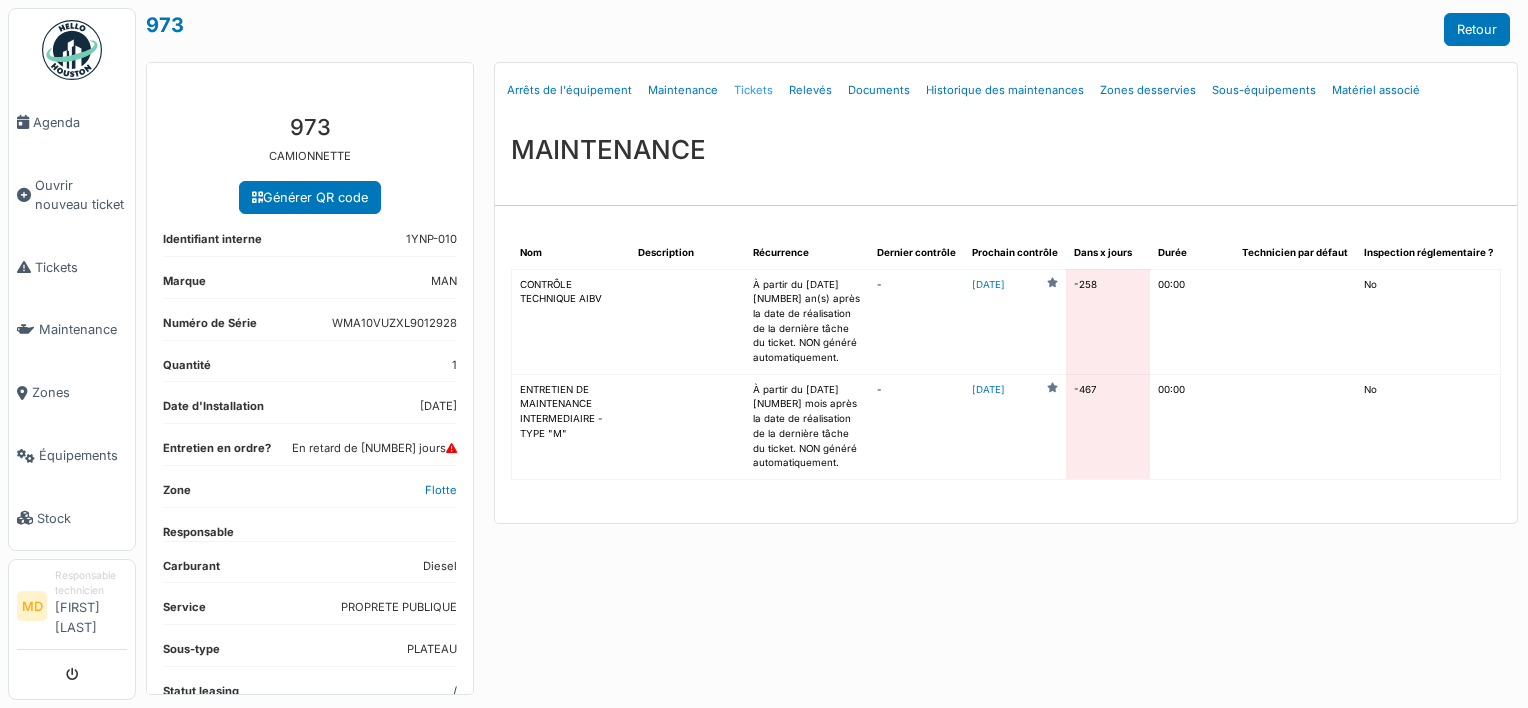 click on "Tickets" at bounding box center (753, 90) 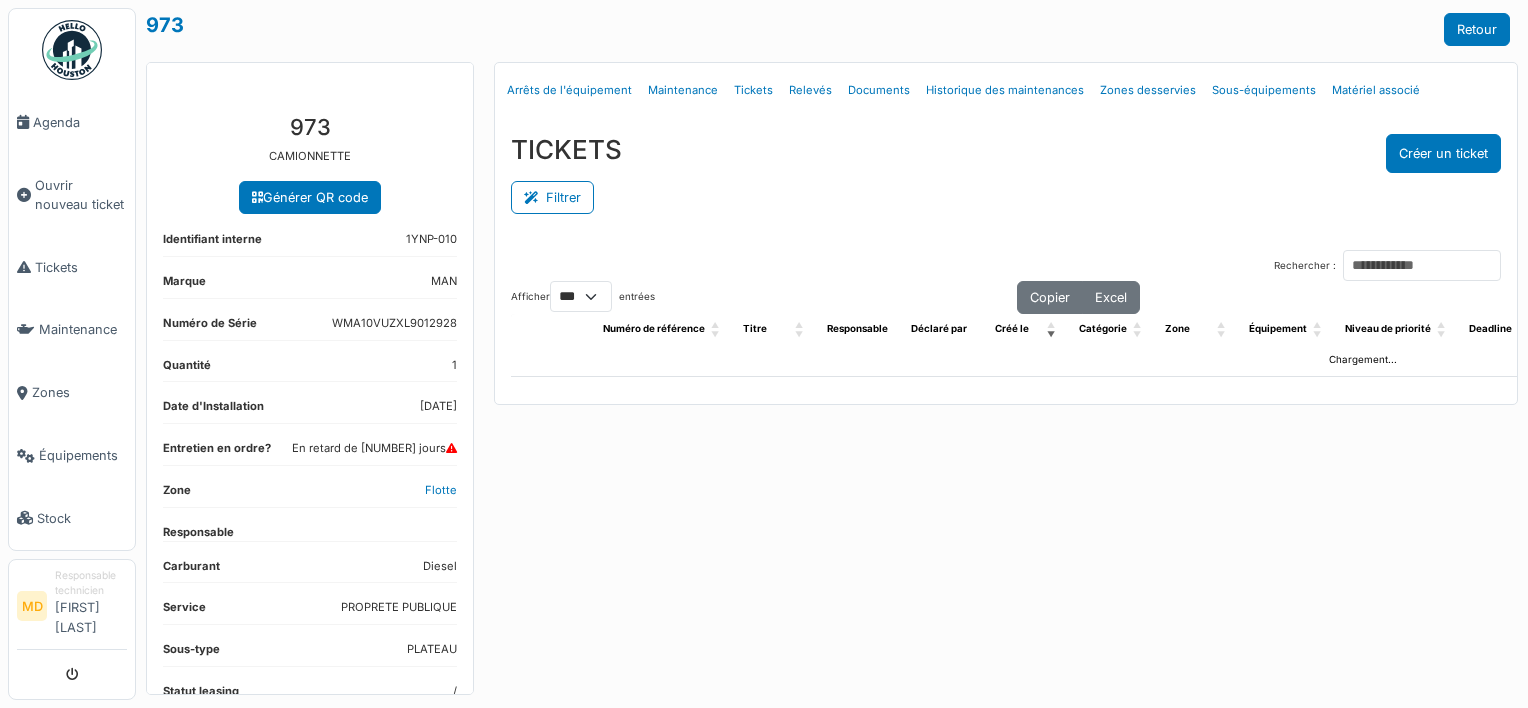 select on "***" 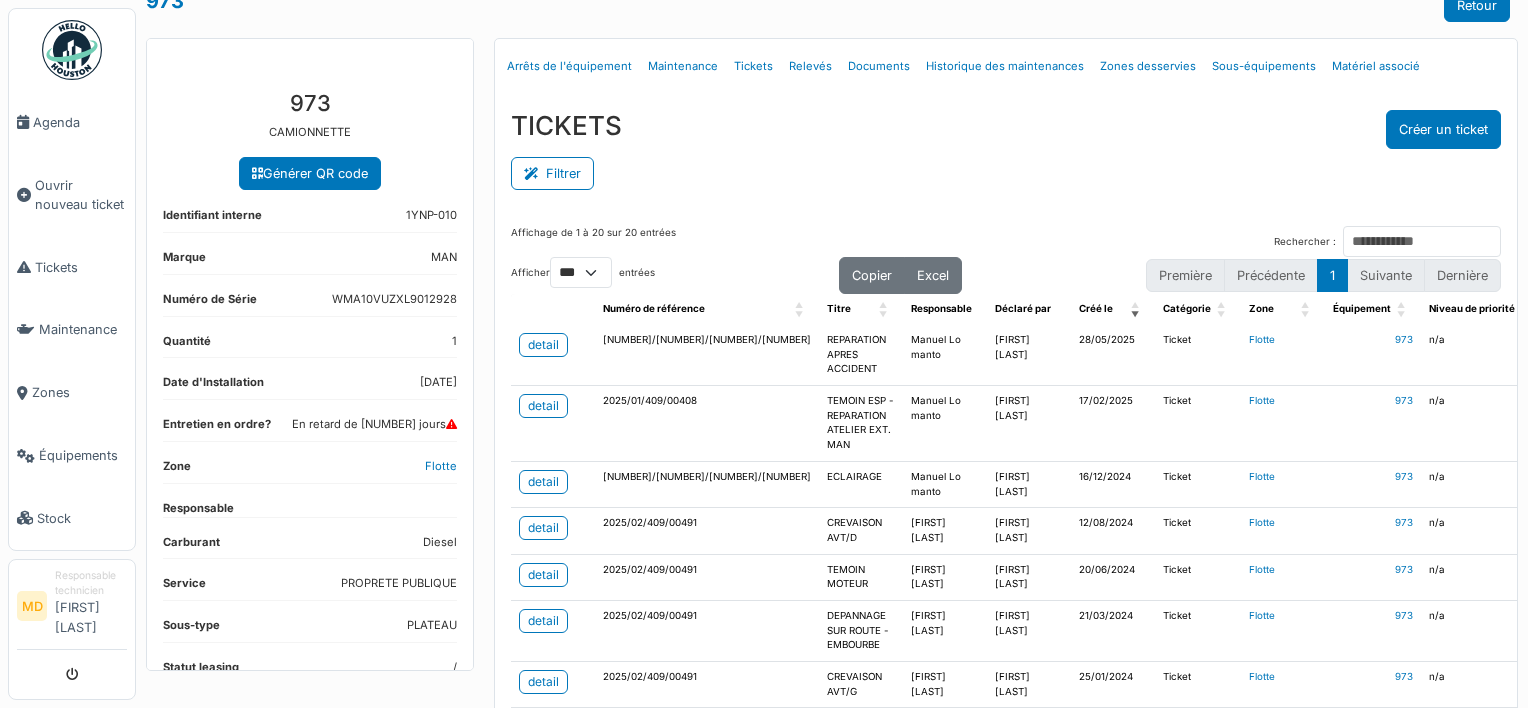 scroll, scrollTop: 26, scrollLeft: 0, axis: vertical 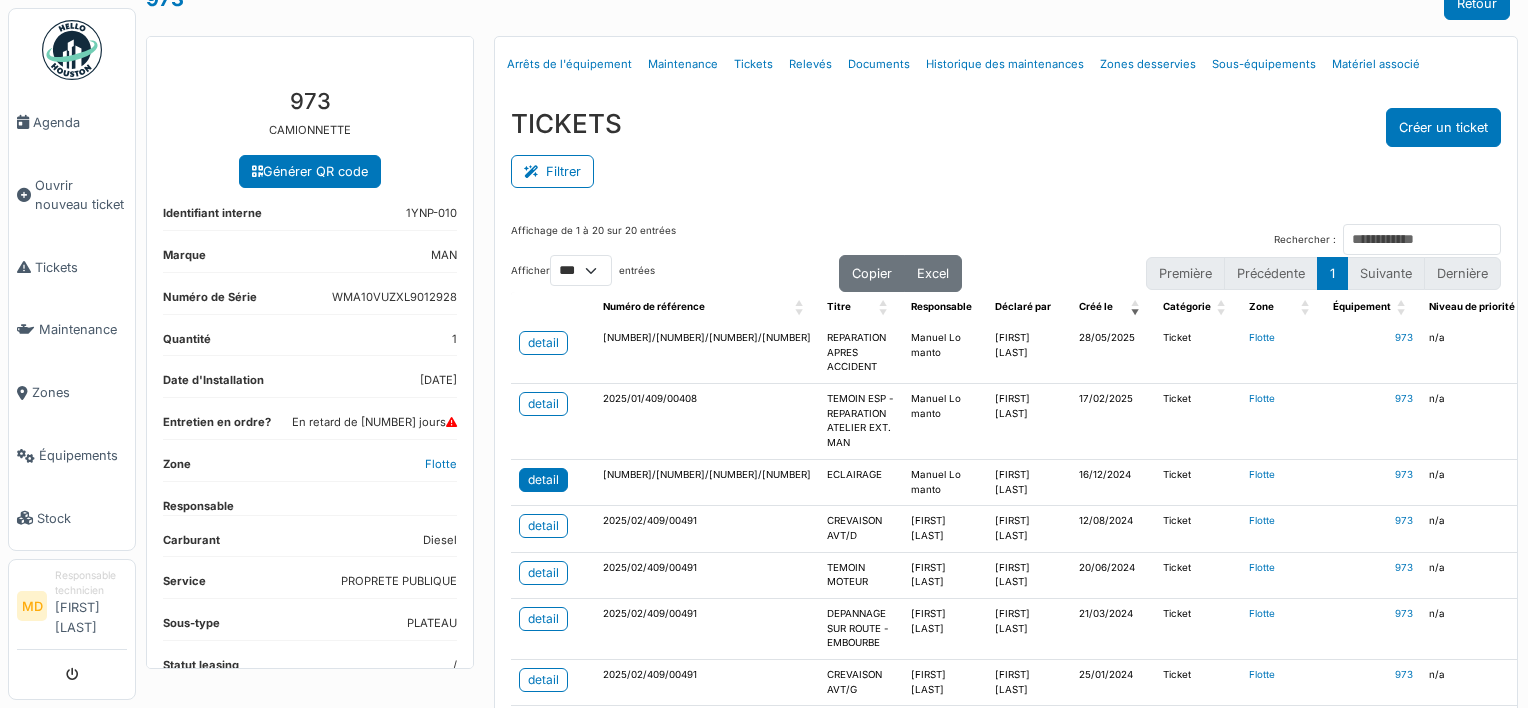 click on "detail" at bounding box center [543, 480] 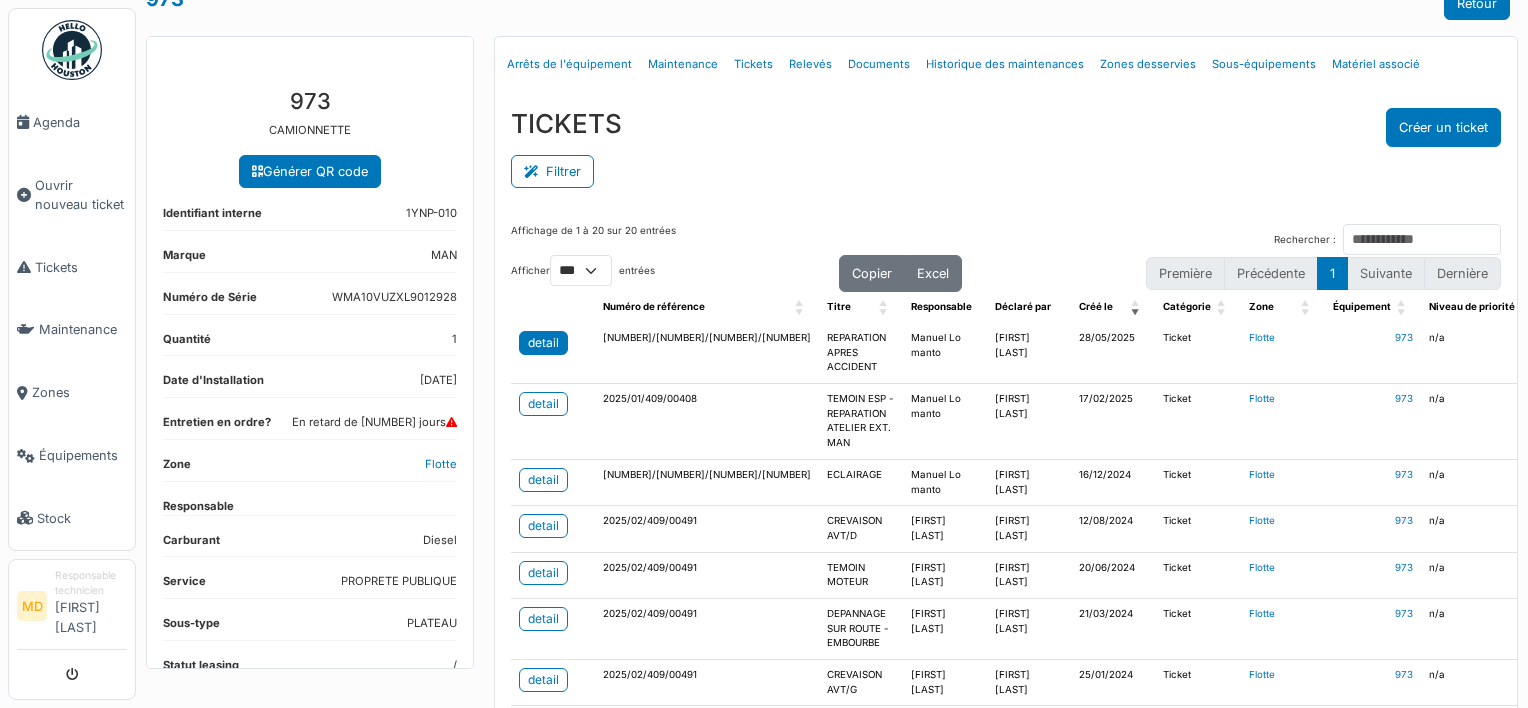 click on "detail" at bounding box center (543, 343) 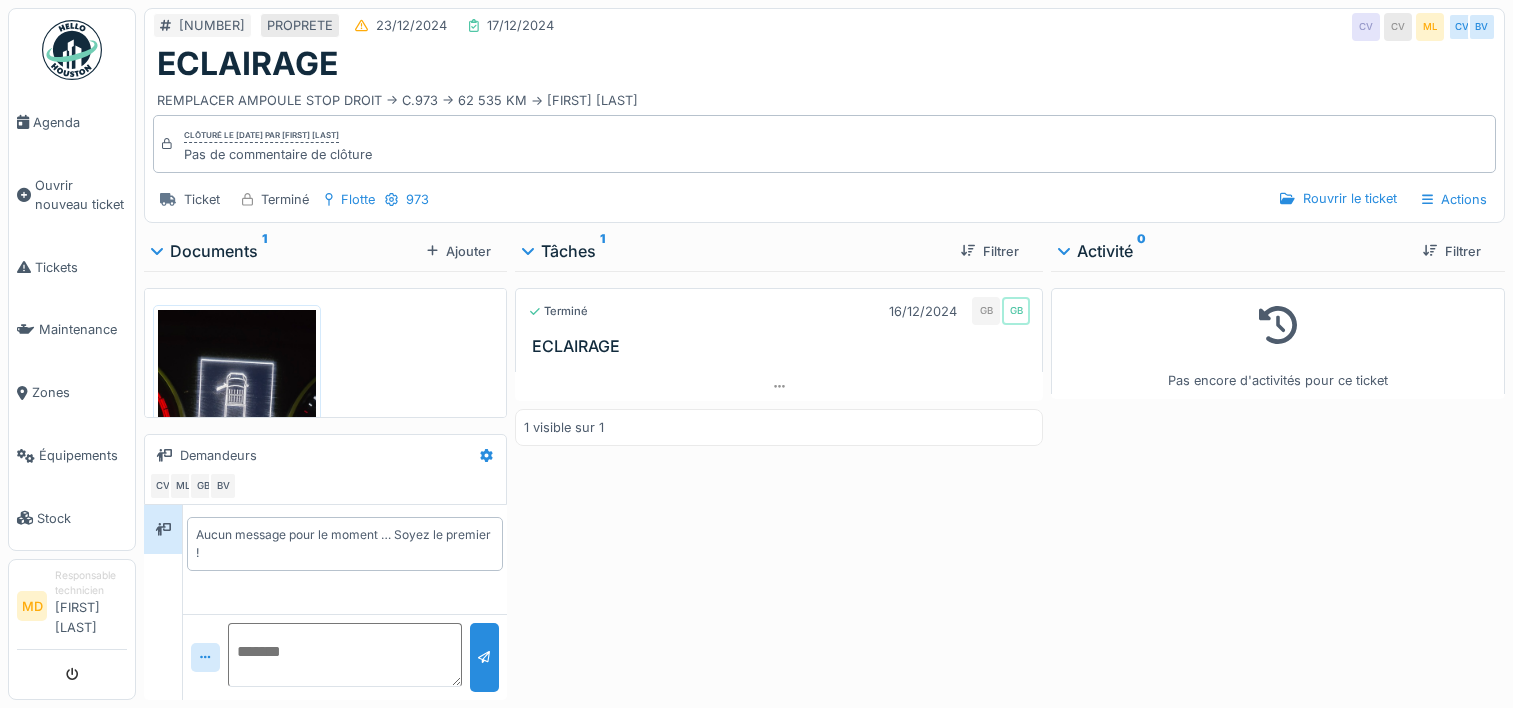 scroll, scrollTop: 0, scrollLeft: 0, axis: both 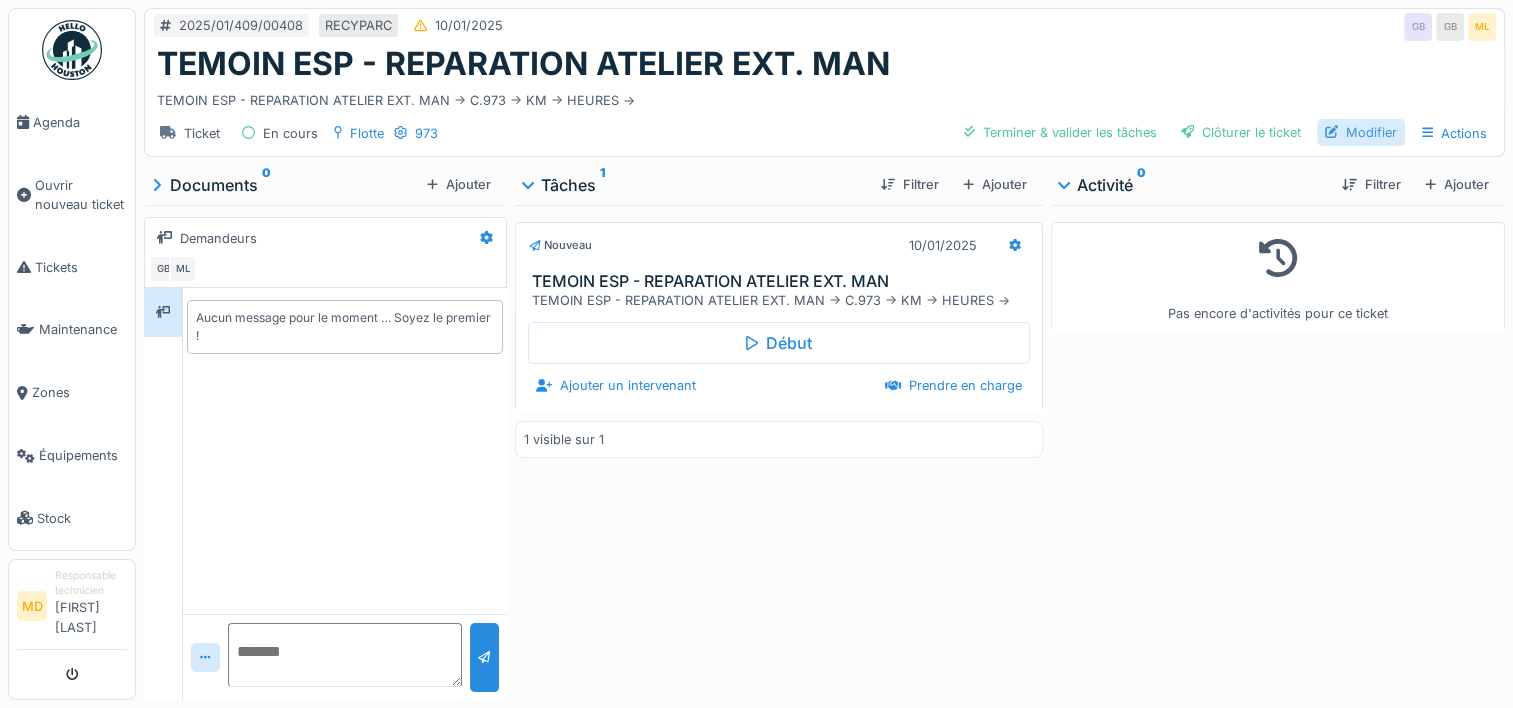 click on "Modifier" at bounding box center [1361, 132] 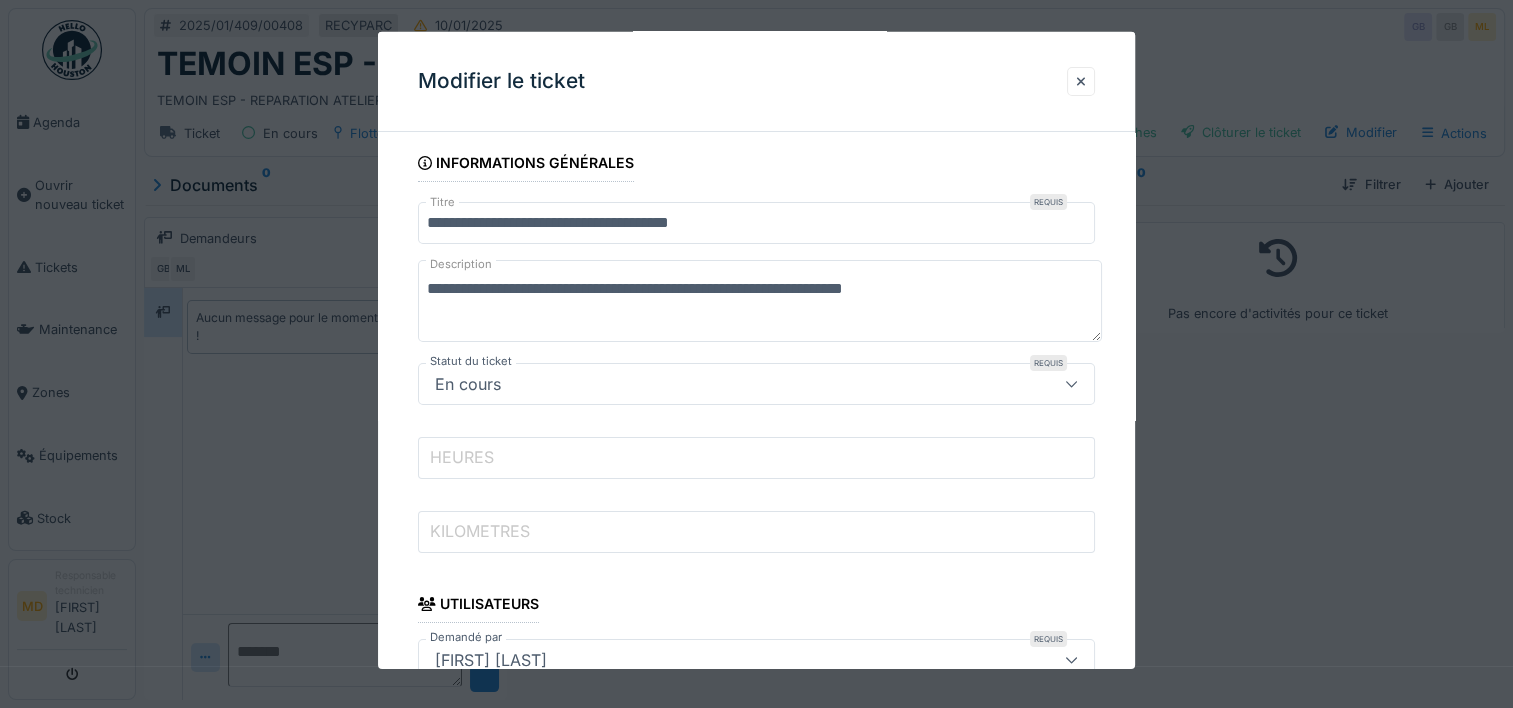scroll, scrollTop: 122, scrollLeft: 0, axis: vertical 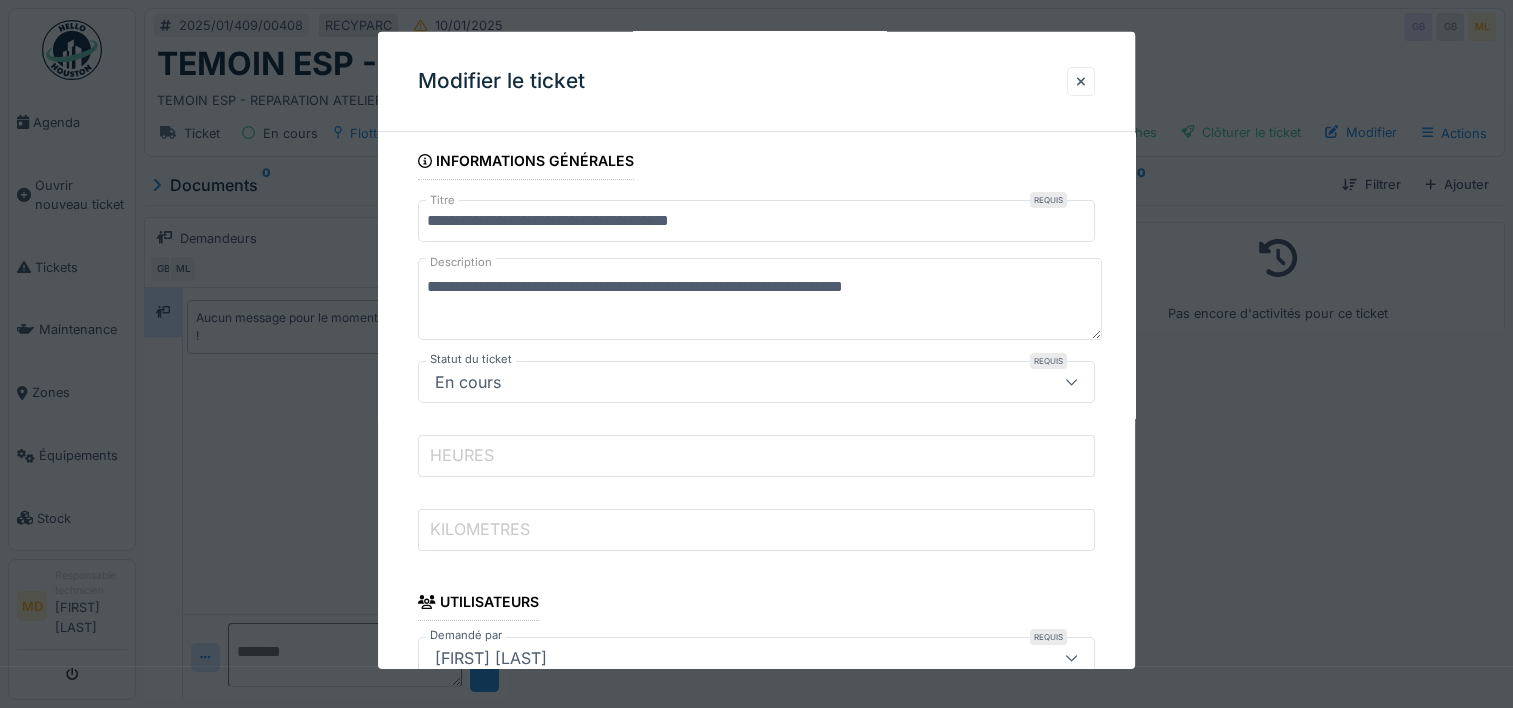 click on "KILOMETRES" at bounding box center (480, 529) 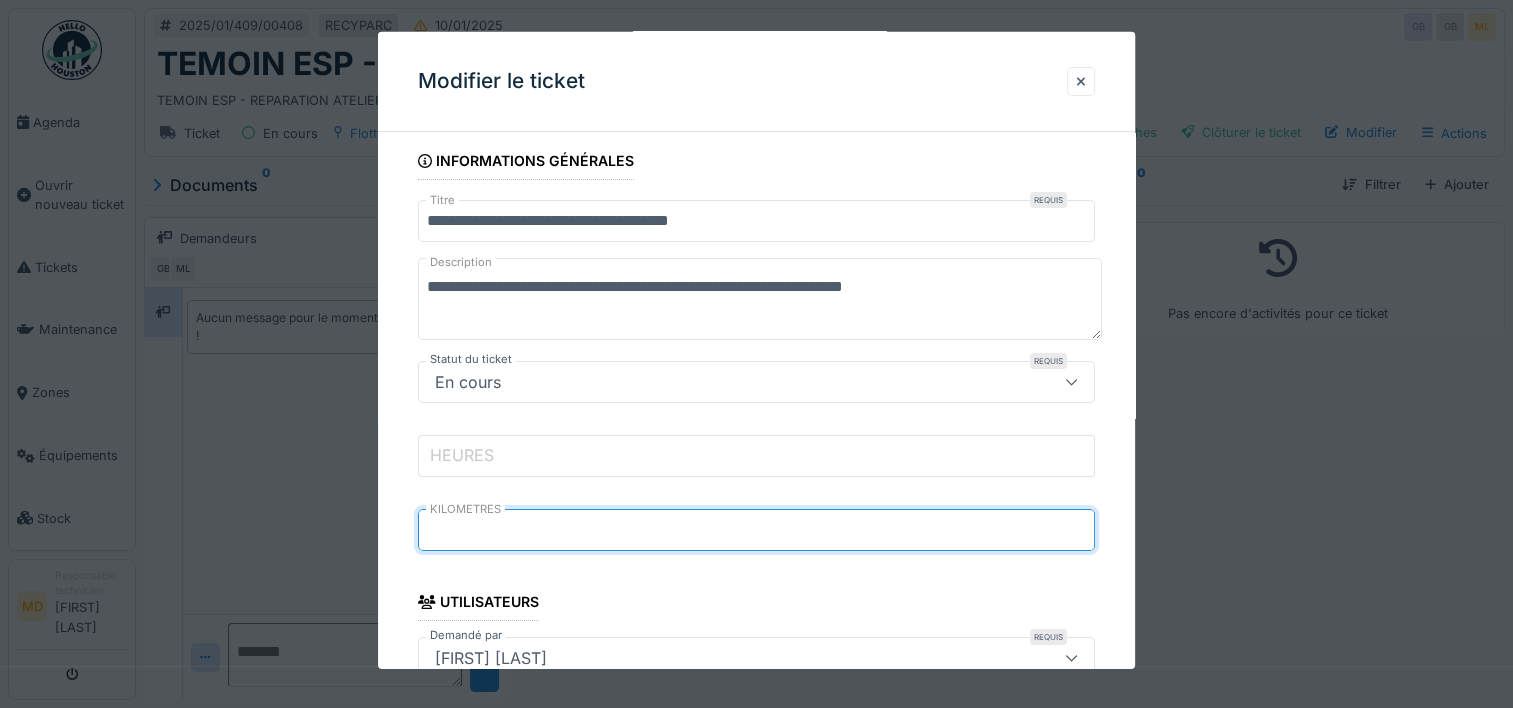 type on "*****" 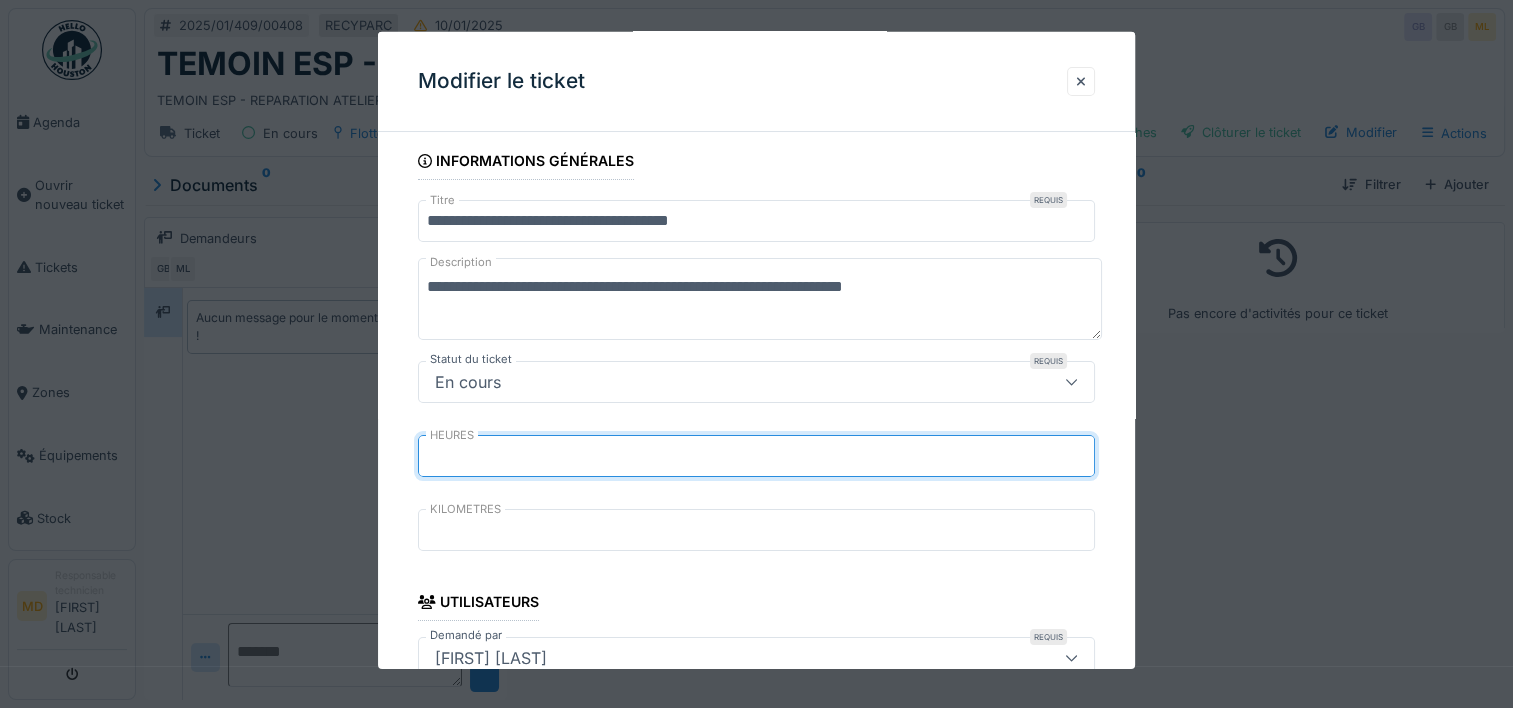 type on "*" 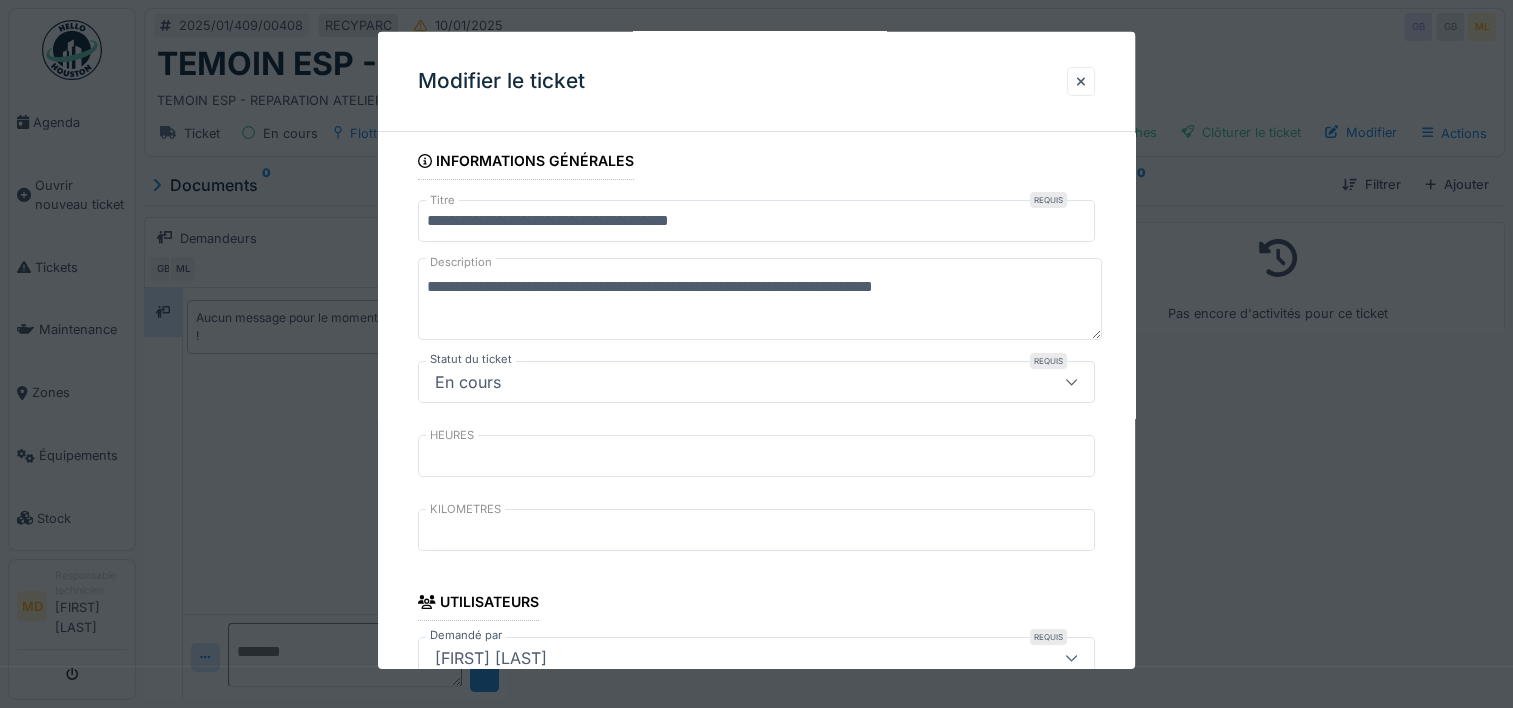 click on "**********" at bounding box center (760, 299) 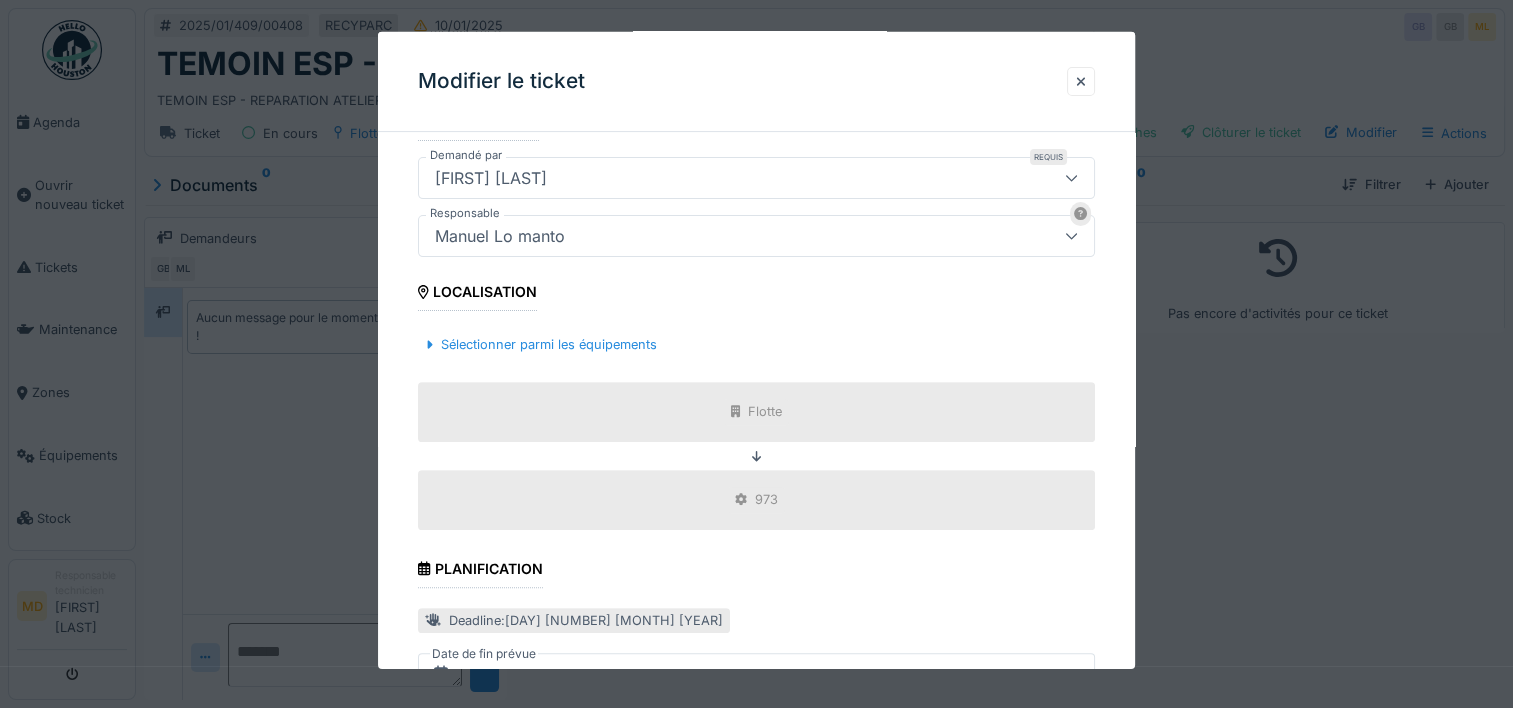 scroll, scrollTop: 945, scrollLeft: 0, axis: vertical 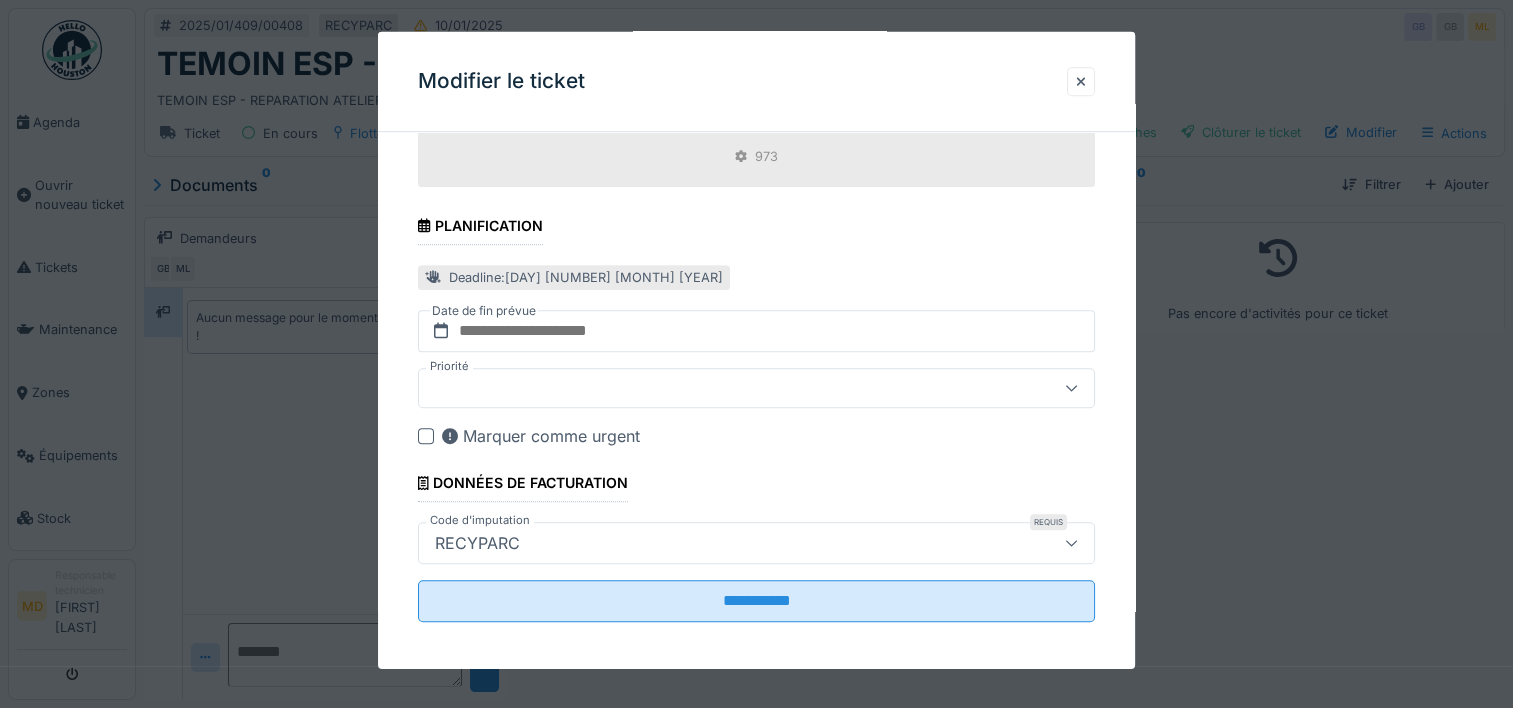 type on "**********" 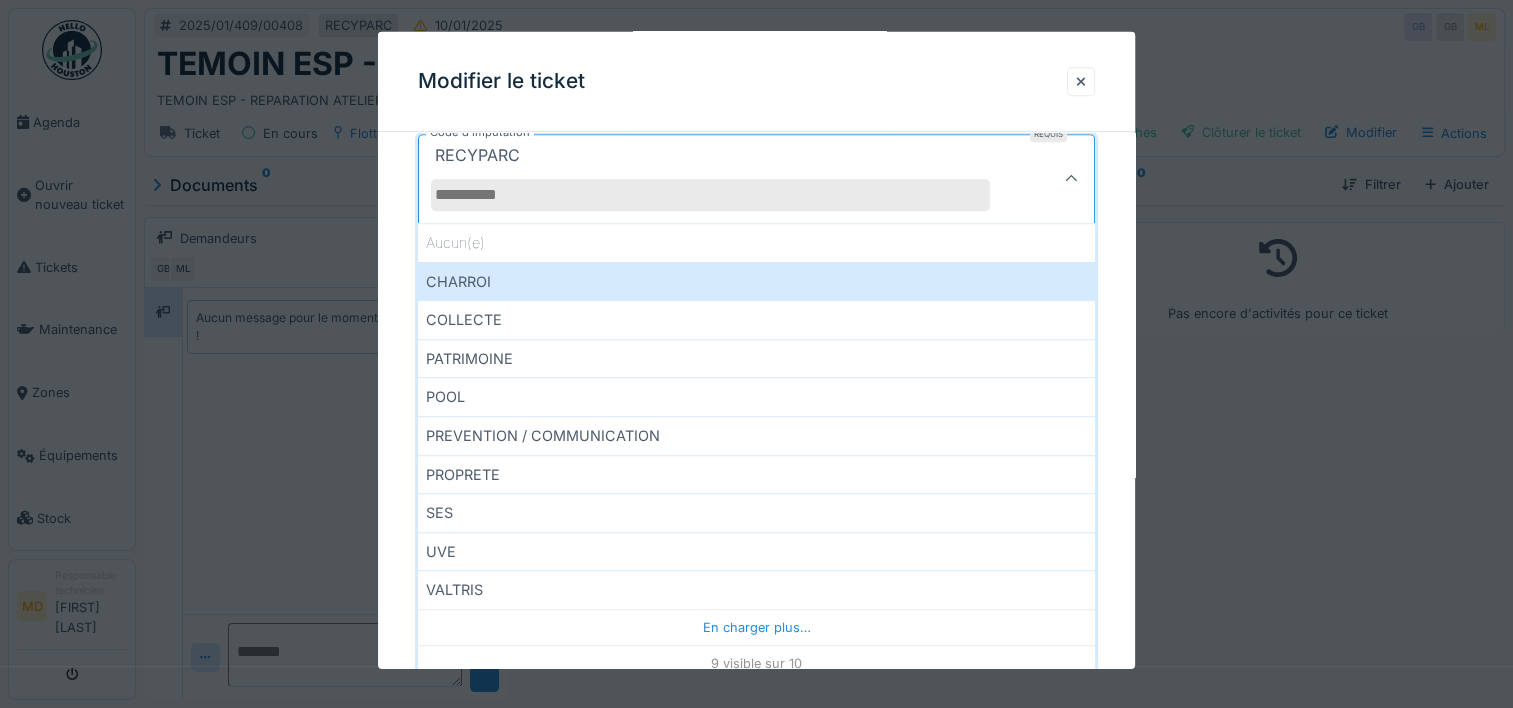 scroll, scrollTop: 1334, scrollLeft: 0, axis: vertical 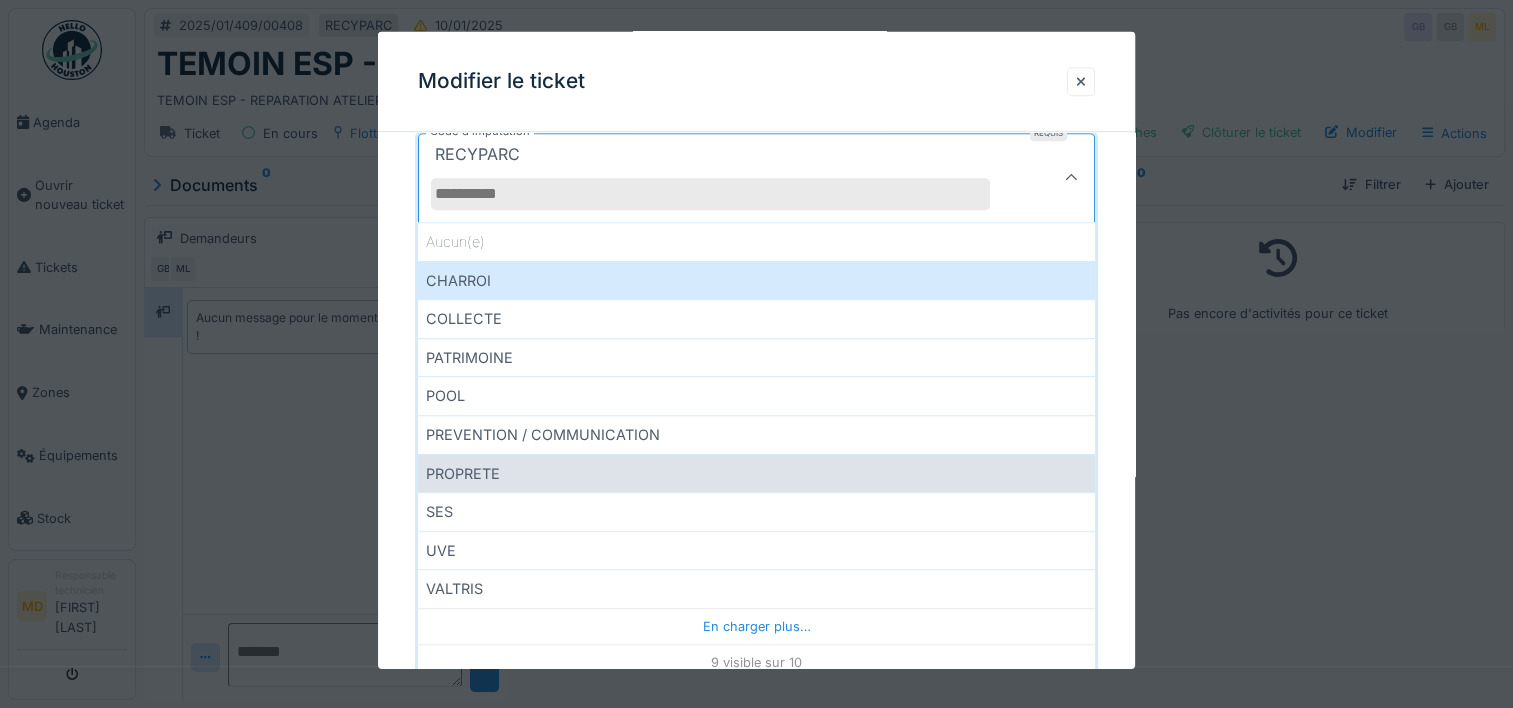 click on "PROPRETE" at bounding box center [756, 473] 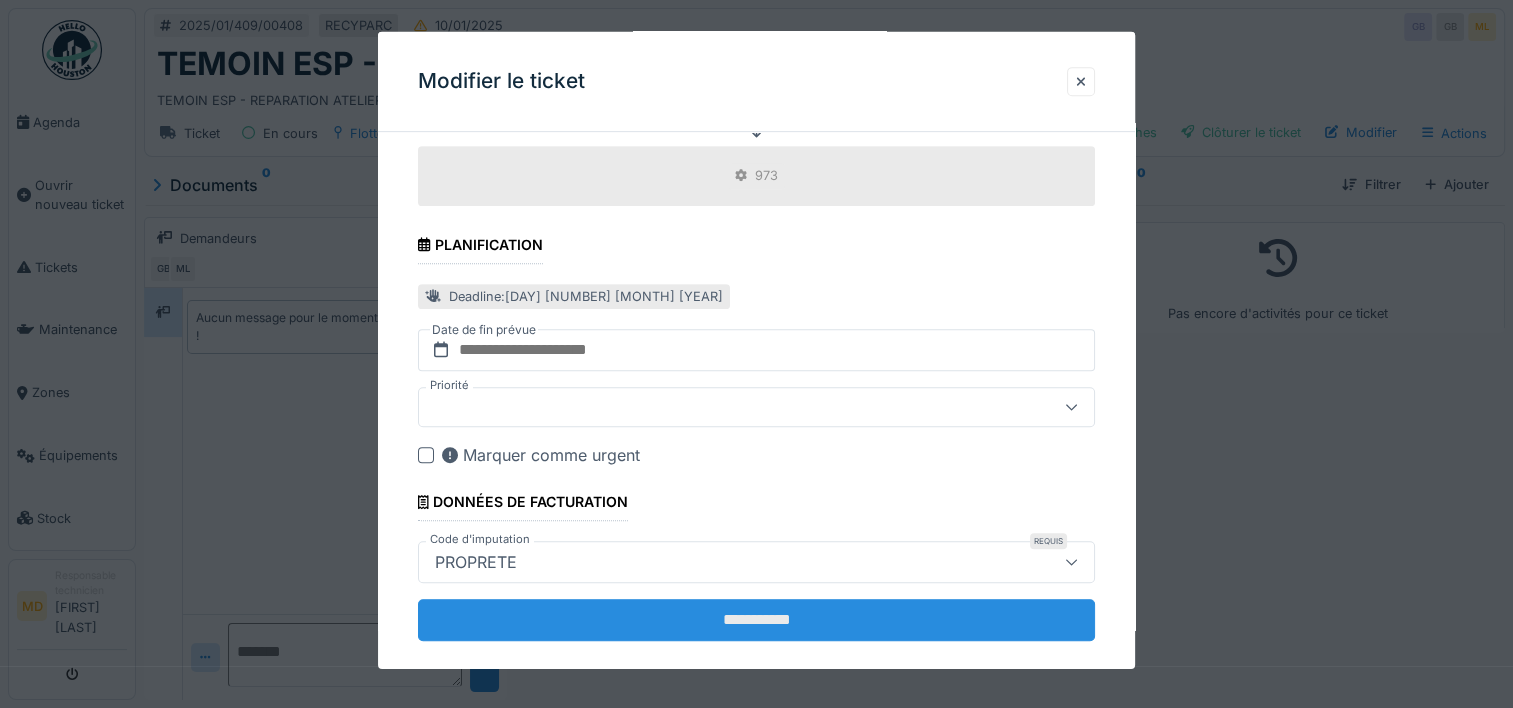 scroll, scrollTop: 945, scrollLeft: 0, axis: vertical 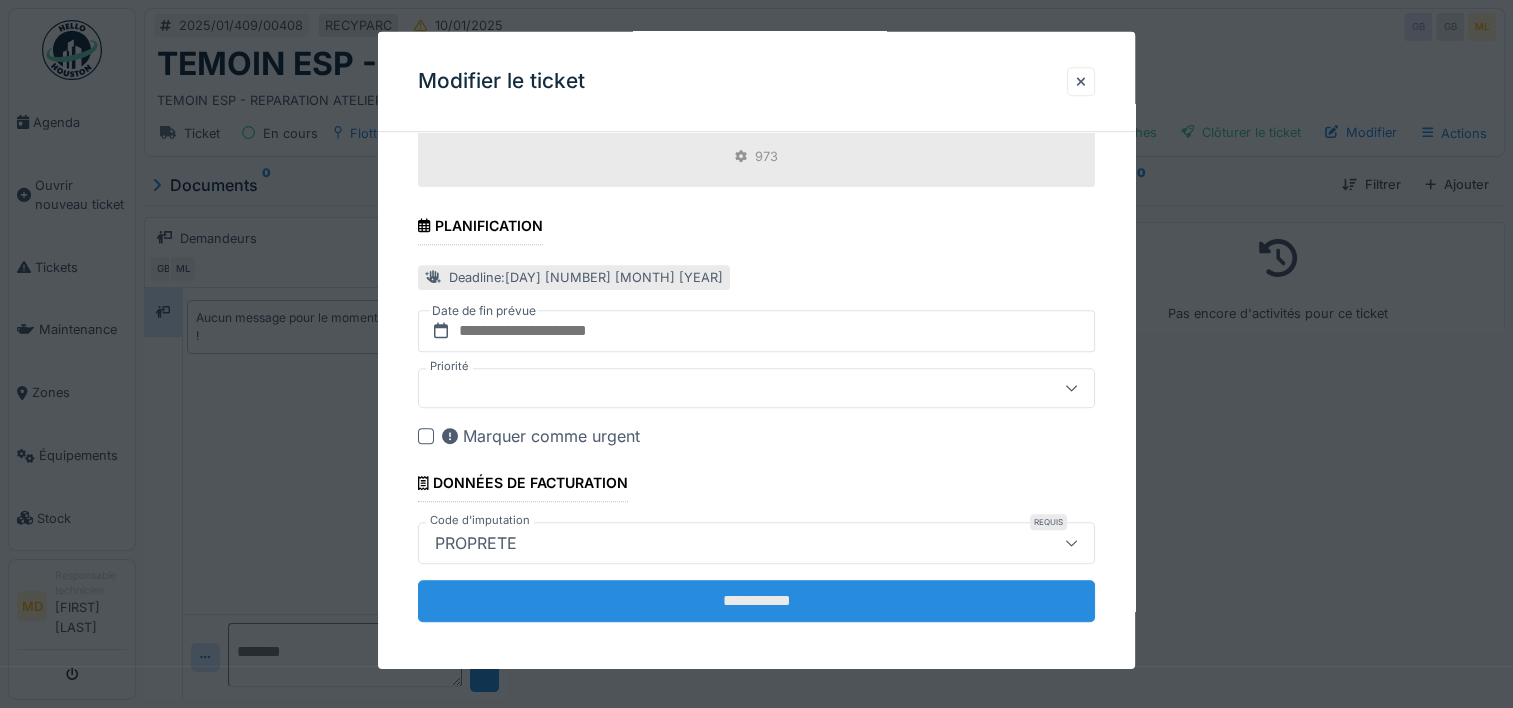 click on "**********" at bounding box center (756, 601) 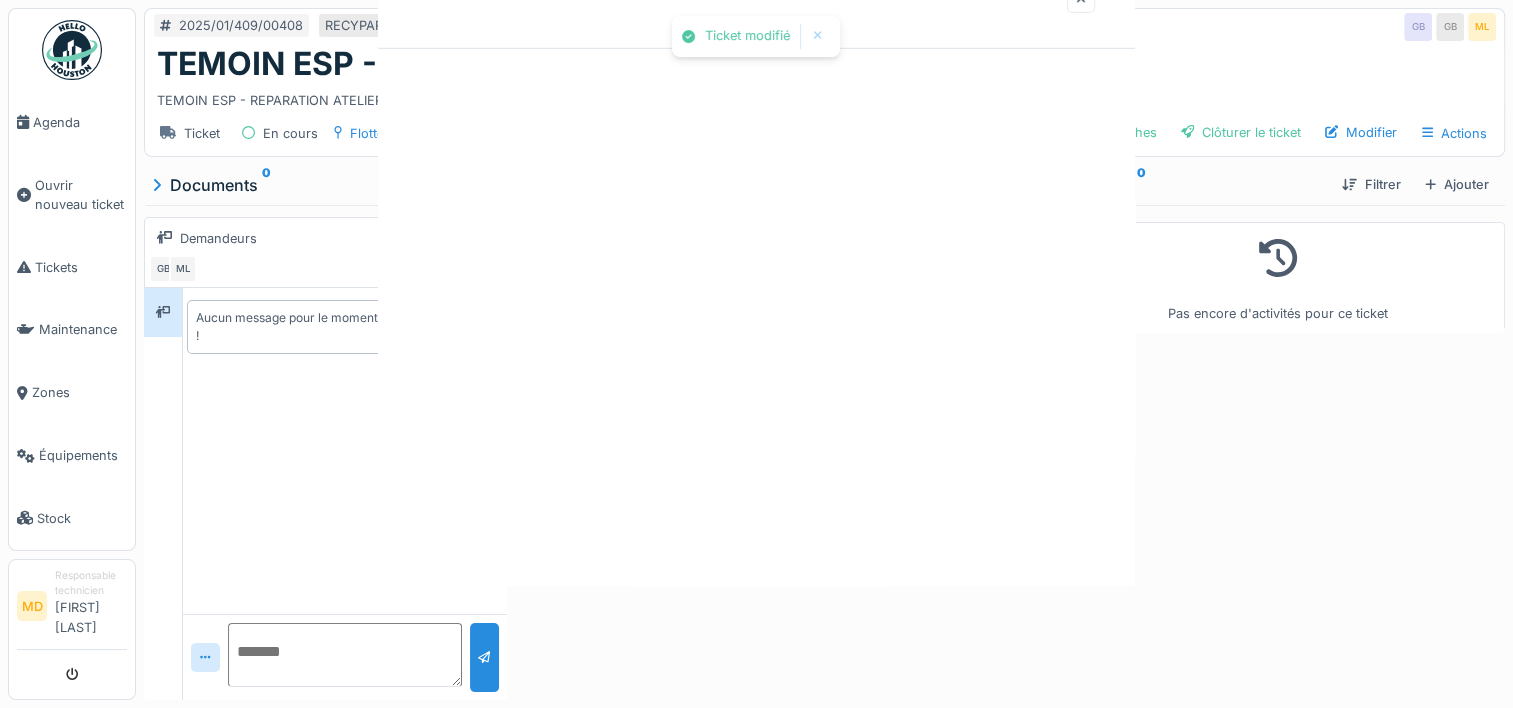 scroll, scrollTop: 0, scrollLeft: 0, axis: both 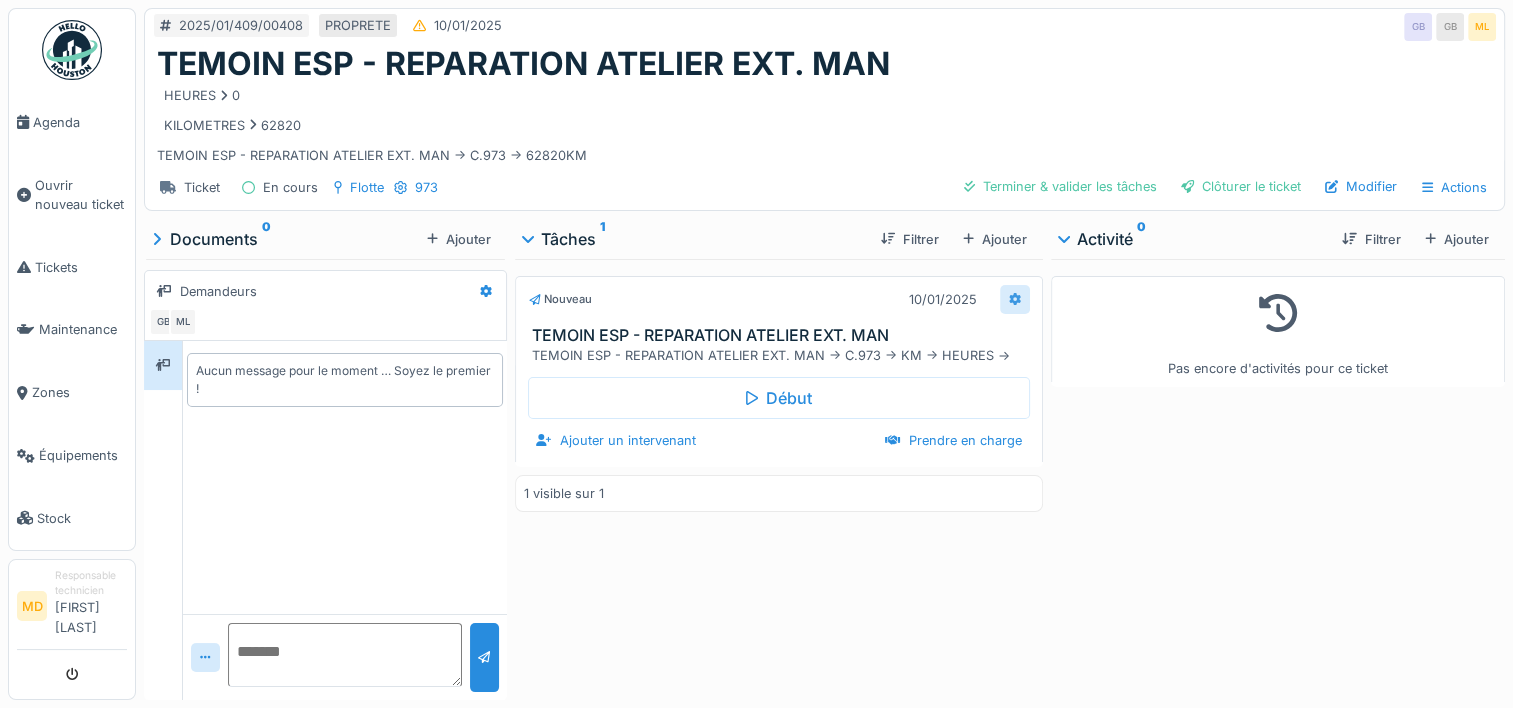 click 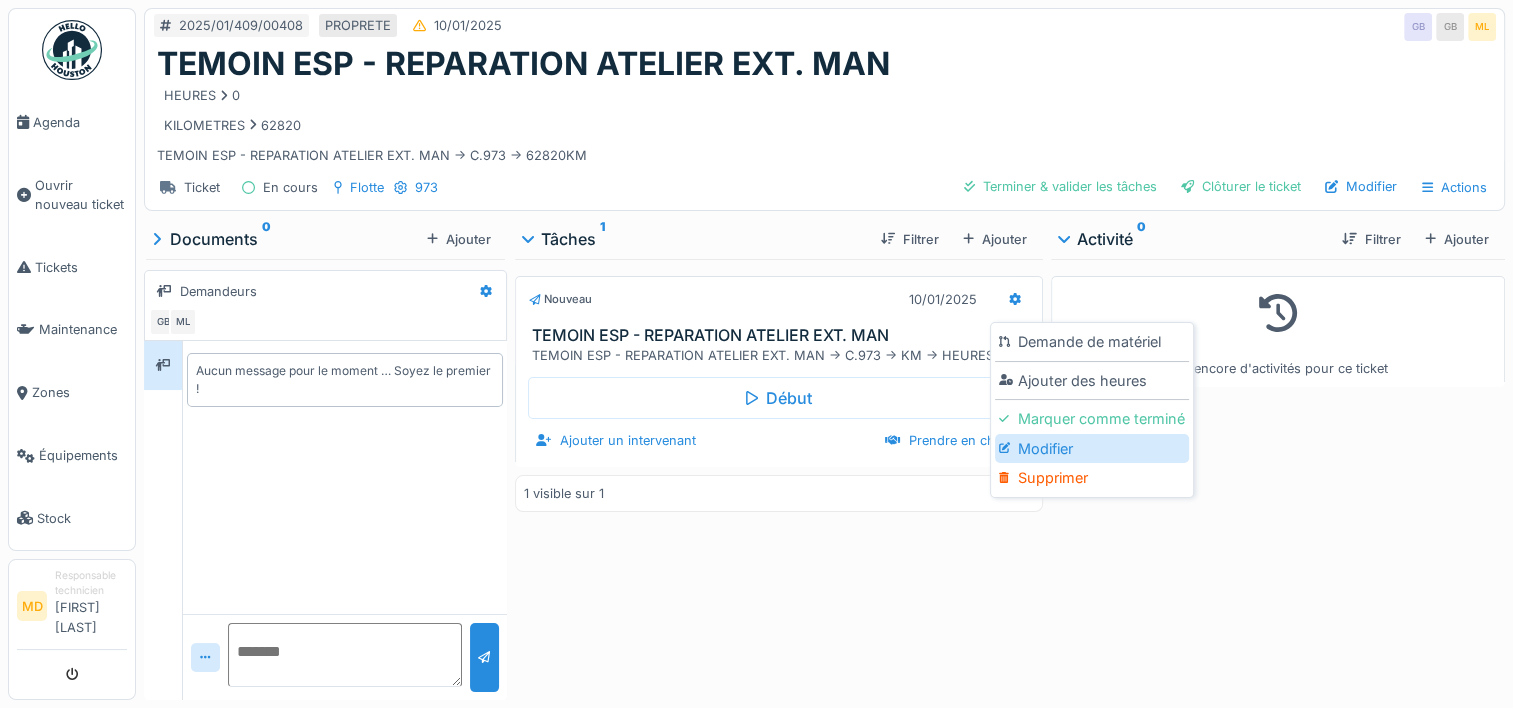 click on "Modifier" at bounding box center [1092, 449] 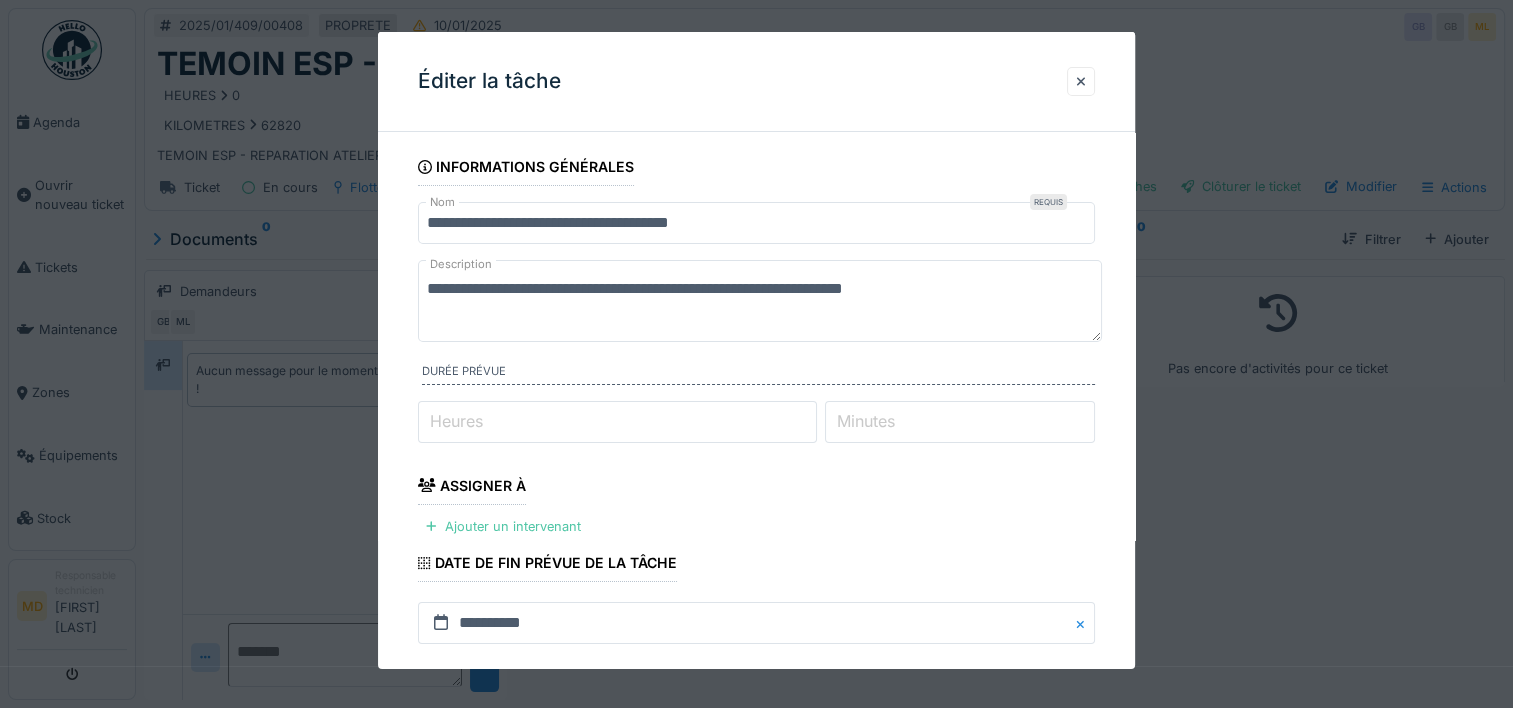 click on "**********" at bounding box center (760, 301) 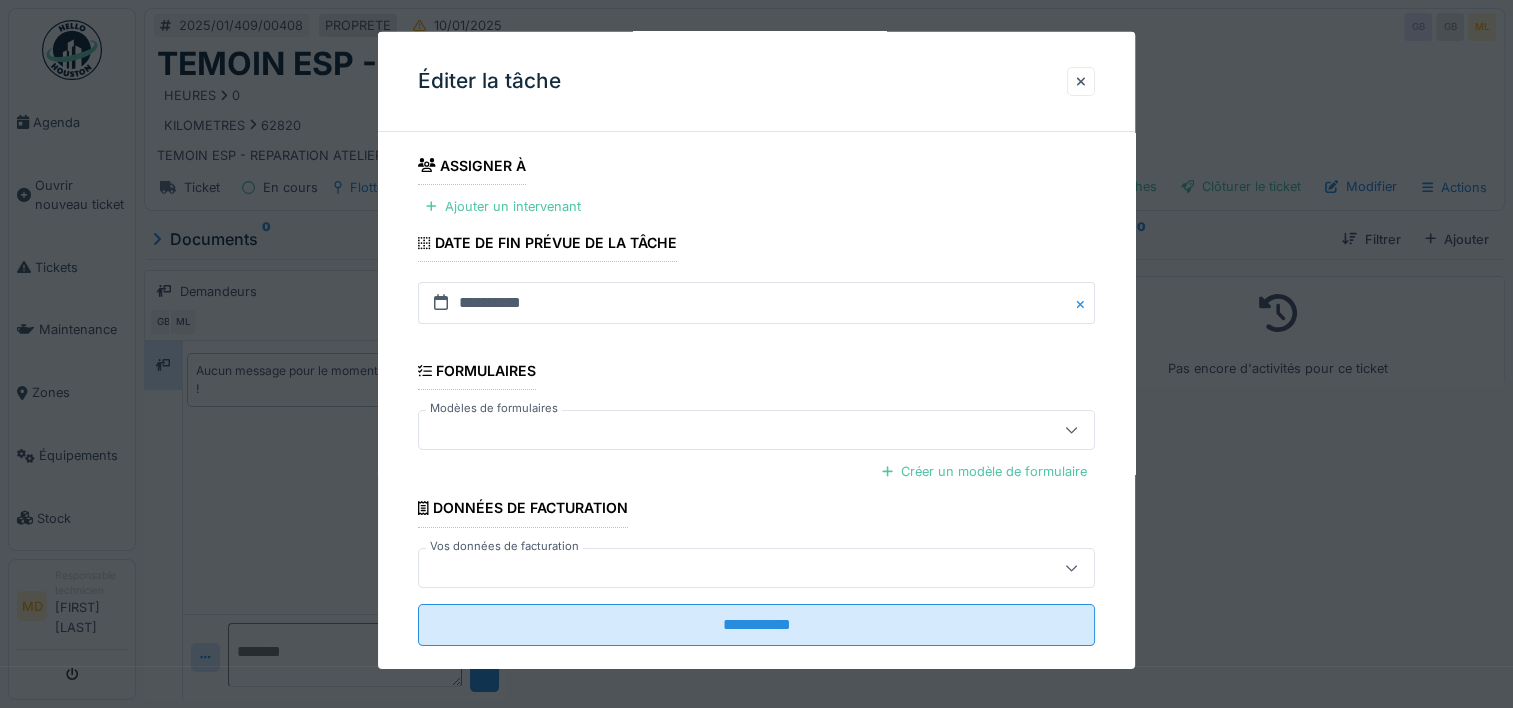 scroll, scrollTop: 348, scrollLeft: 0, axis: vertical 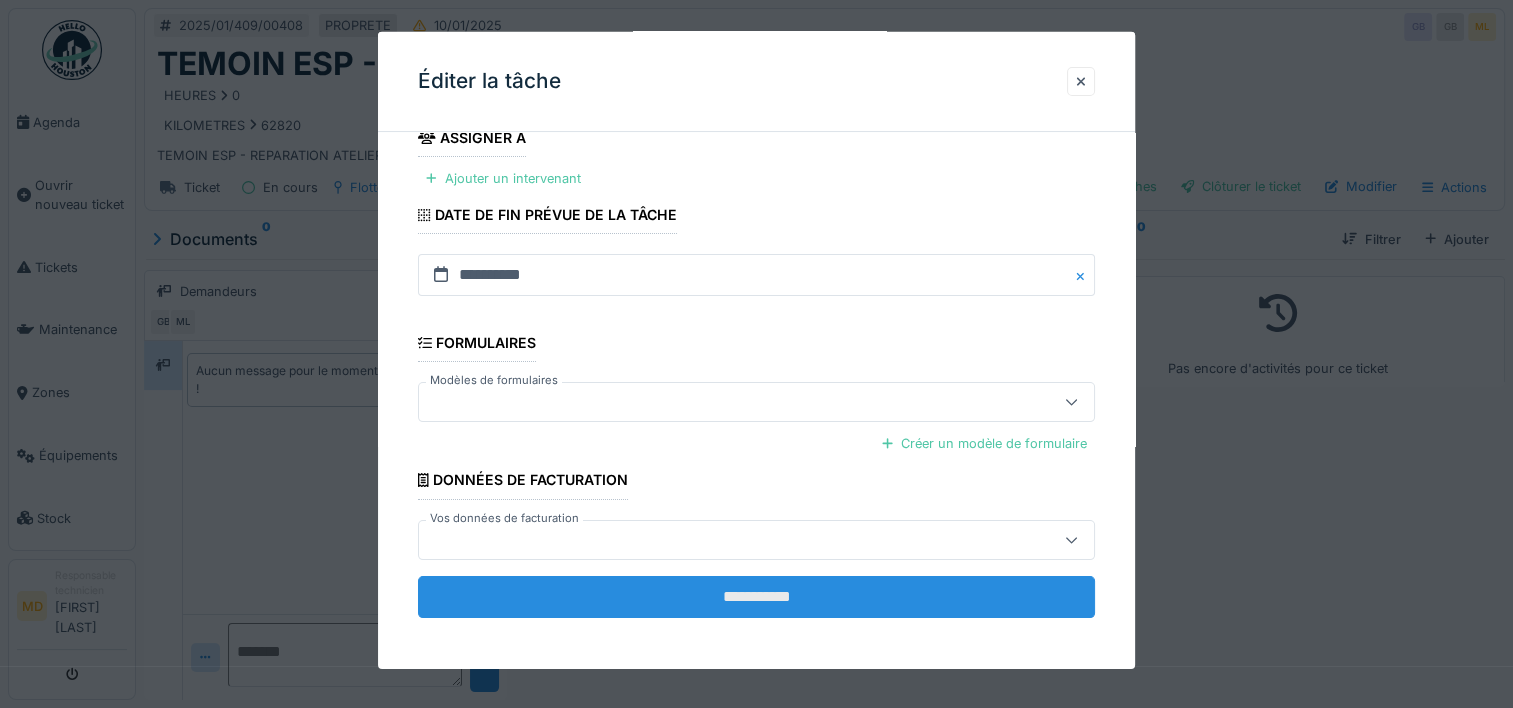 type on "**********" 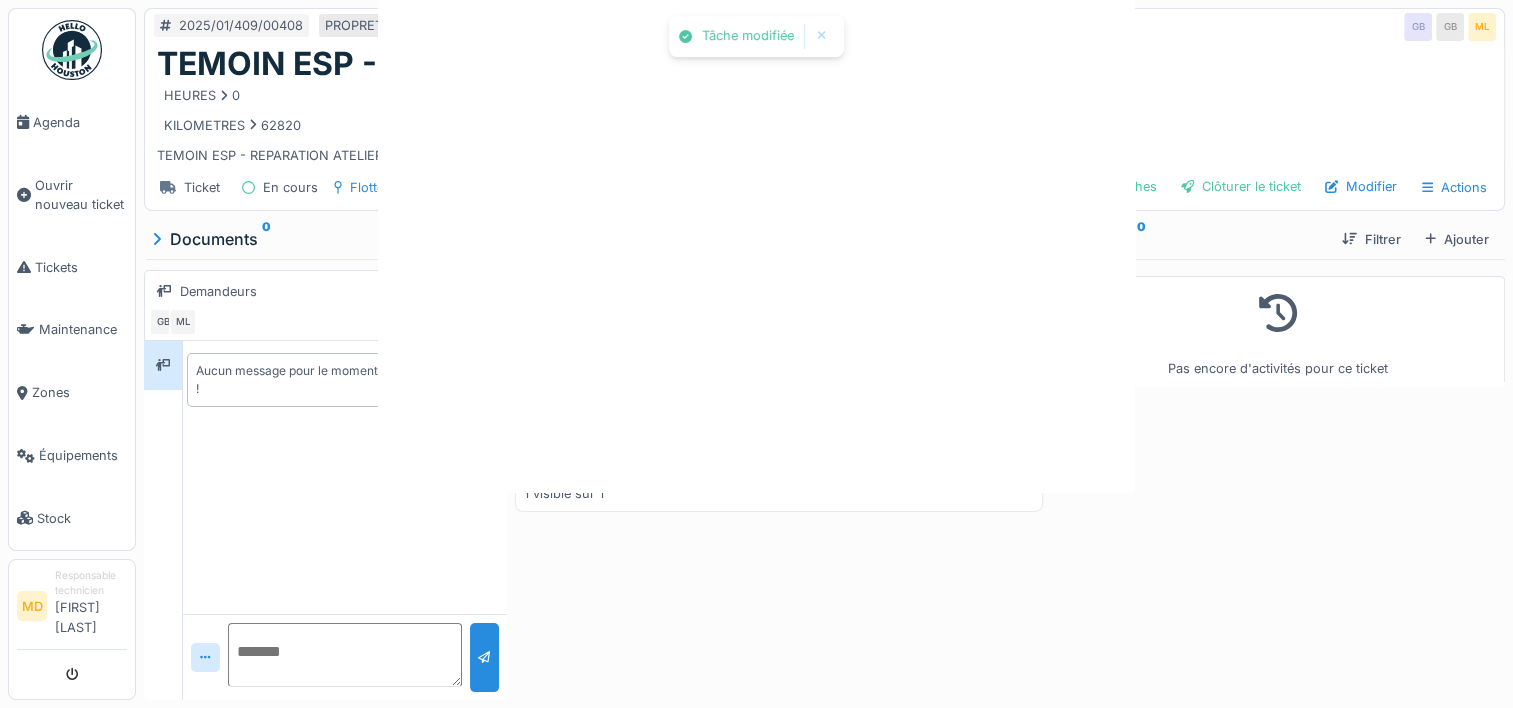 scroll, scrollTop: 0, scrollLeft: 0, axis: both 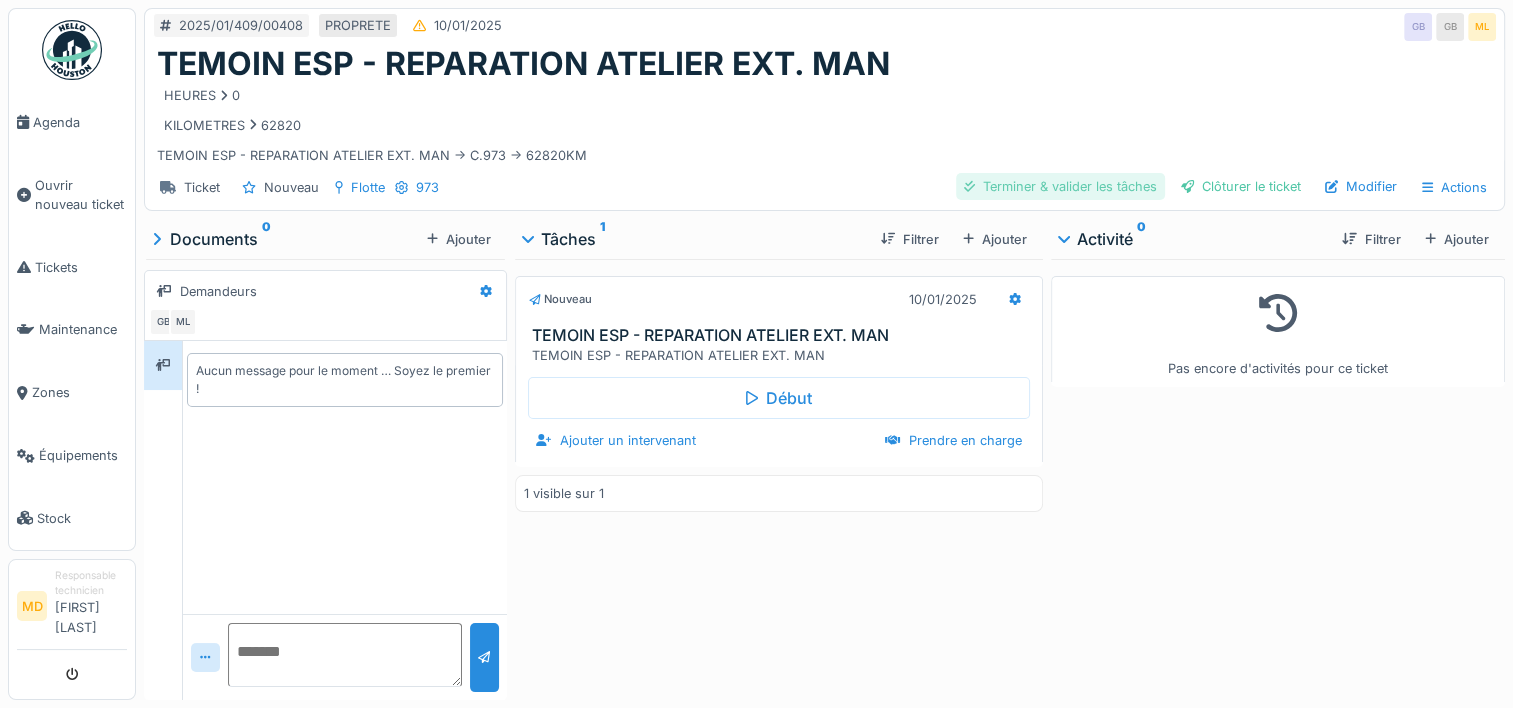 click on "Terminer & valider les tâches" at bounding box center [1060, 186] 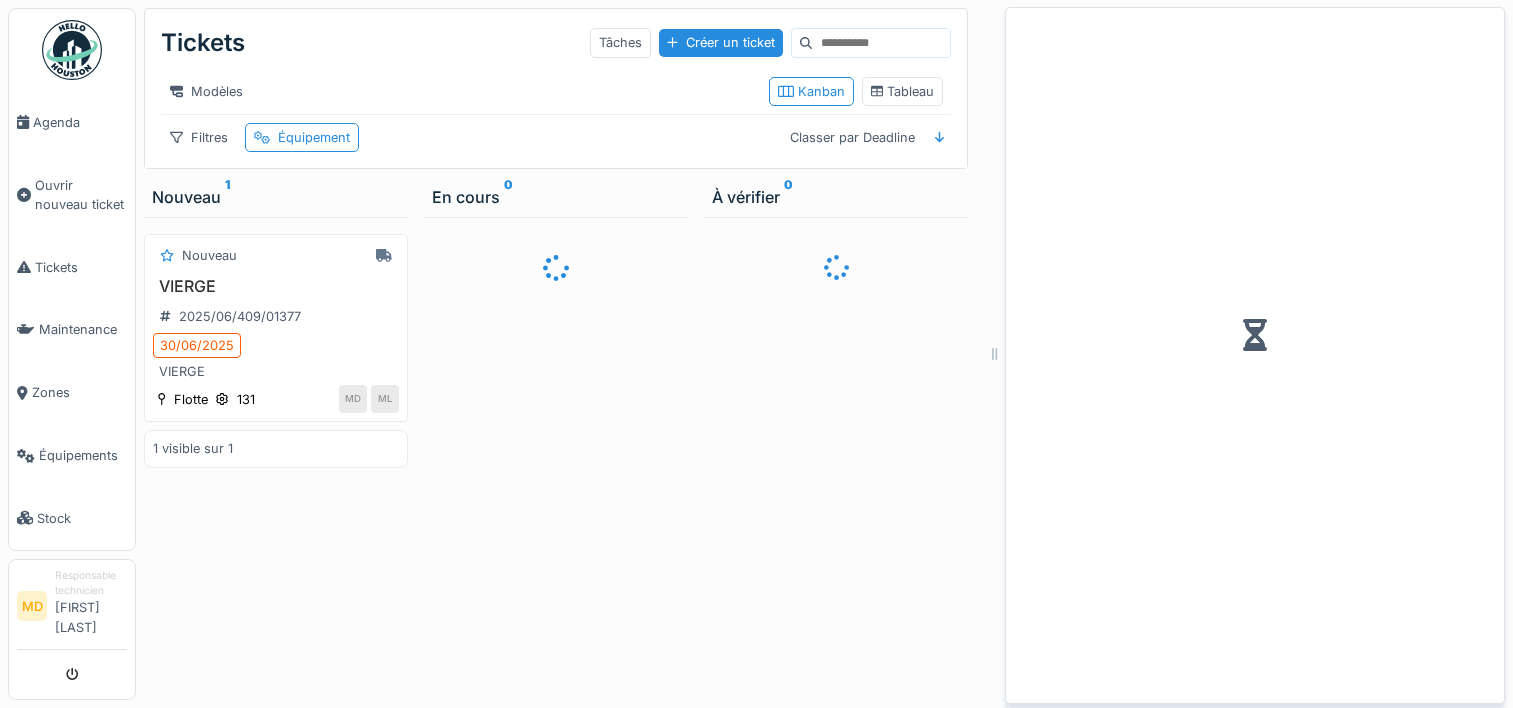scroll, scrollTop: 0, scrollLeft: 0, axis: both 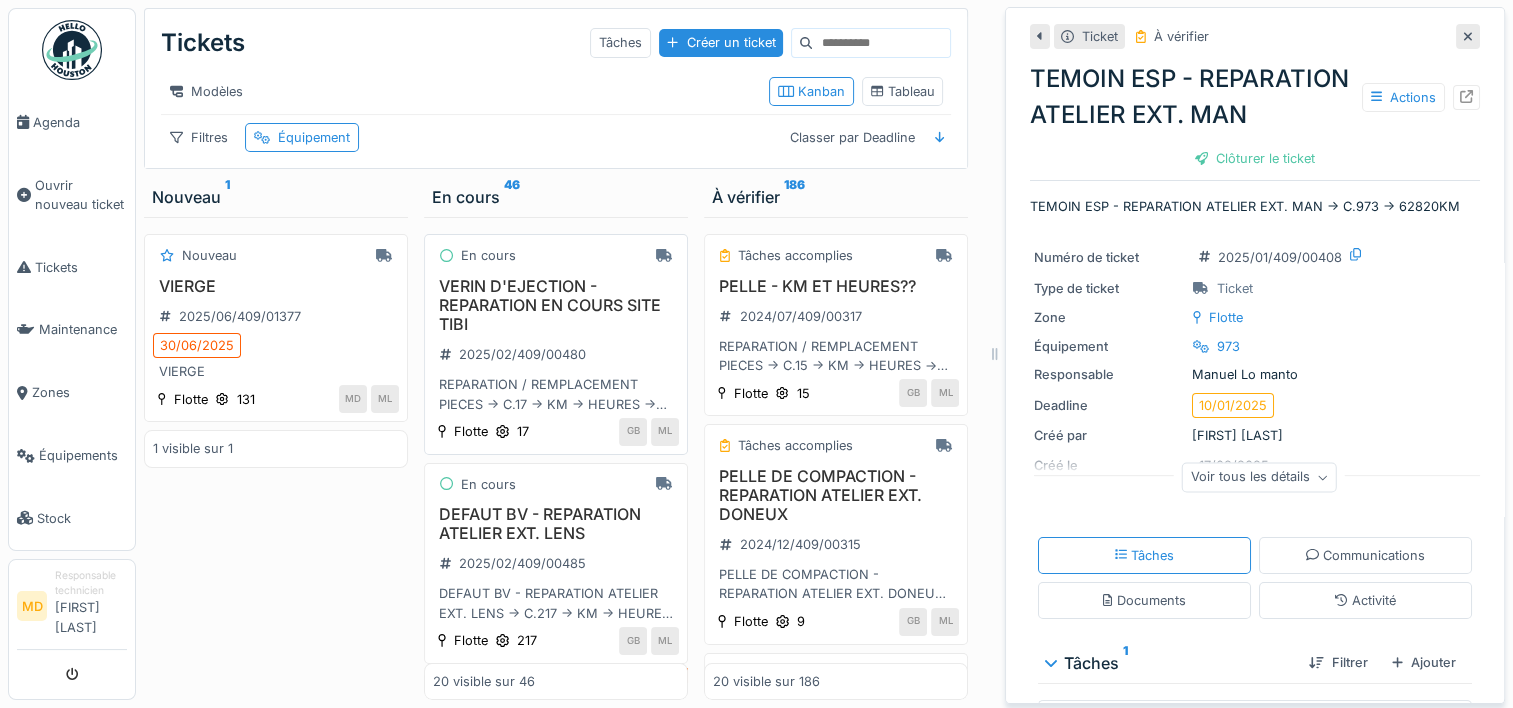 click on "VERIN D'EJECTION - REPARATION EN COURS SITE TIBI" at bounding box center [556, 306] 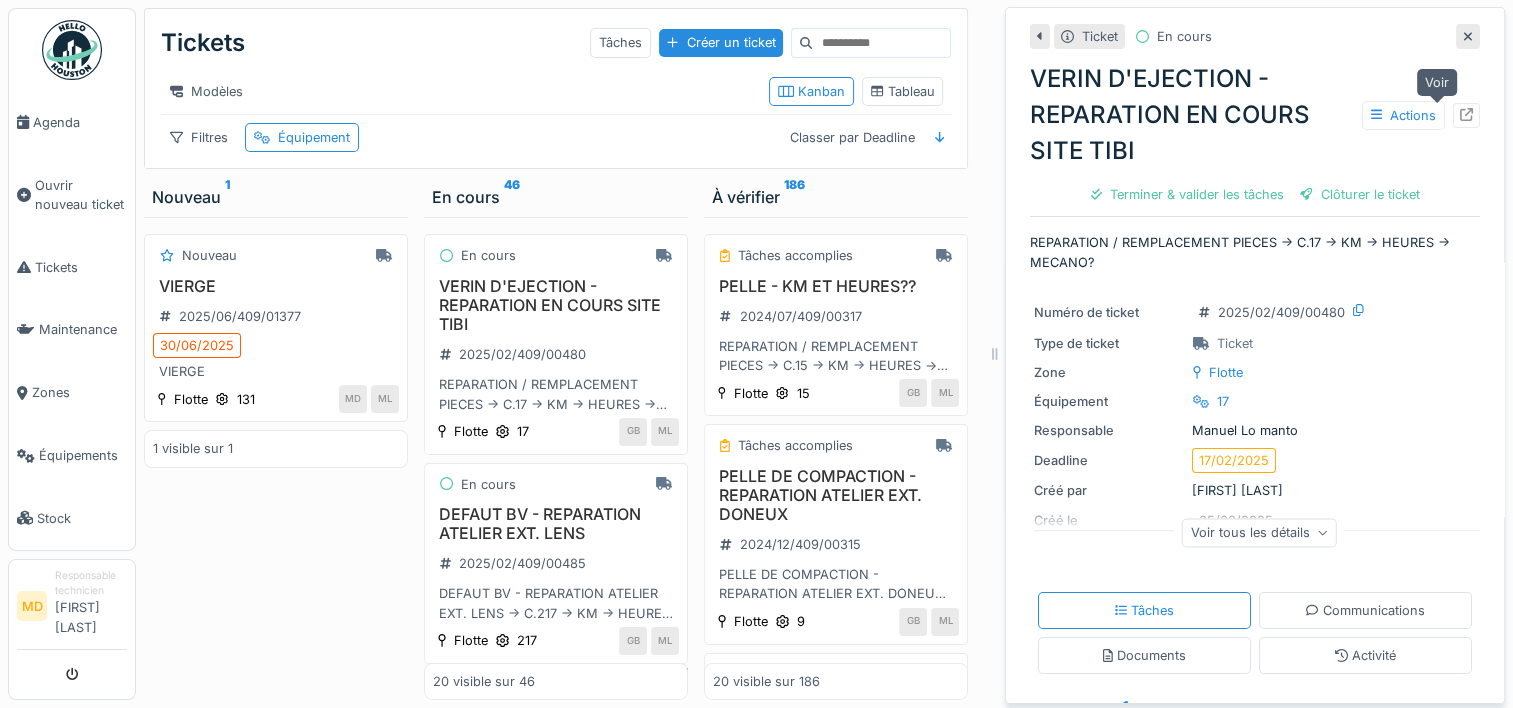 click 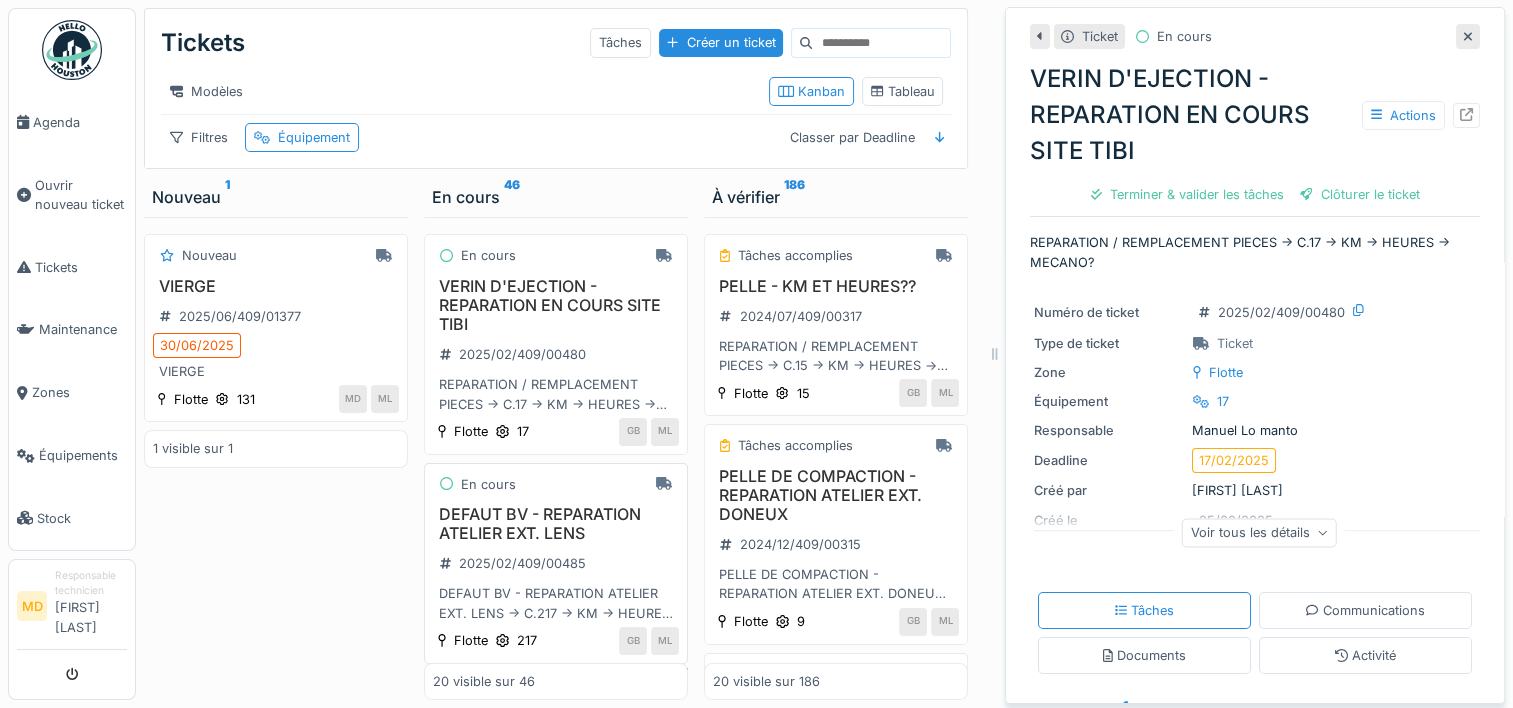 click on "DEFAUT BV - REPARATION ATELIER EXT. LENS" at bounding box center [556, 524] 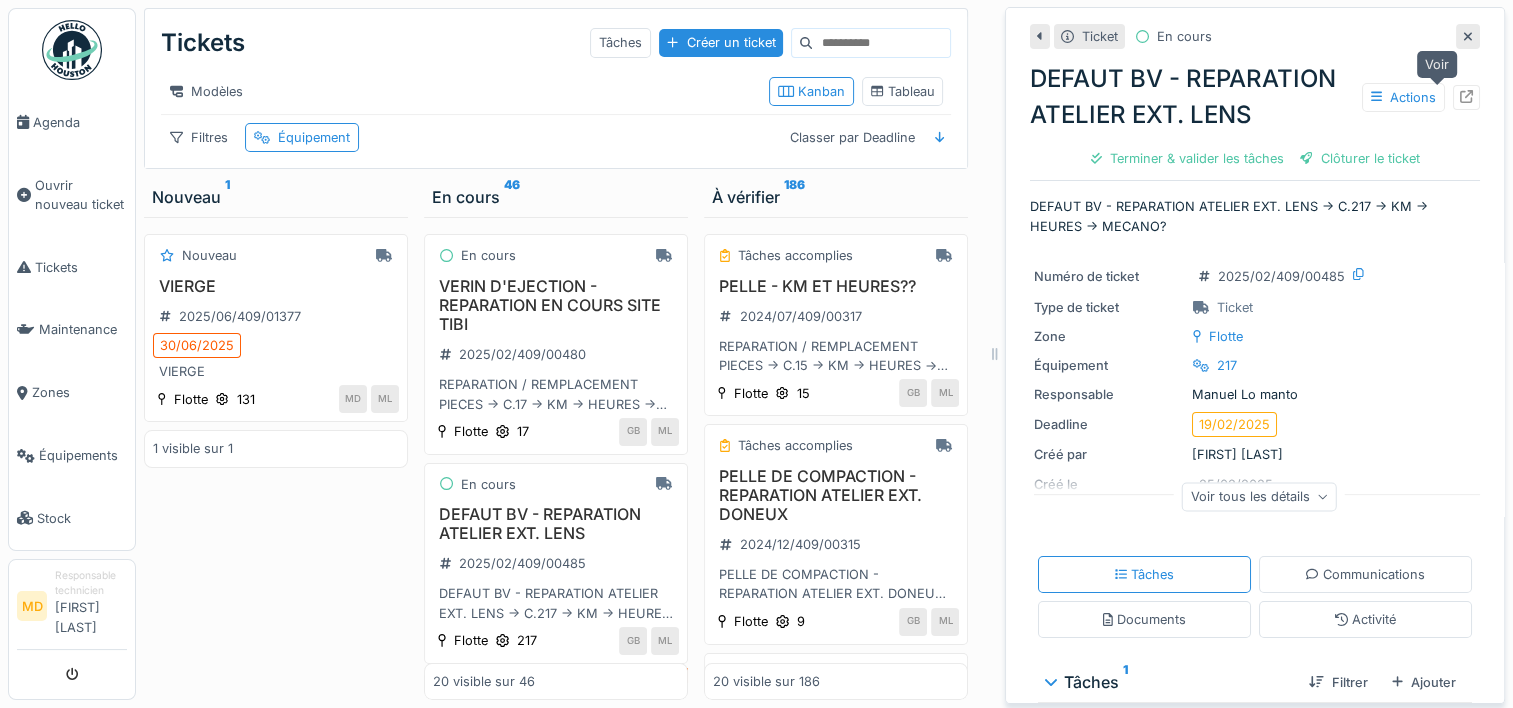 click 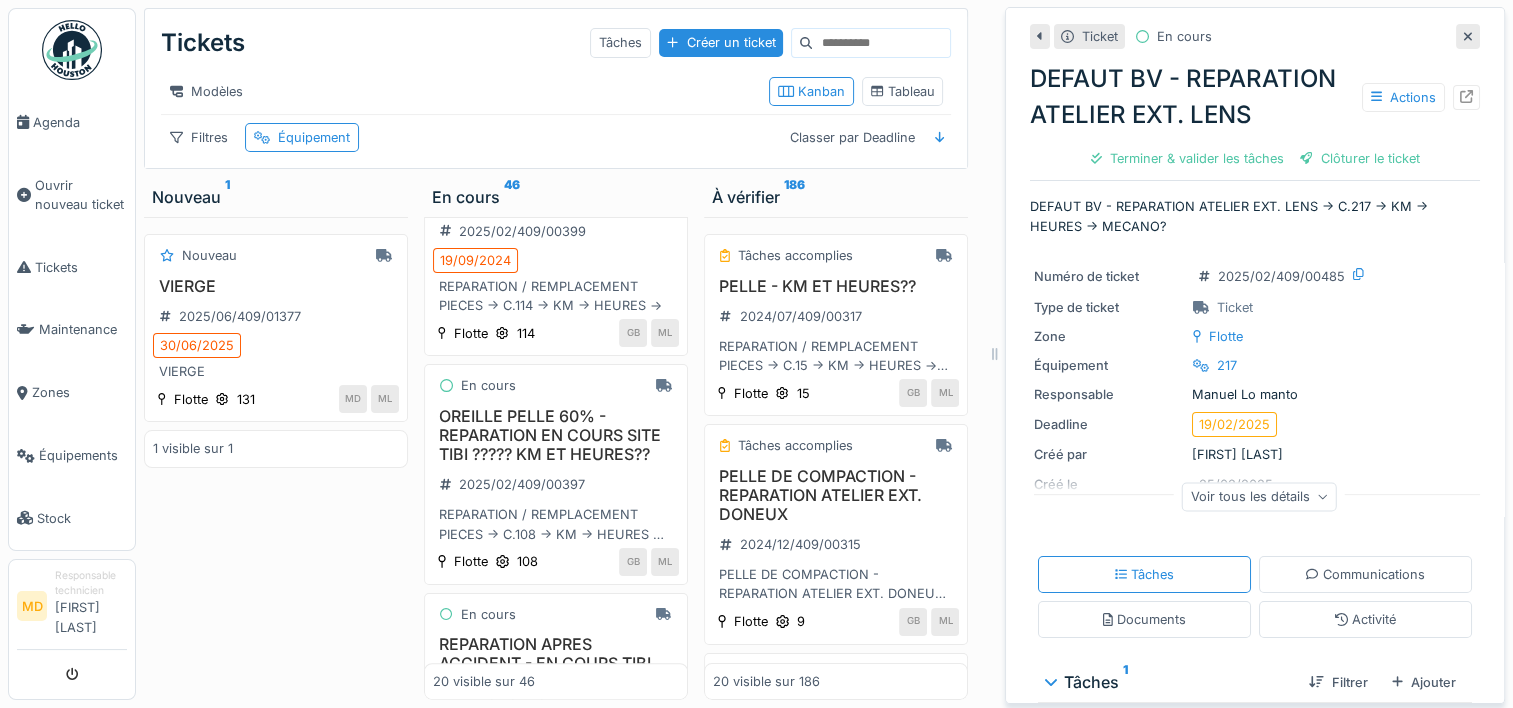 scroll, scrollTop: 784, scrollLeft: 0, axis: vertical 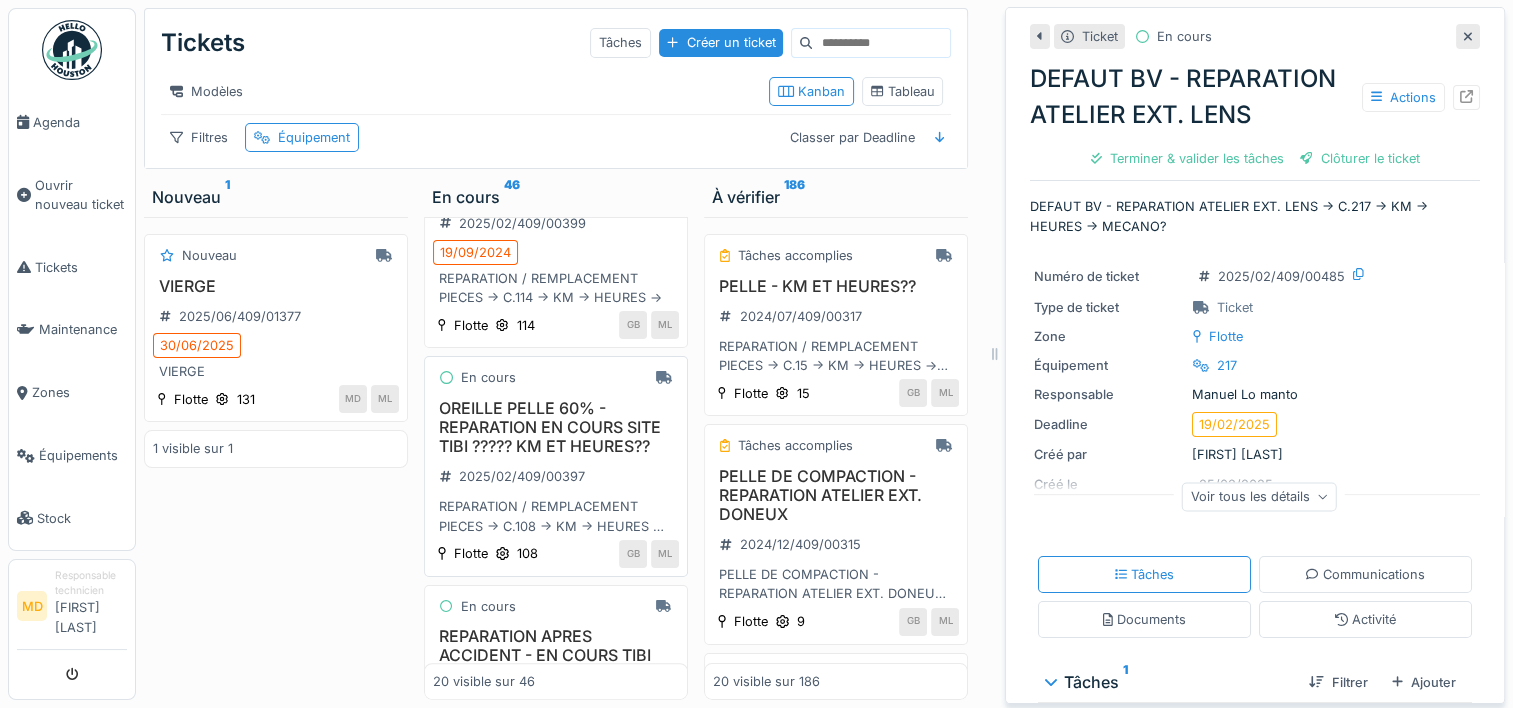 click on "OREILLE PELLE 60% - REPARATION EN COURS SITE TIBI ????? KM  ET HEURES??" at bounding box center (556, 428) 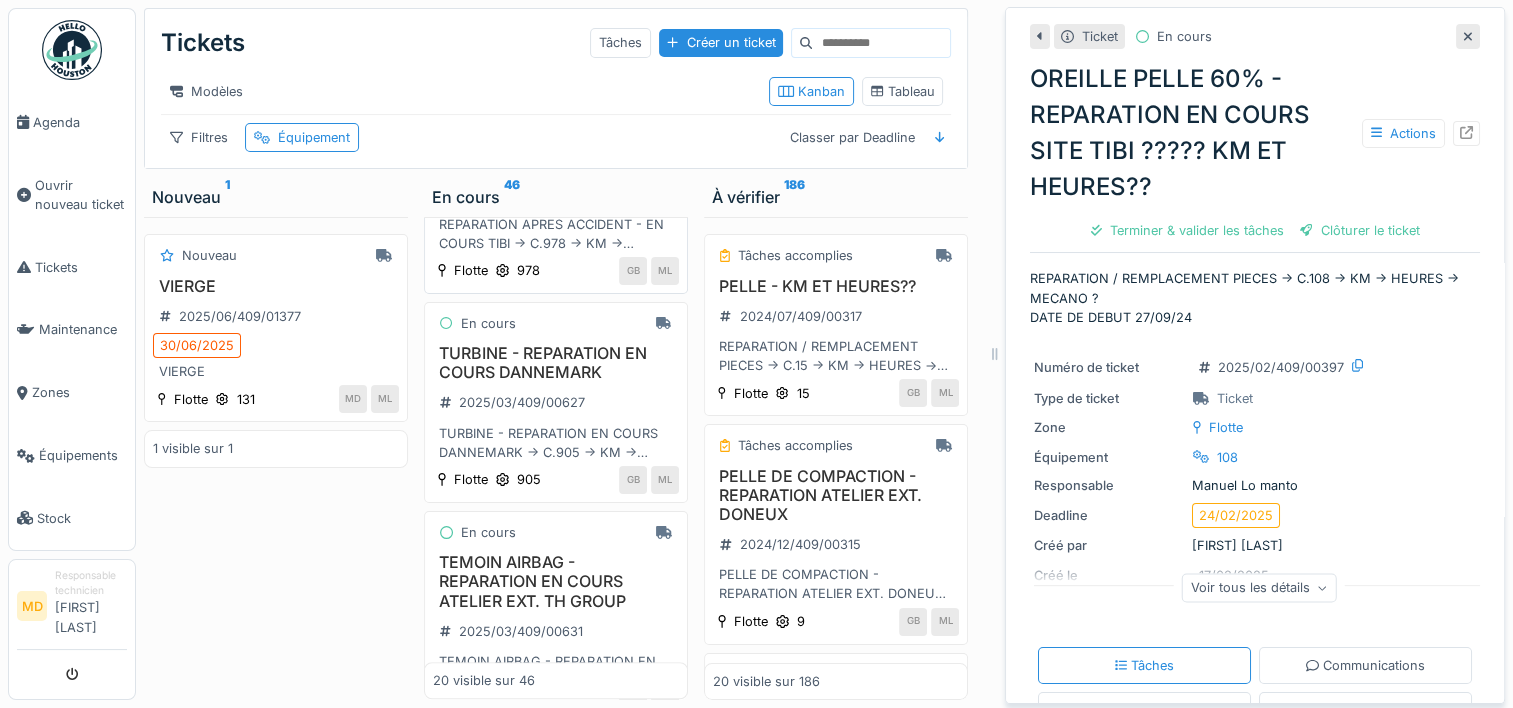 scroll, scrollTop: 1278, scrollLeft: 0, axis: vertical 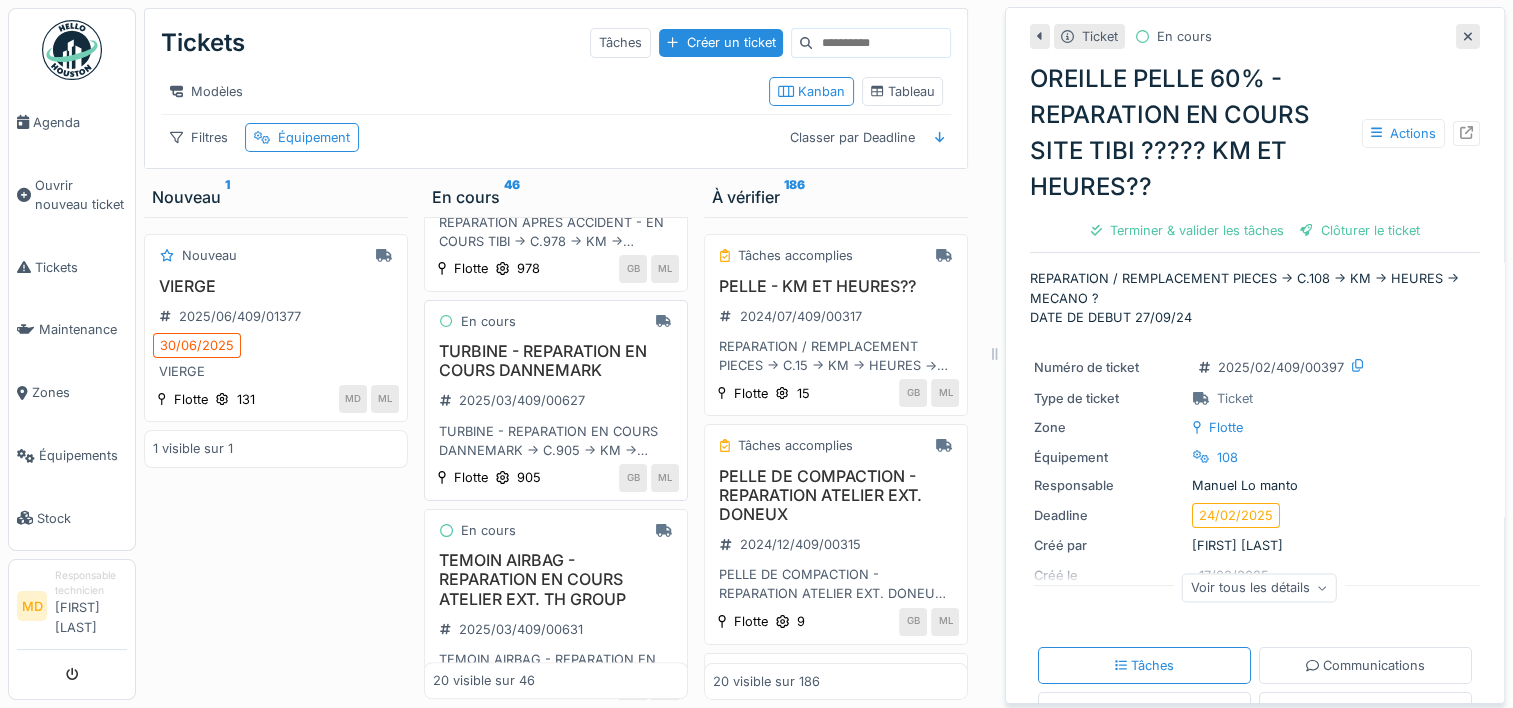 click on "TURBINE - REPARATION EN COURS DANNEMARK" at bounding box center [556, 361] 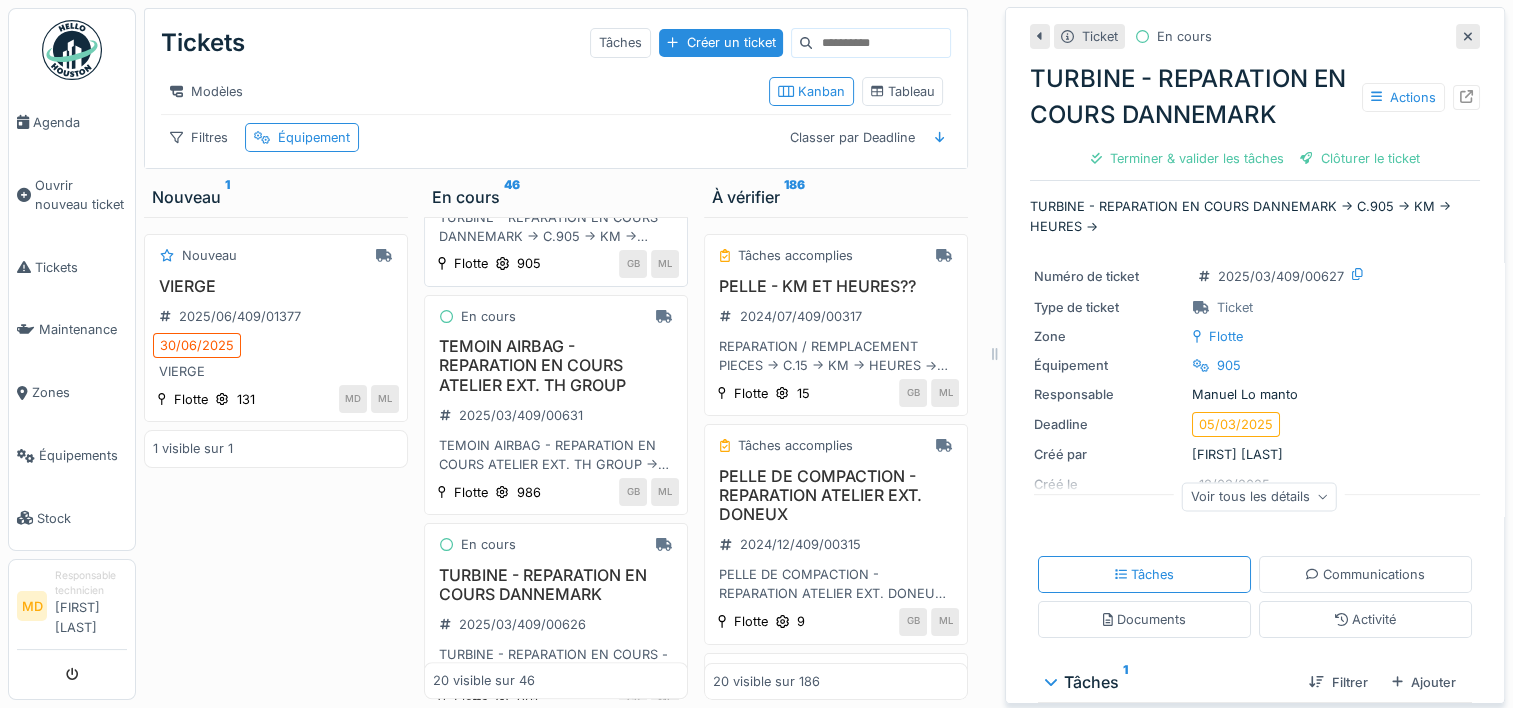 scroll, scrollTop: 1494, scrollLeft: 0, axis: vertical 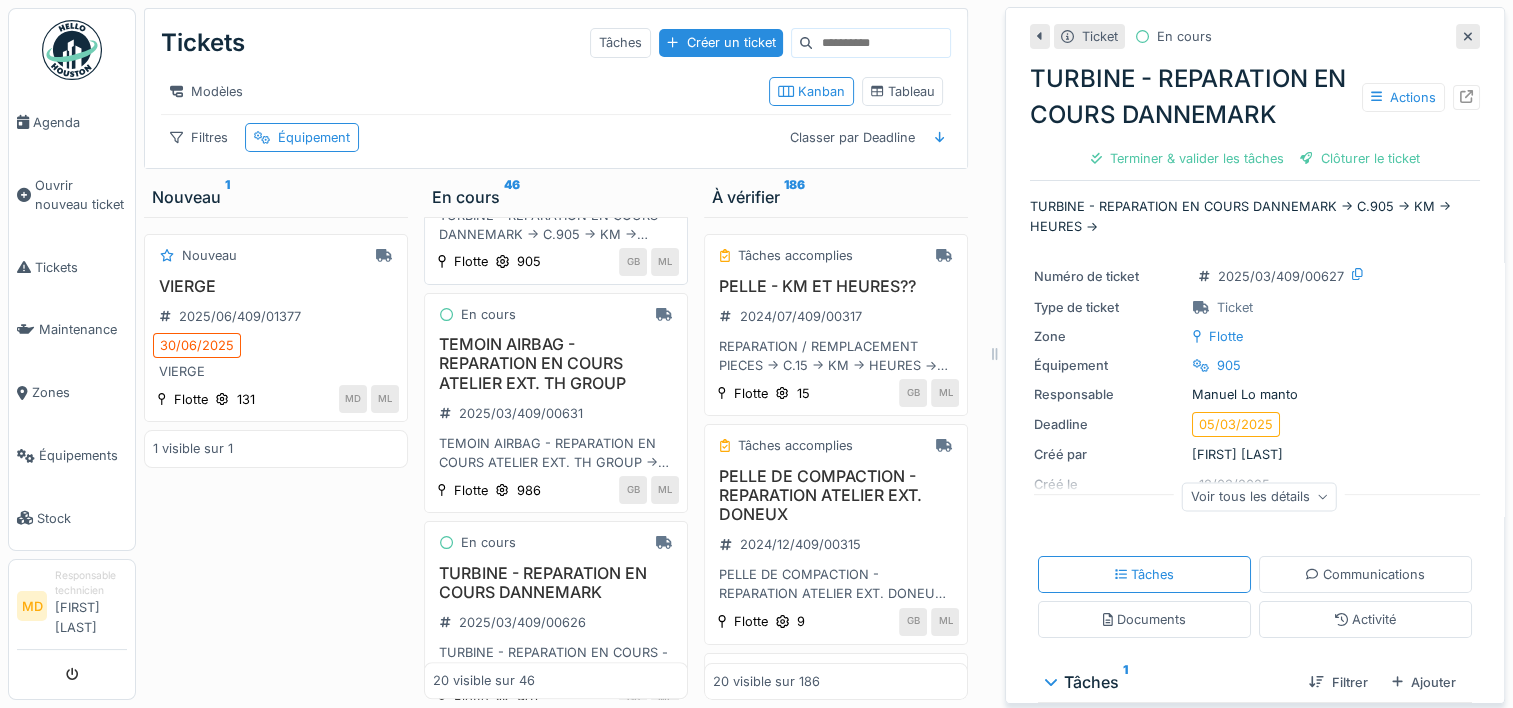 click on "TEMOIN AIRBAG - REPARATION EN COURS ATELIER EXT. TH GROUP" at bounding box center (556, 364) 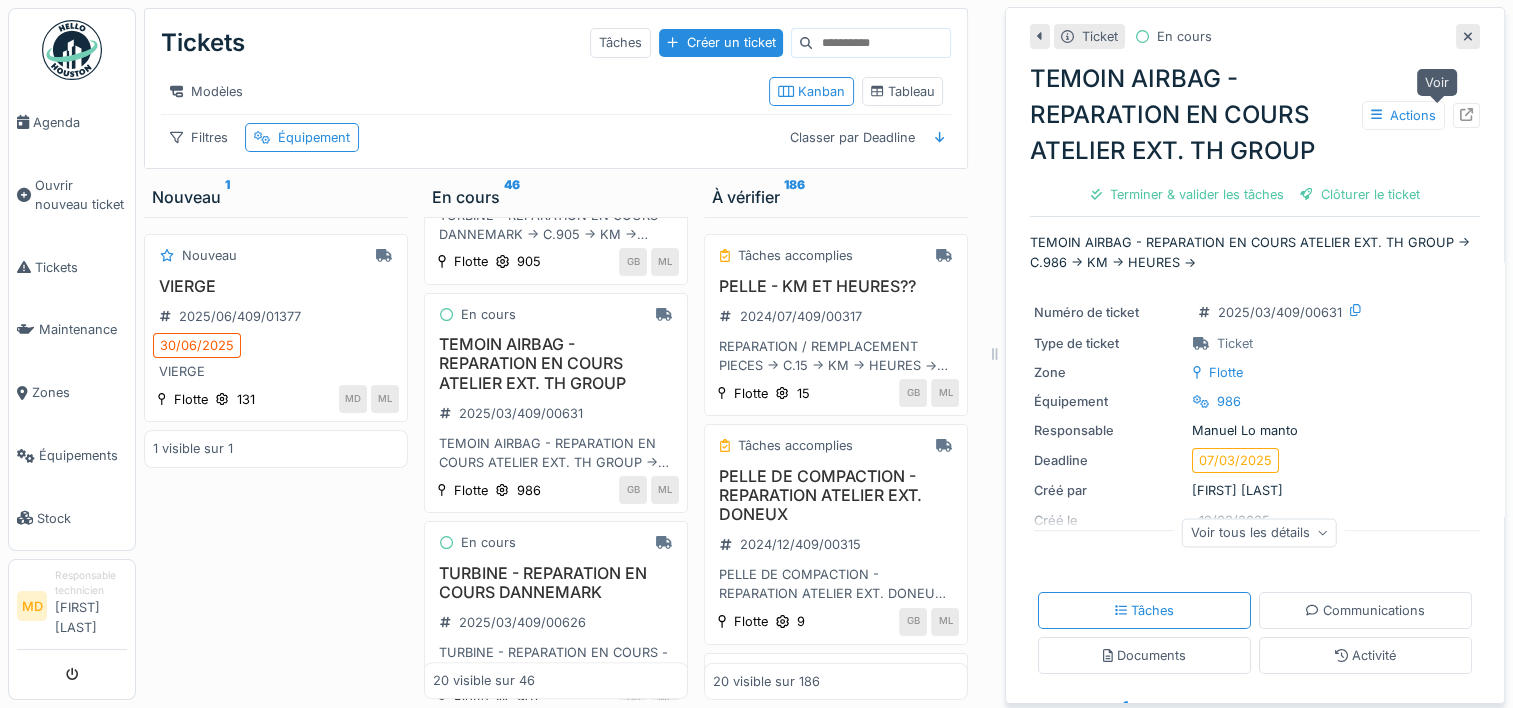 click 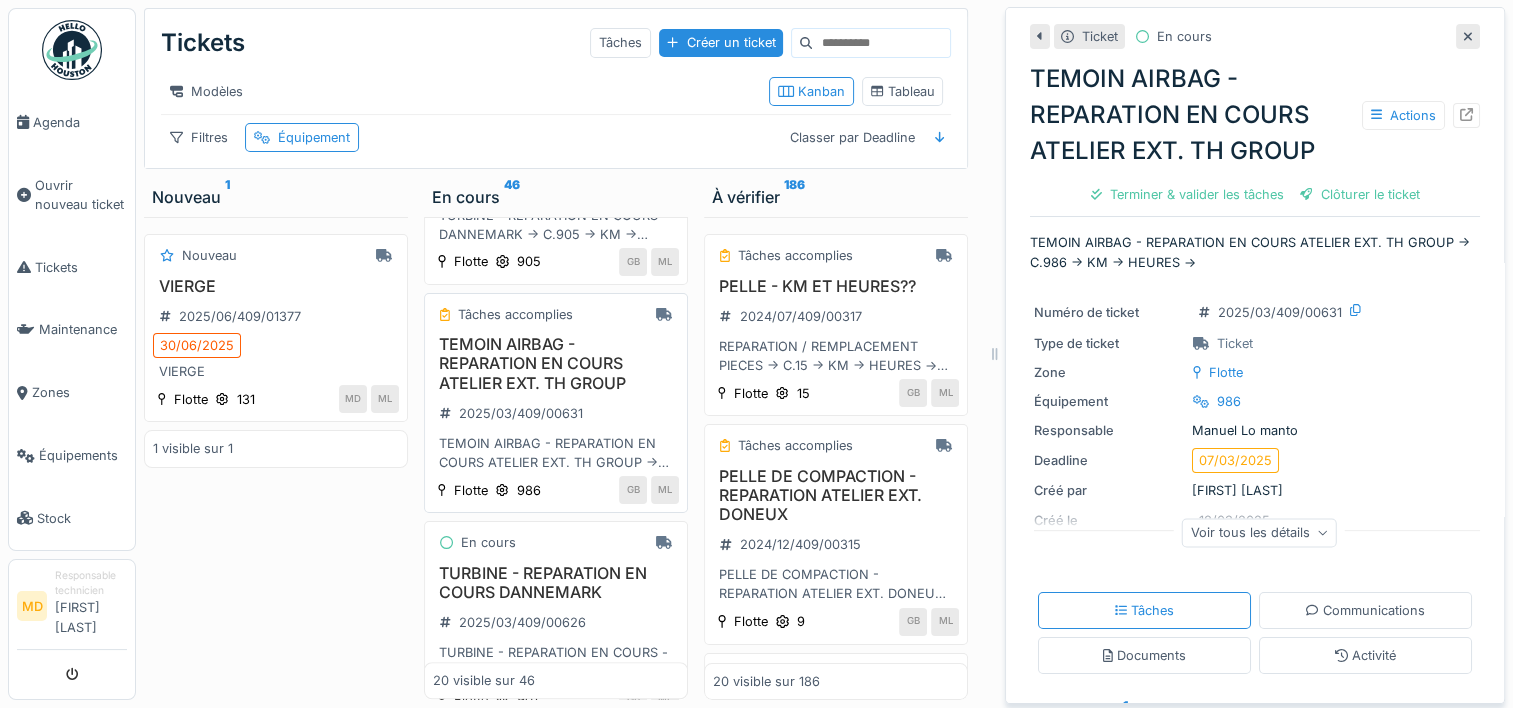 click on "TEMOIN AIRBAG - REPARATION EN COURS ATELIER EXT. TH GROUP" at bounding box center [556, 364] 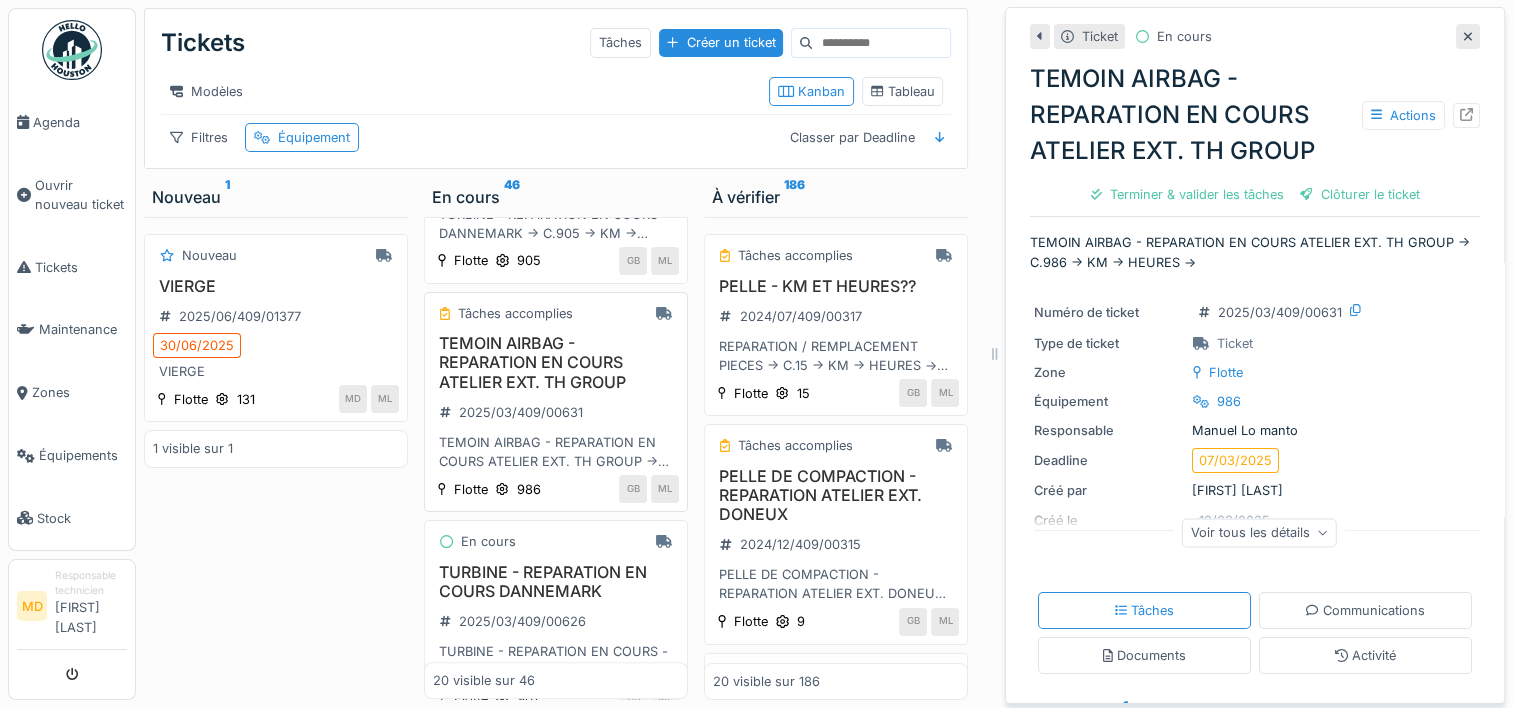 scroll, scrollTop: 1496, scrollLeft: 0, axis: vertical 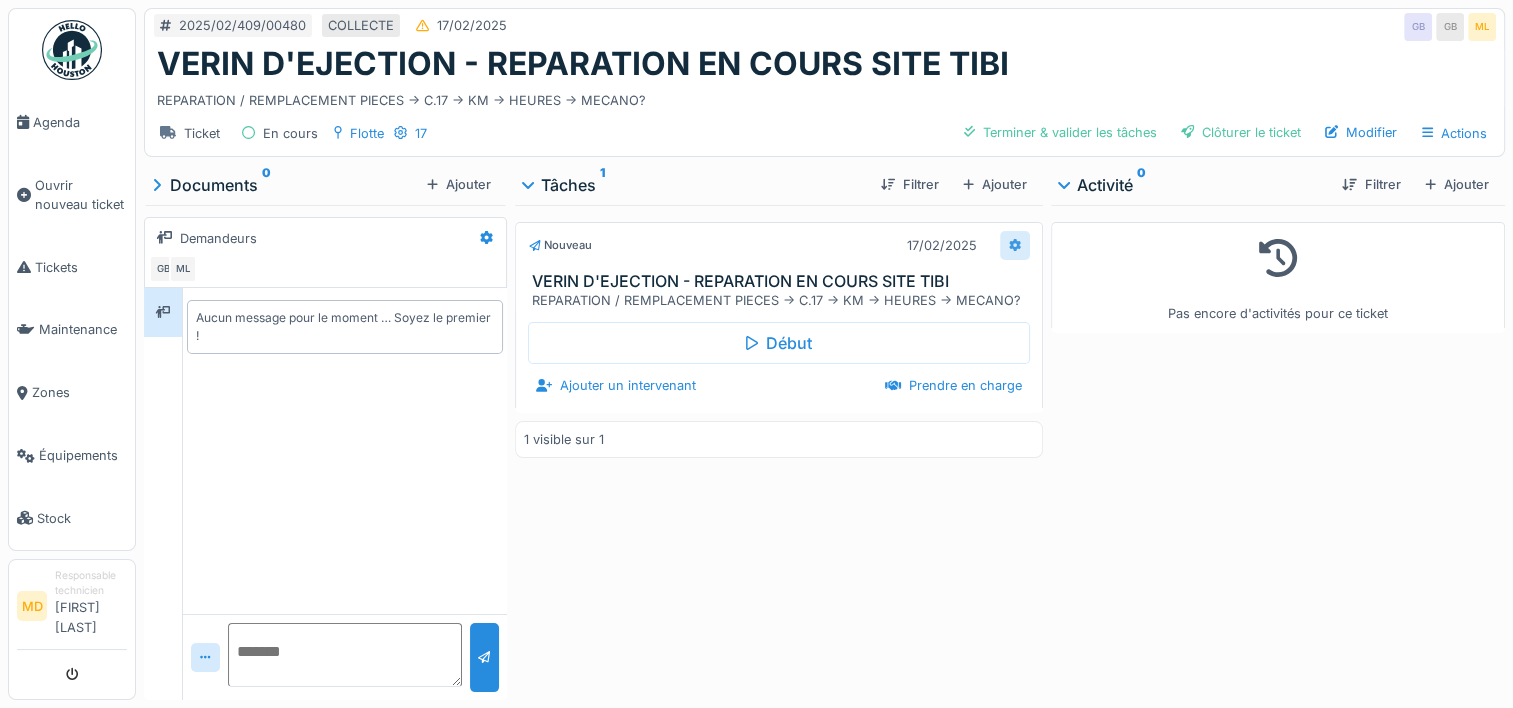 click 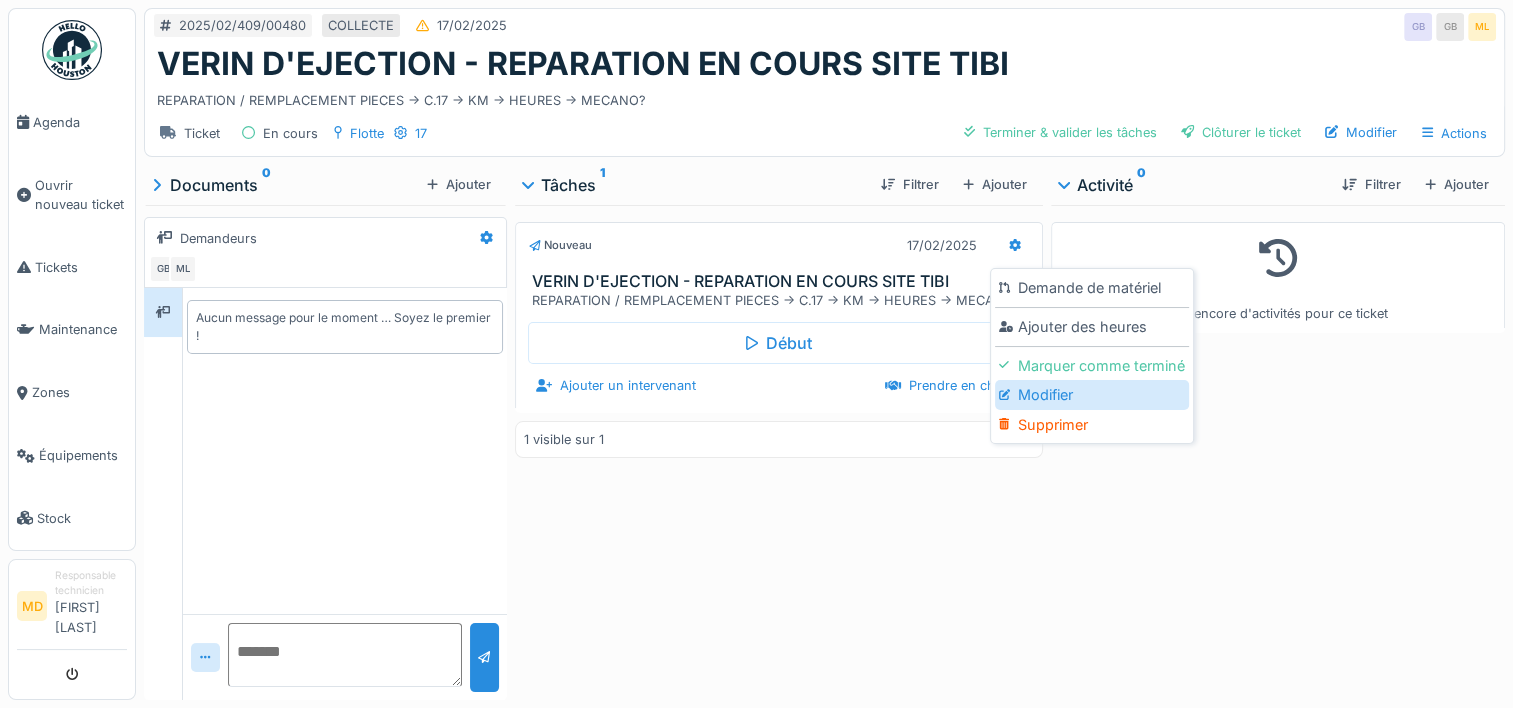 click 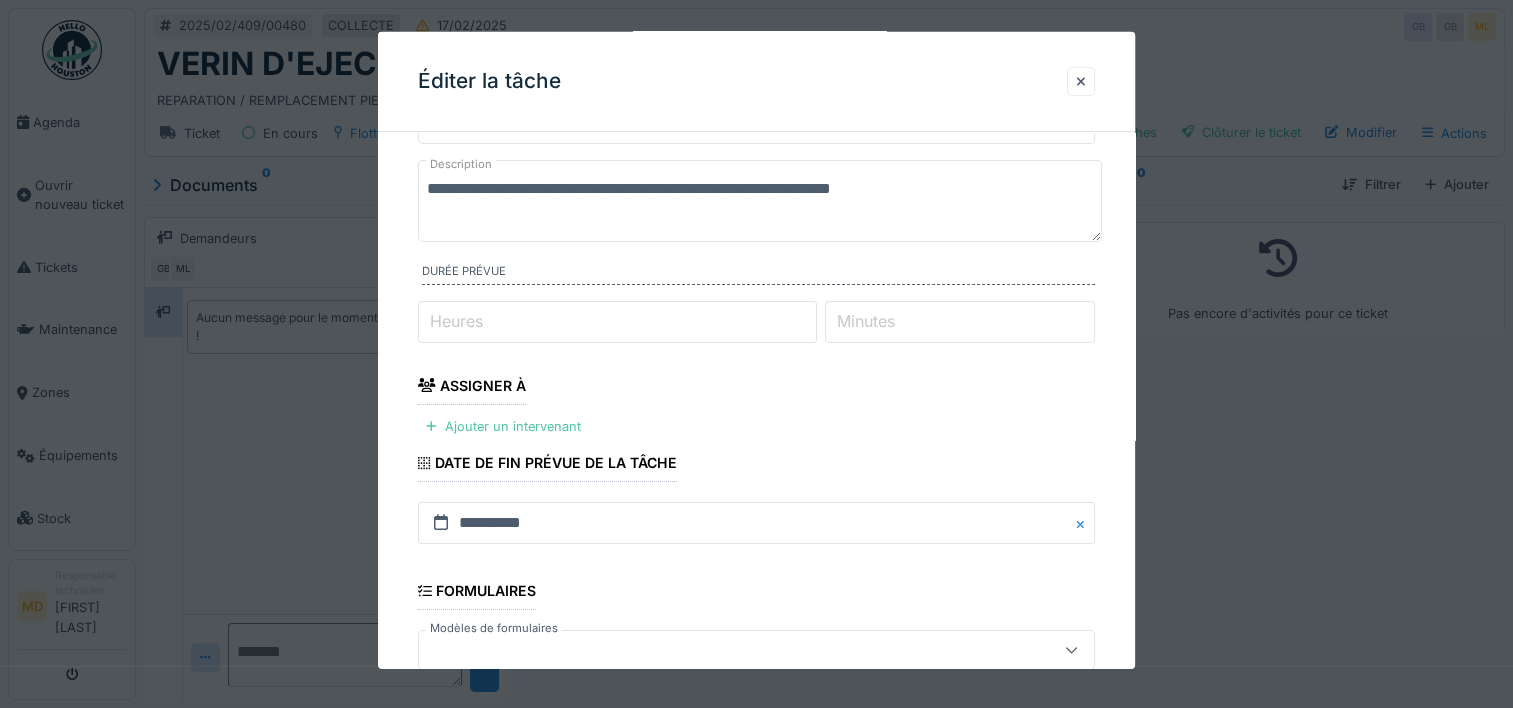 scroll, scrollTop: 0, scrollLeft: 0, axis: both 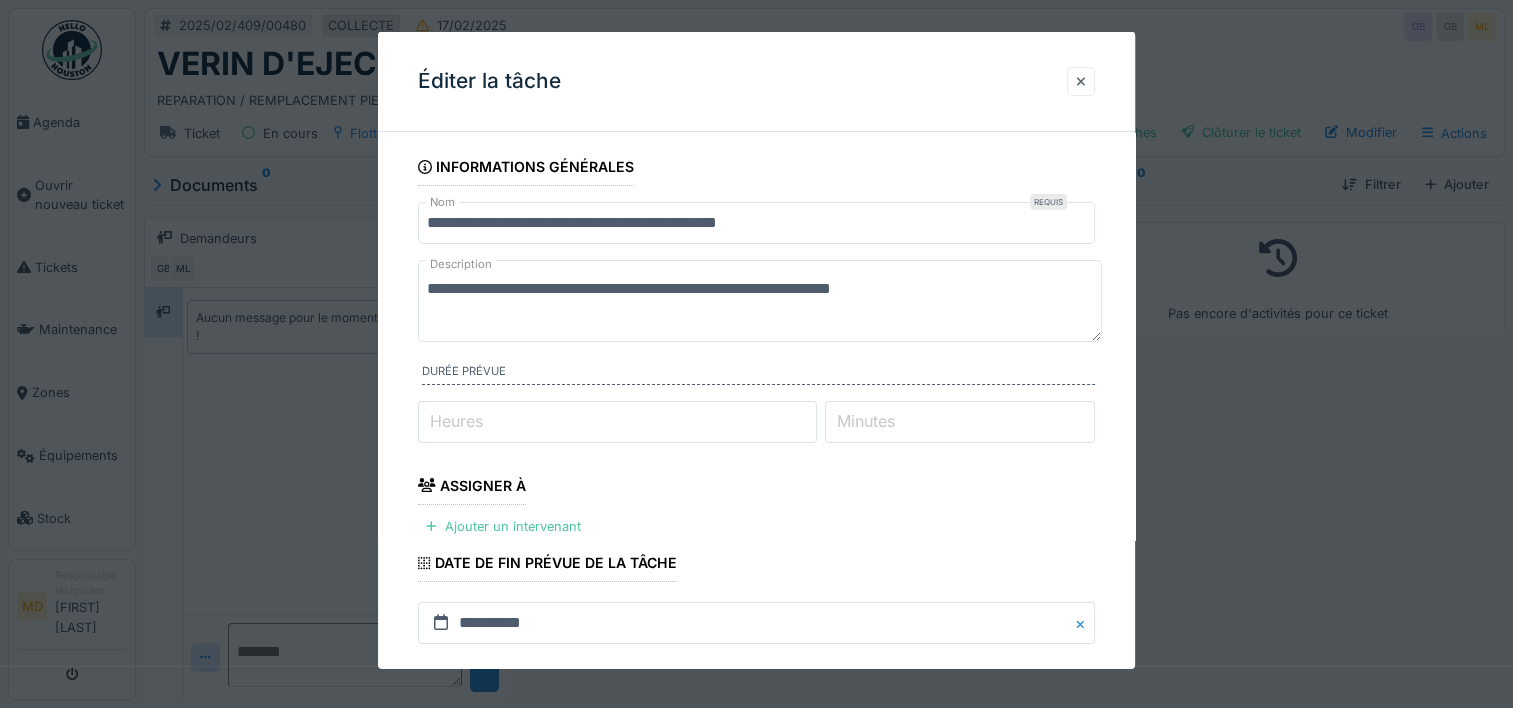 click at bounding box center [1081, 81] 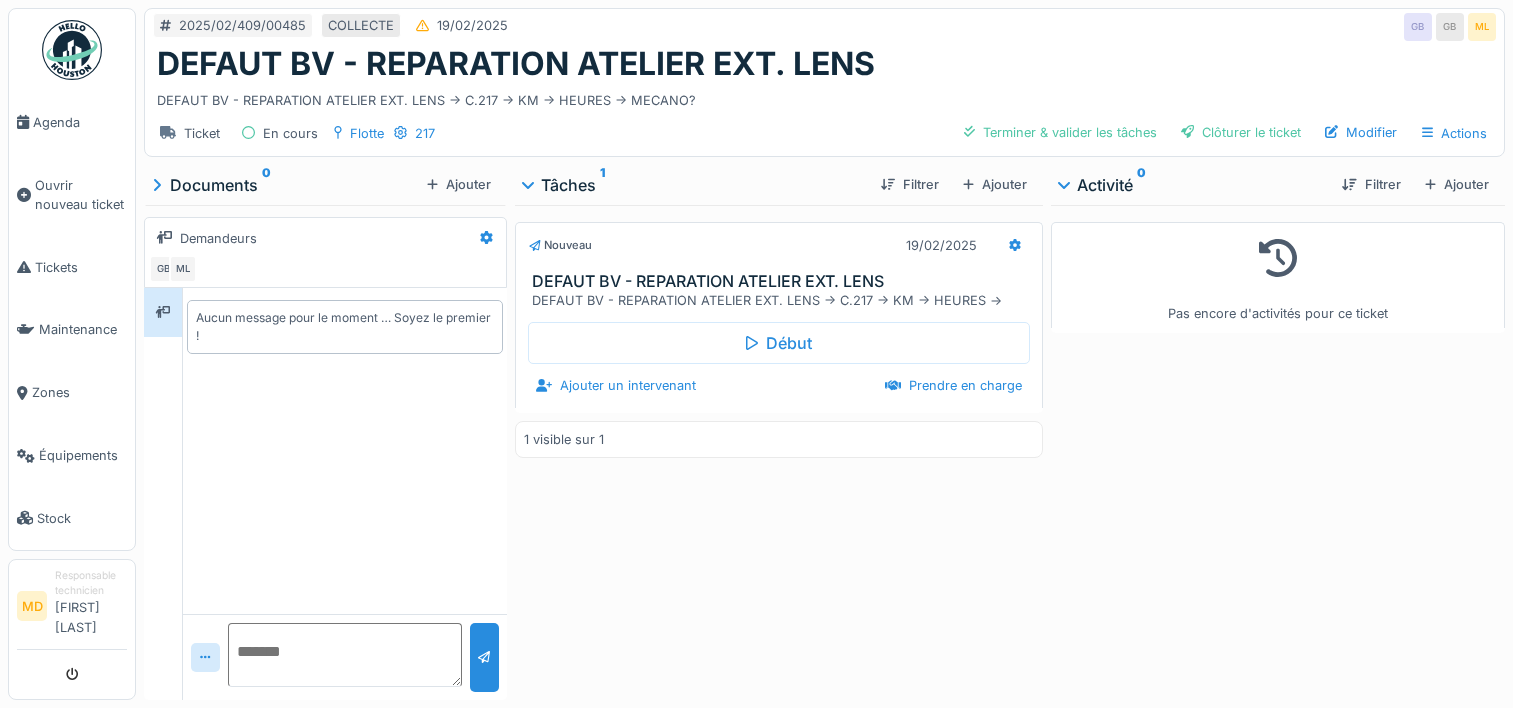 scroll, scrollTop: 0, scrollLeft: 0, axis: both 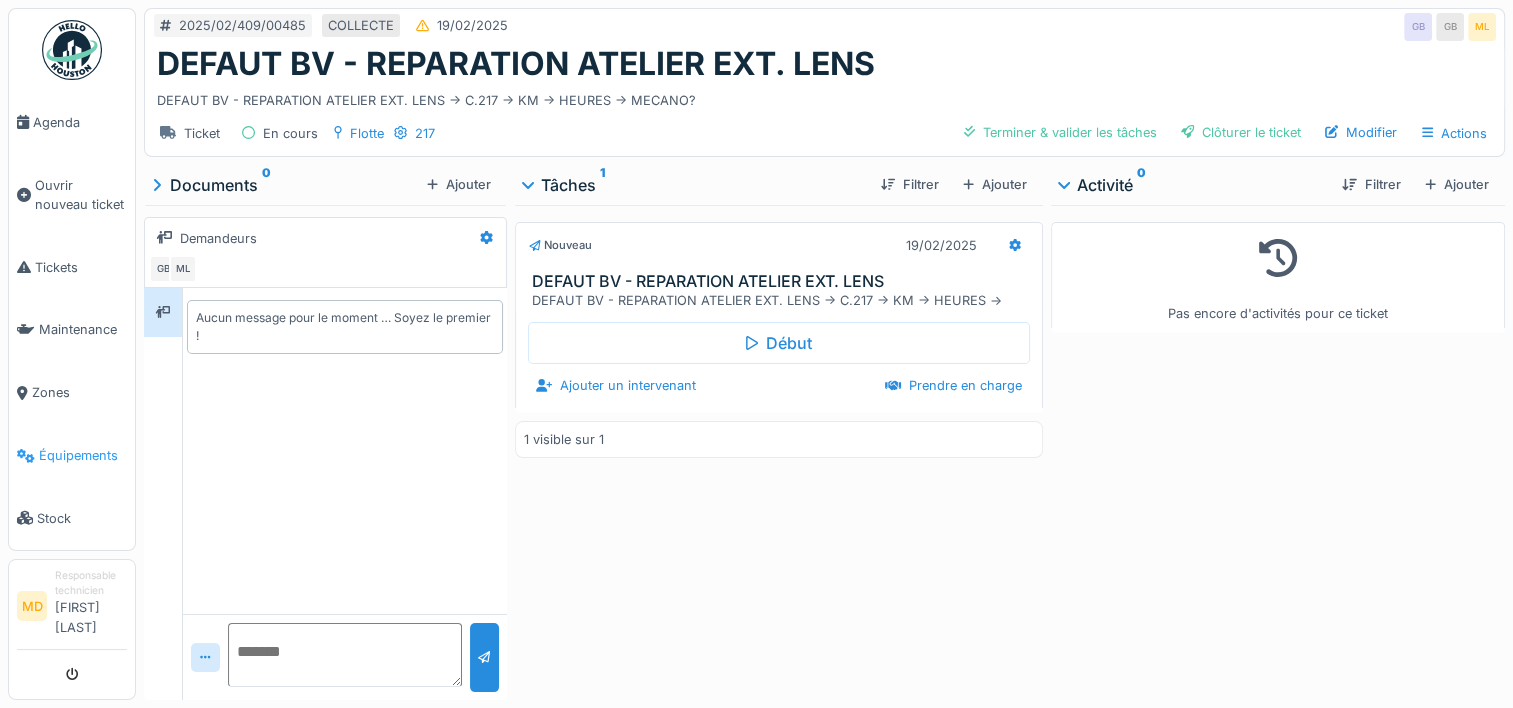 click on "Équipements" at bounding box center [83, 455] 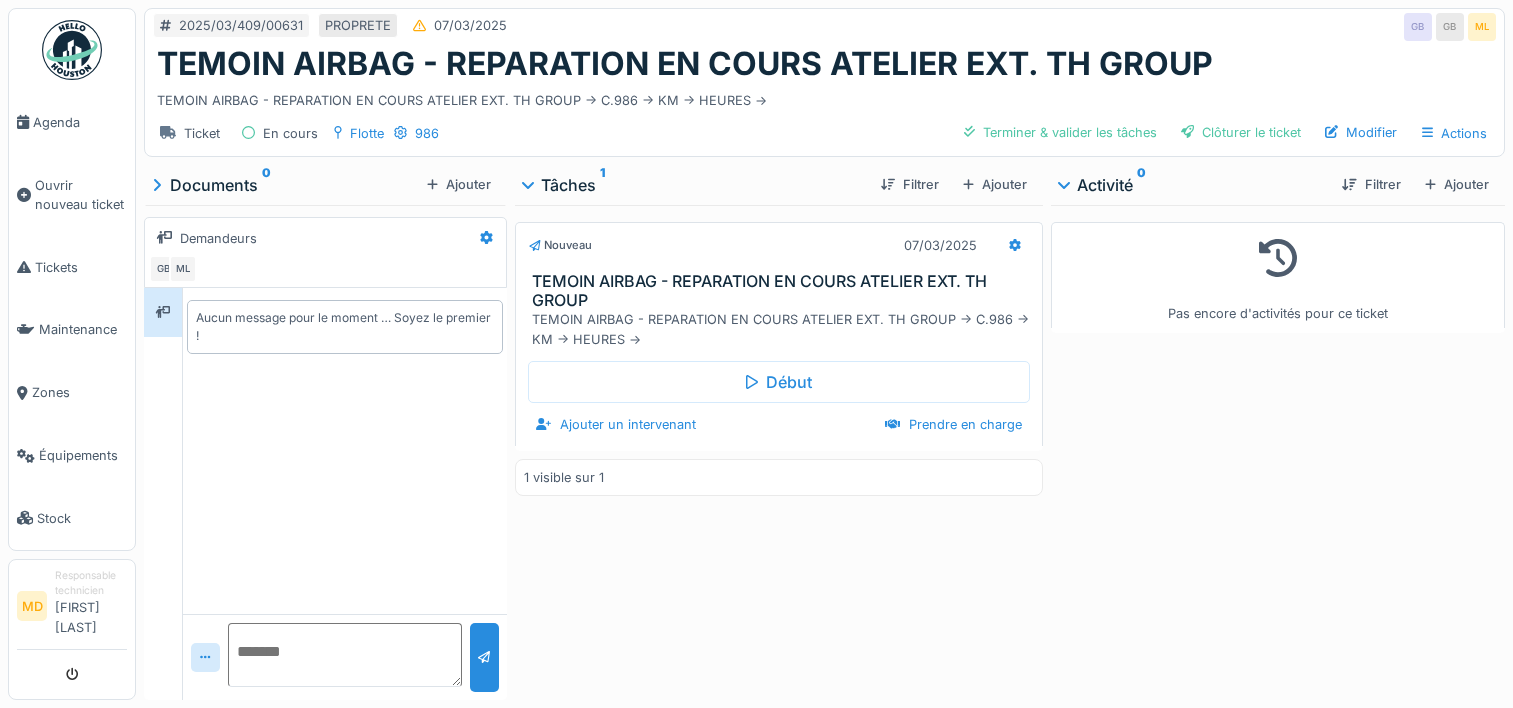 scroll, scrollTop: 0, scrollLeft: 0, axis: both 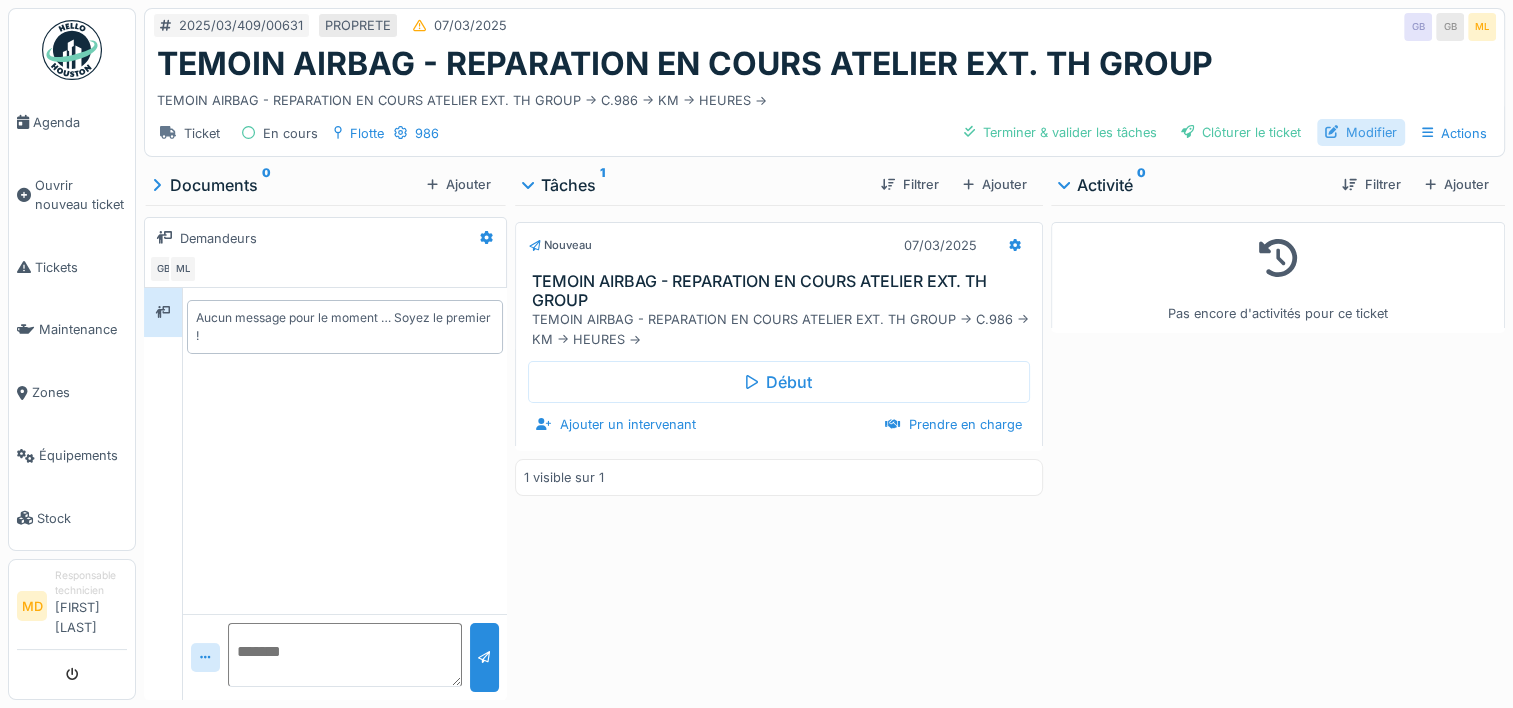click on "Modifier" at bounding box center [1361, 132] 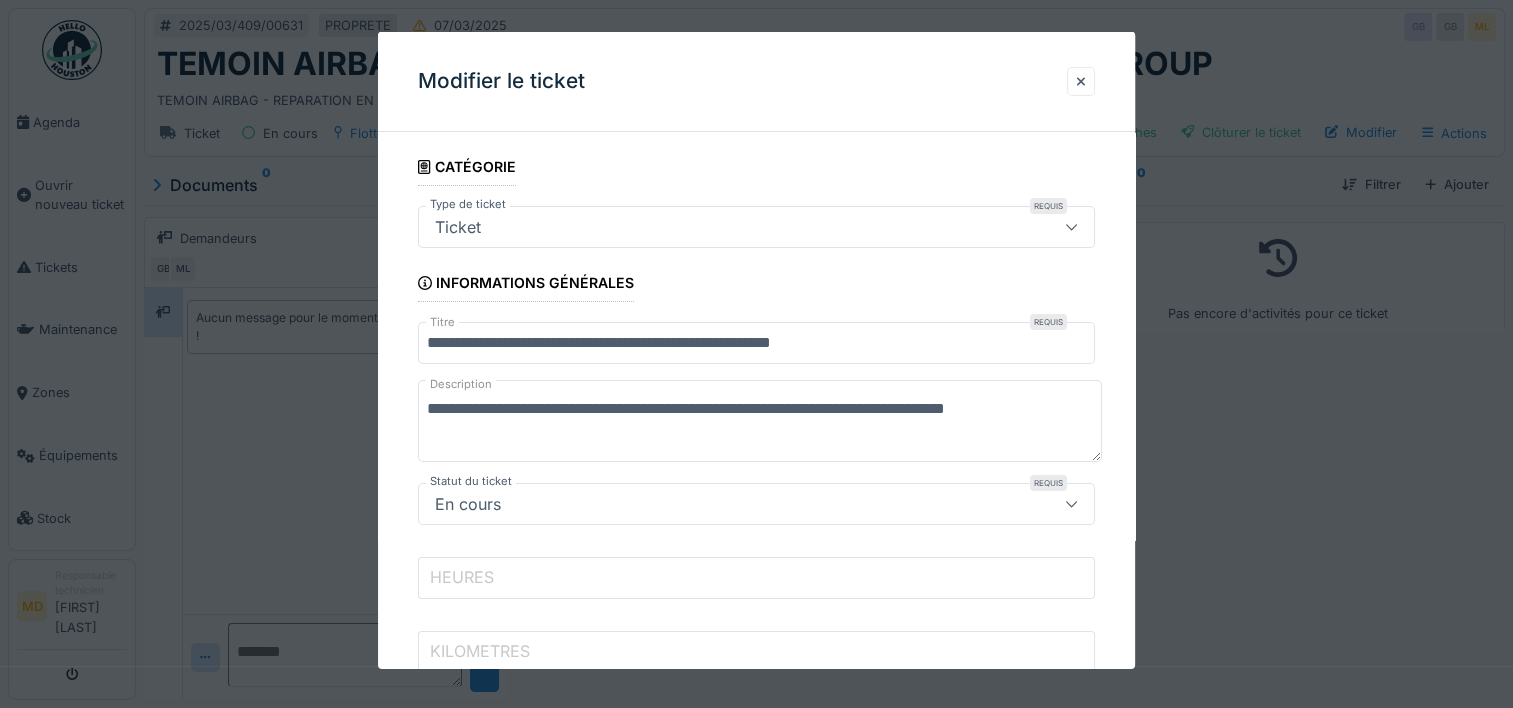 click on "KILOMETRES" at bounding box center [480, 651] 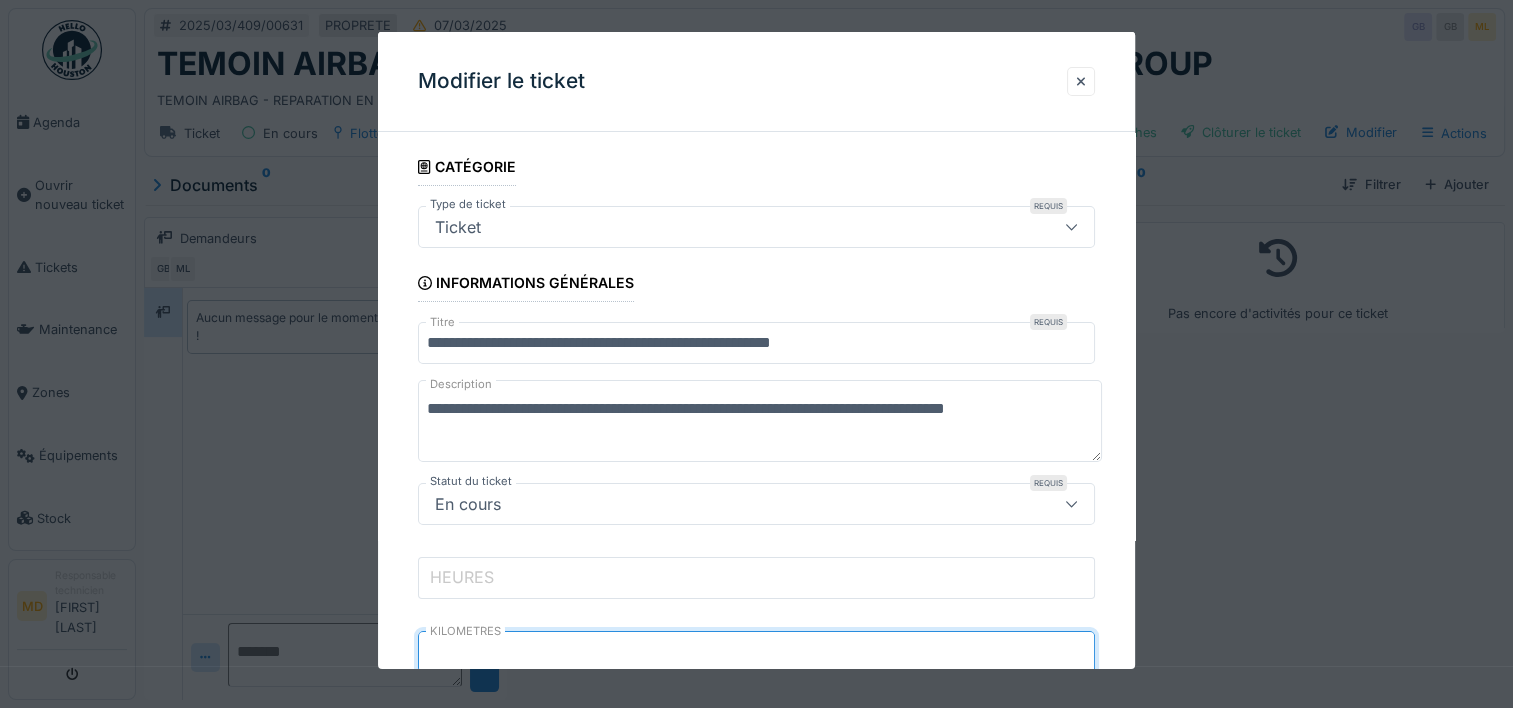 type on "*****" 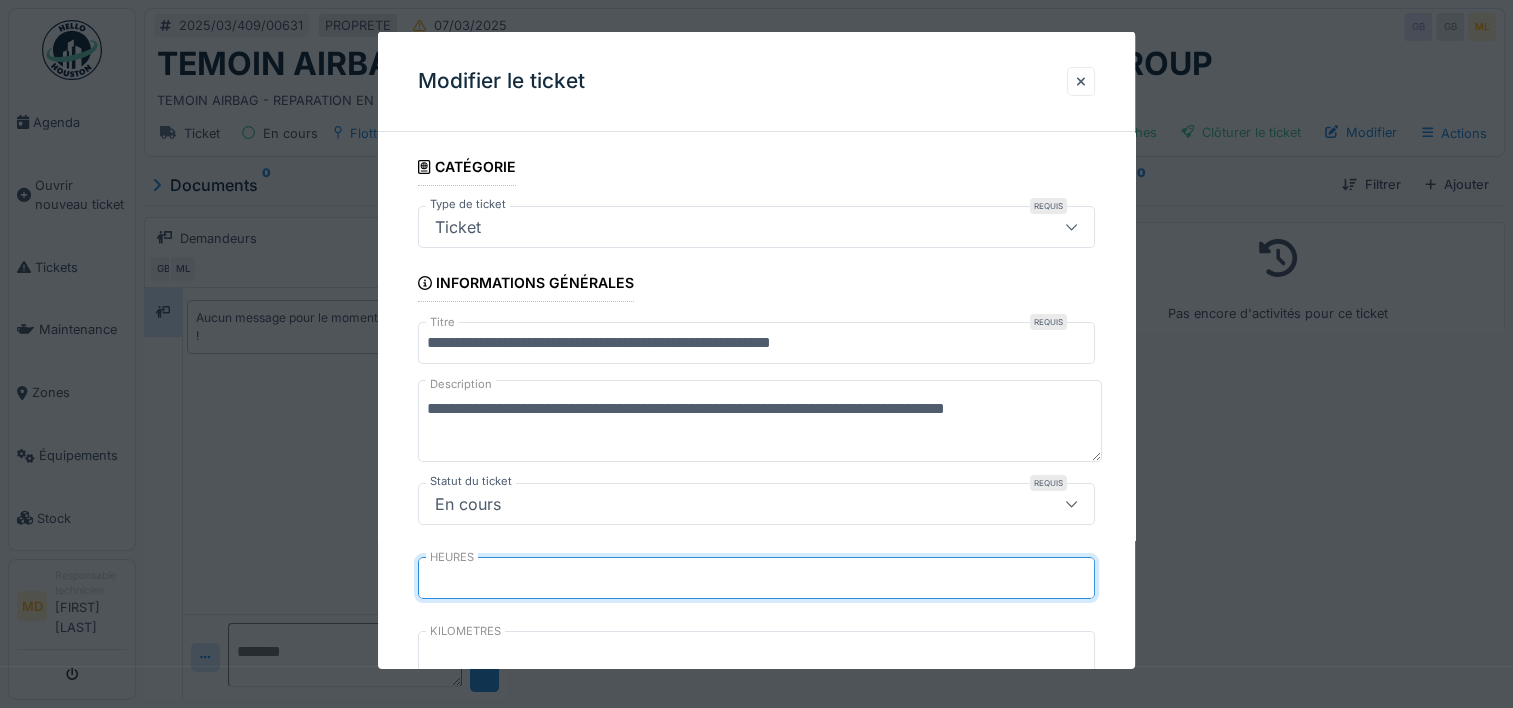 type on "*" 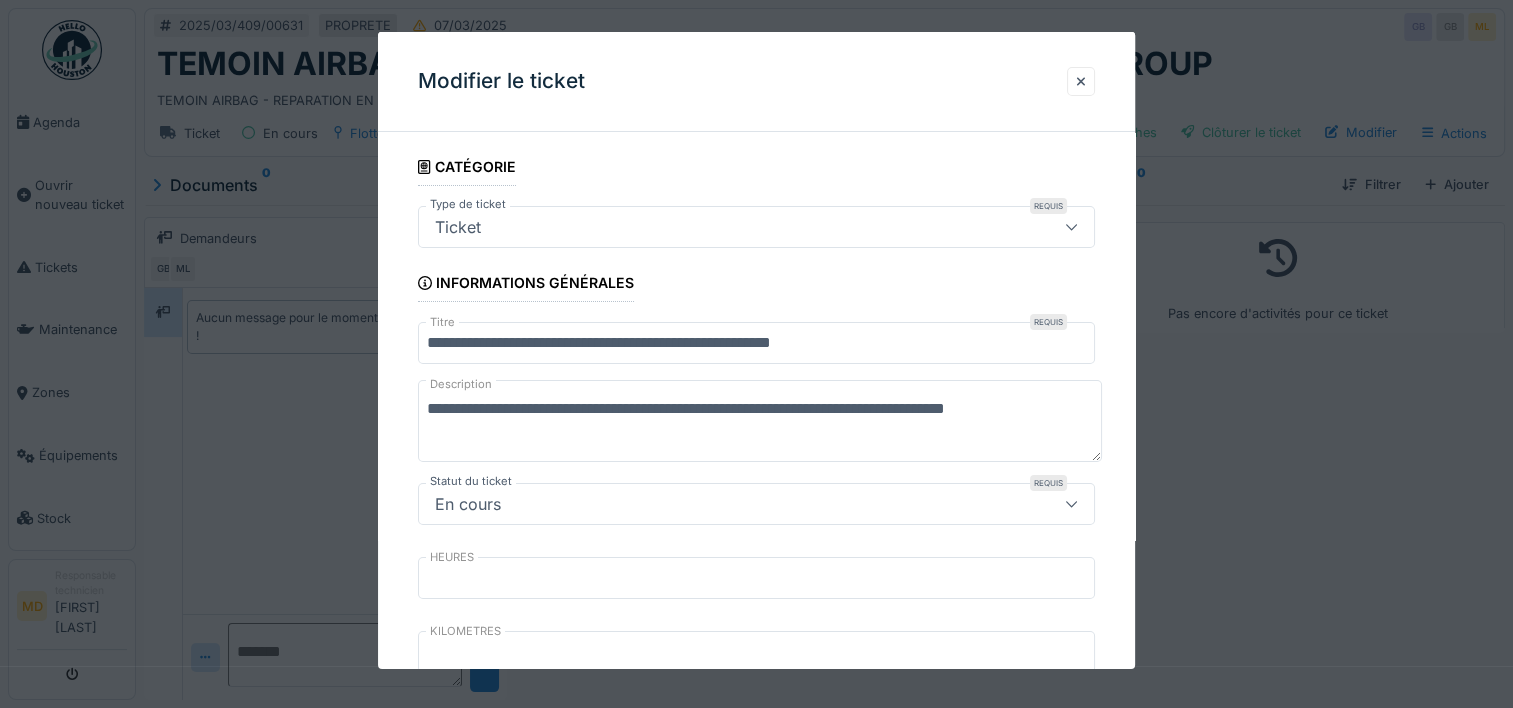 click on "**********" at bounding box center (760, 421) 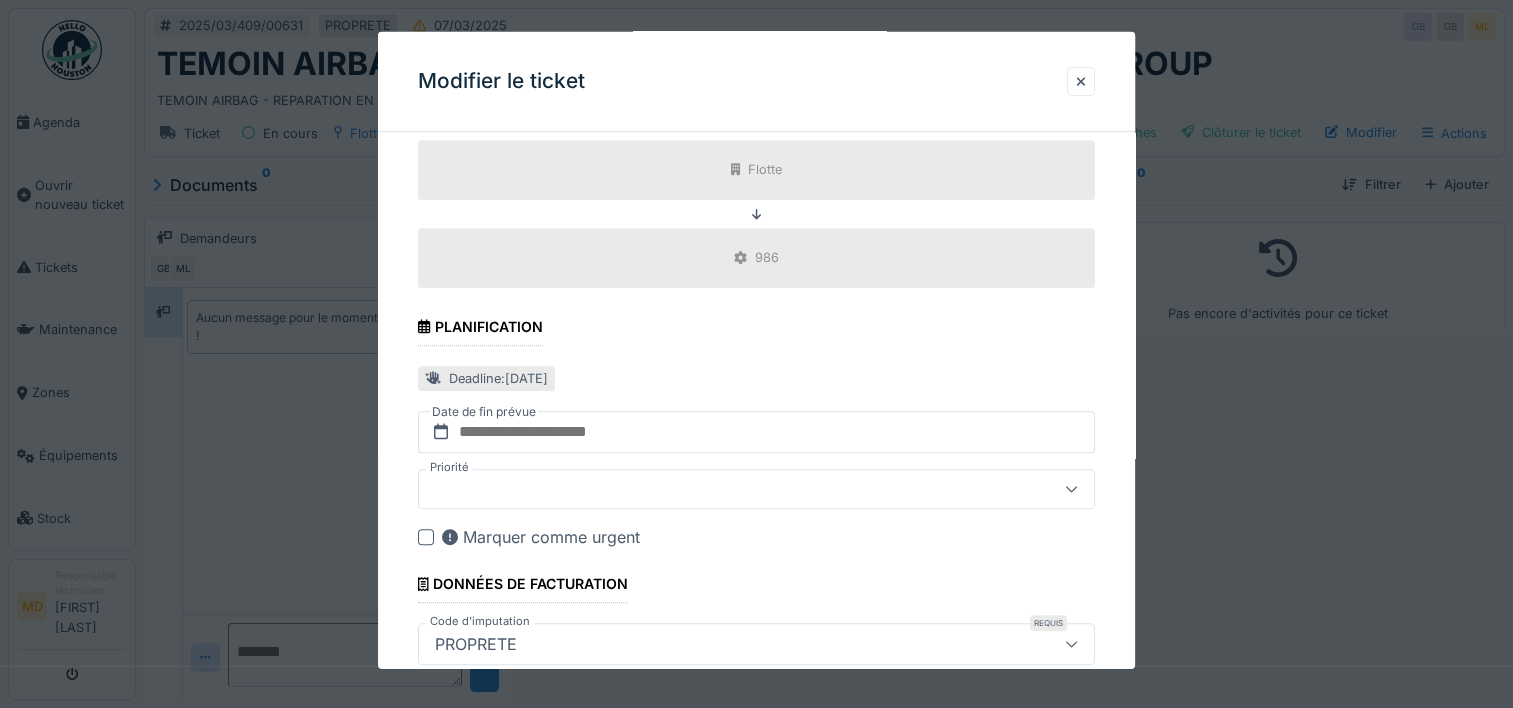 scroll, scrollTop: 945, scrollLeft: 0, axis: vertical 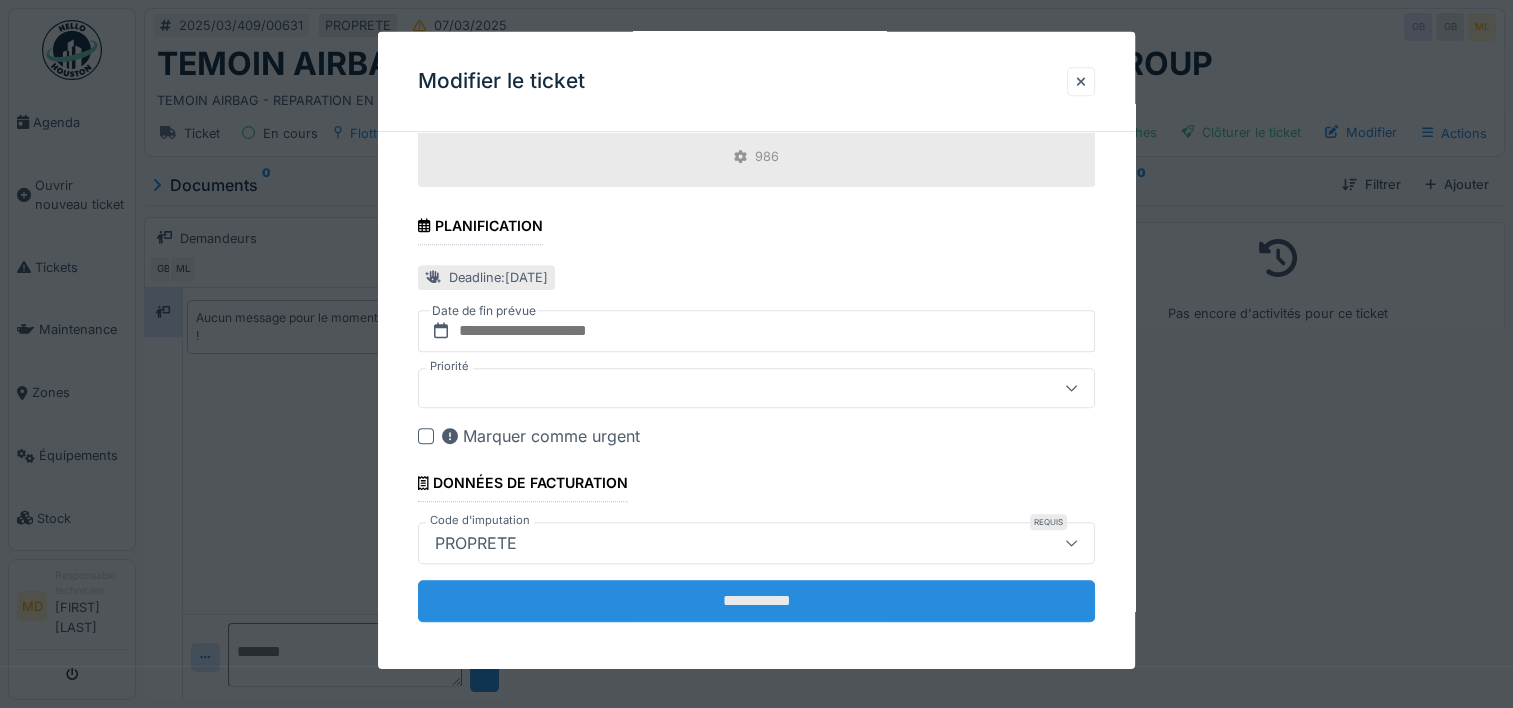 type on "**********" 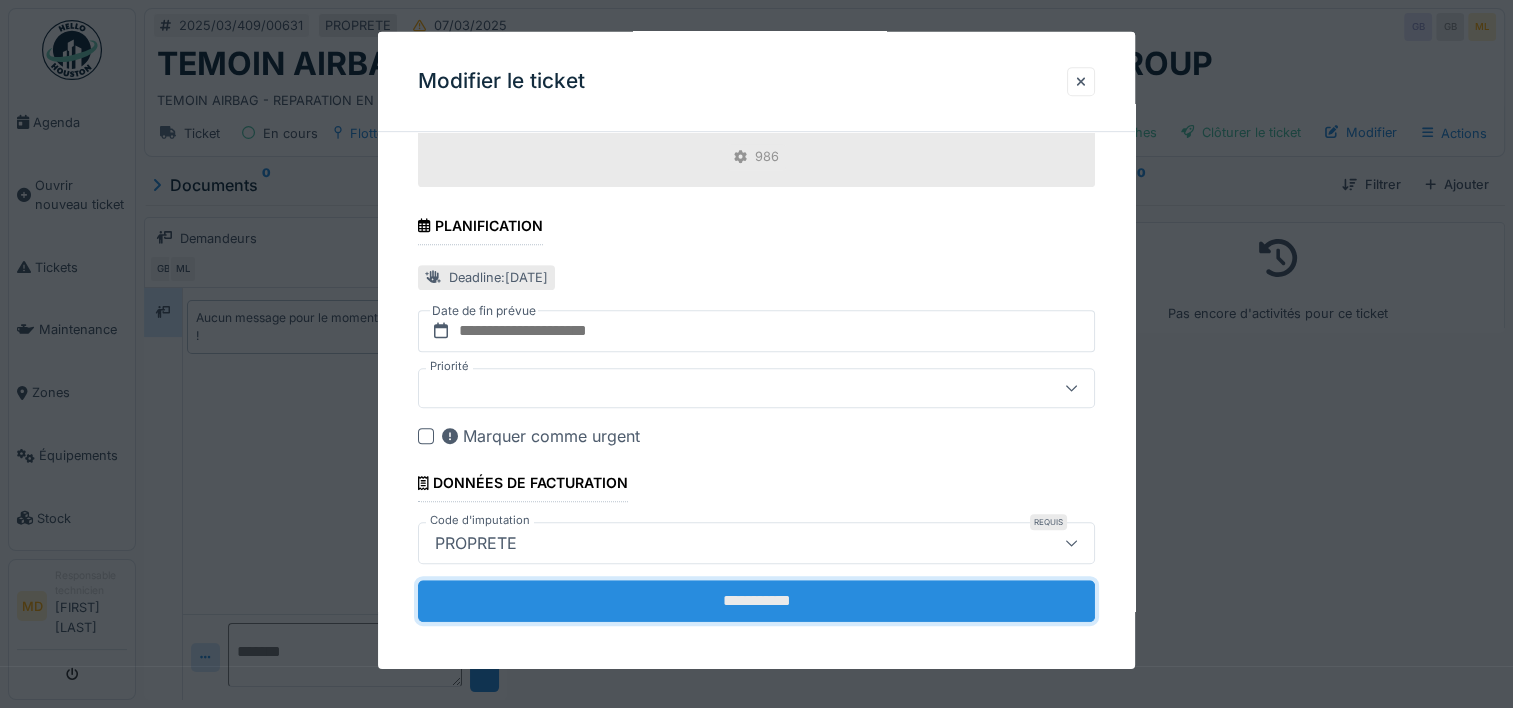 click on "**********" at bounding box center (756, 601) 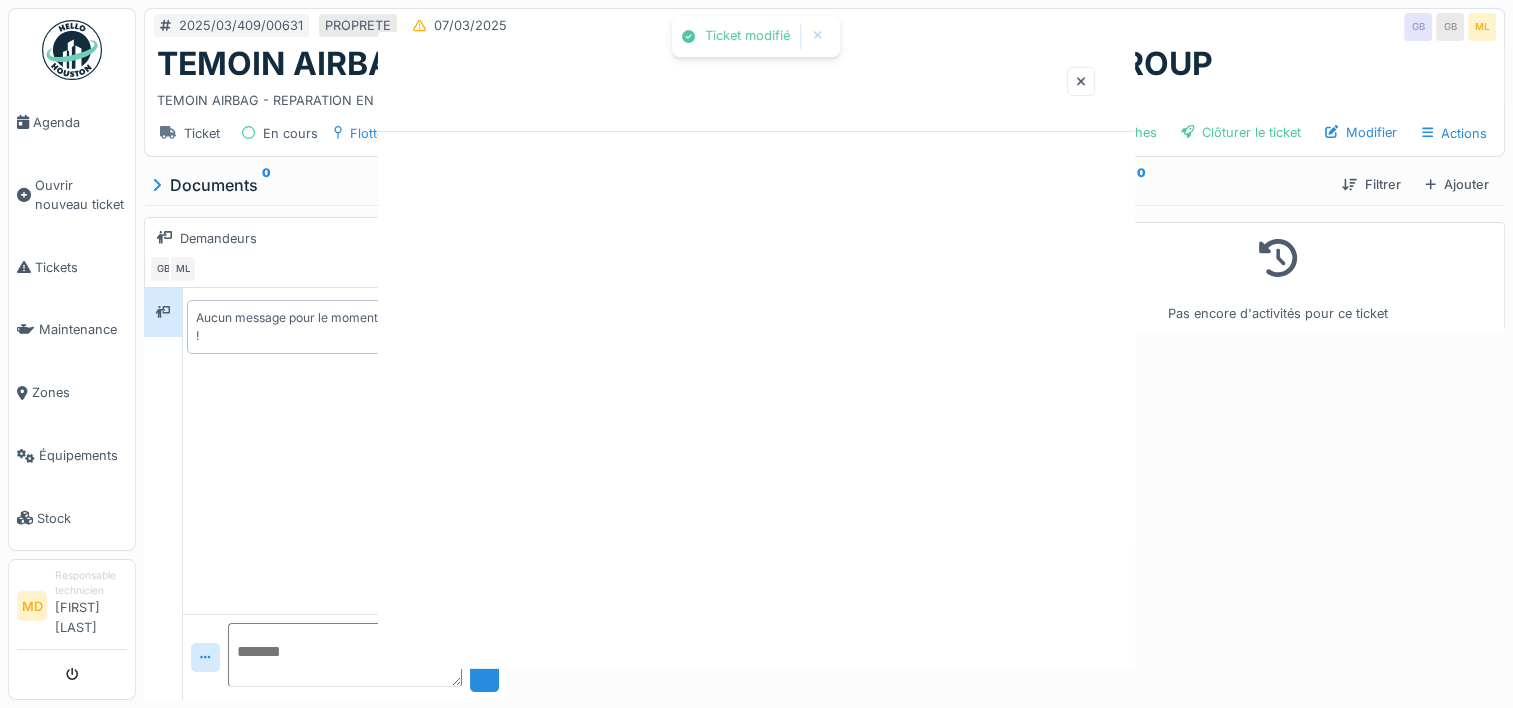 scroll, scrollTop: 0, scrollLeft: 0, axis: both 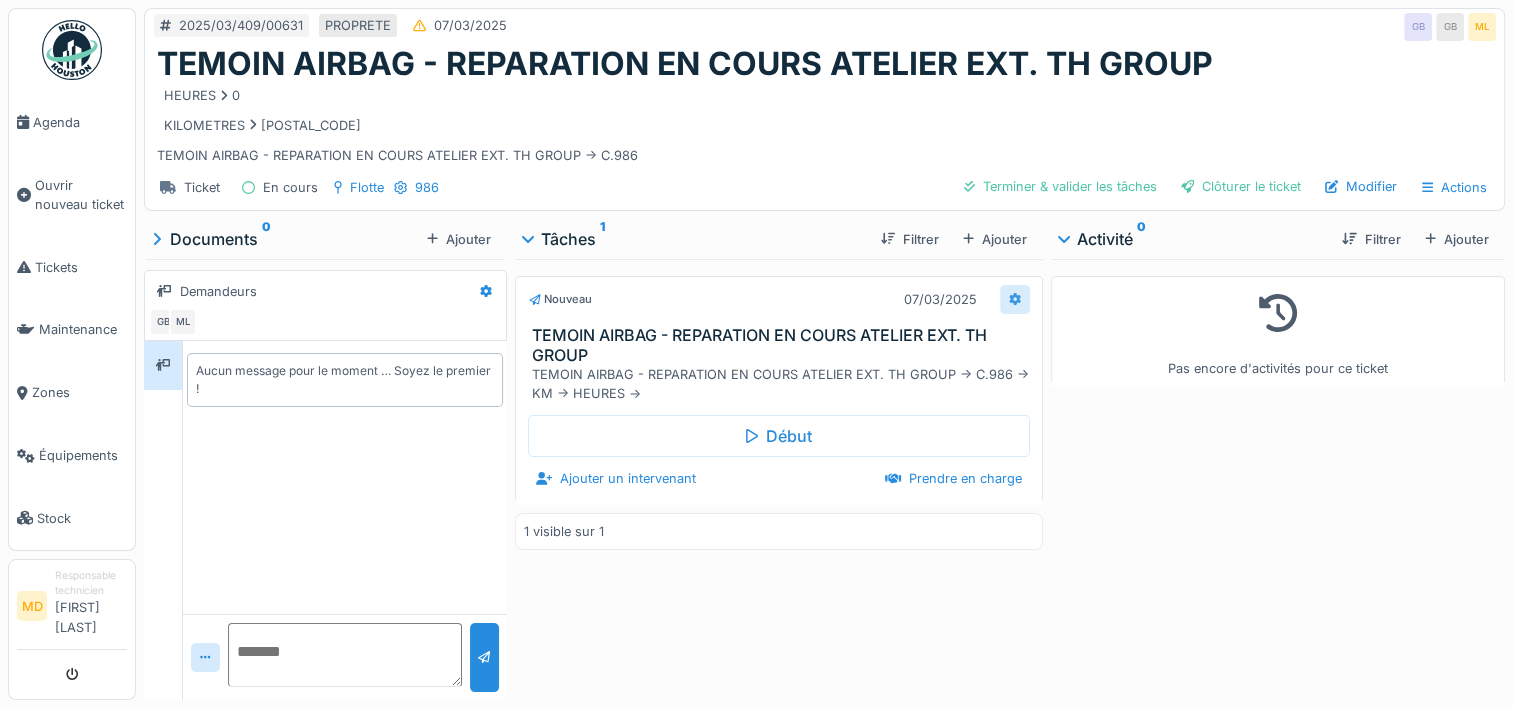 click 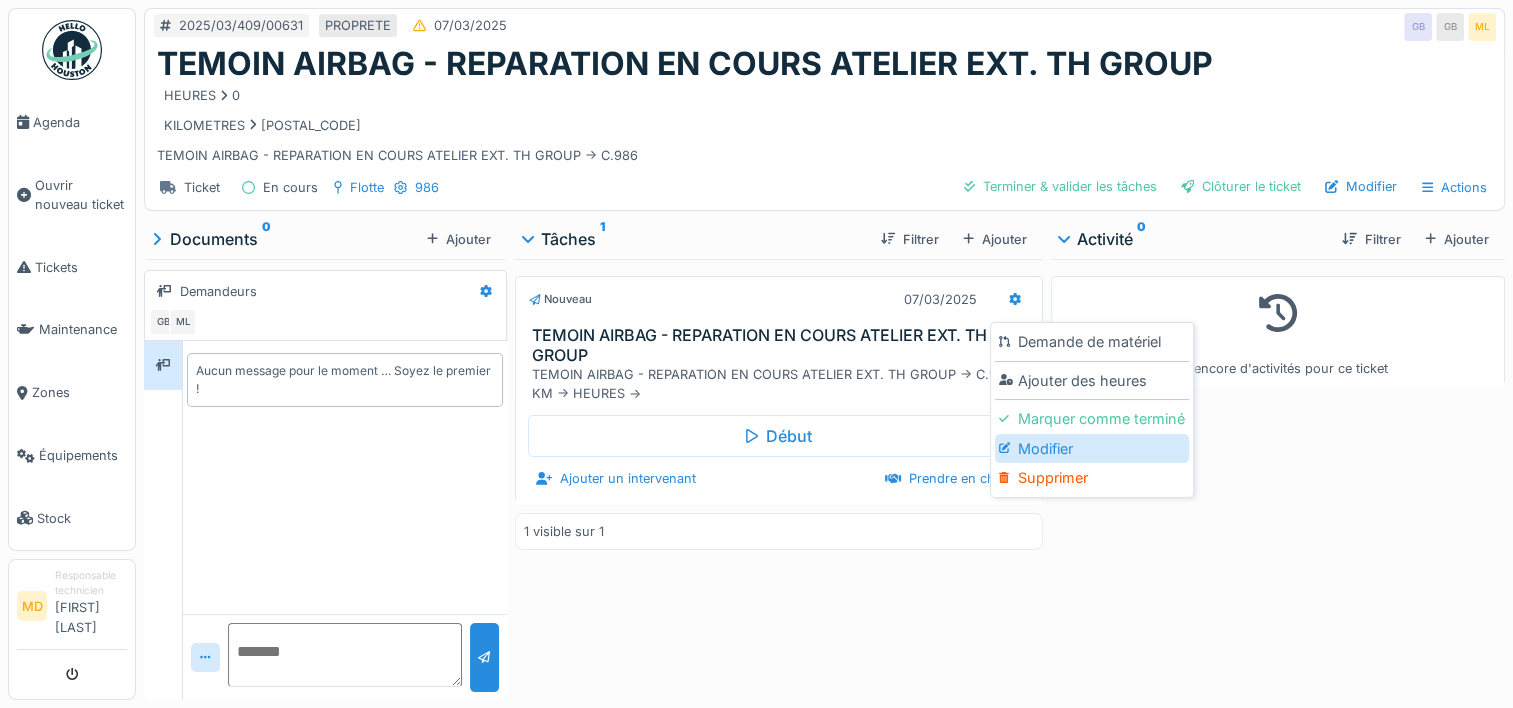 click on "Modifier" at bounding box center (1092, 449) 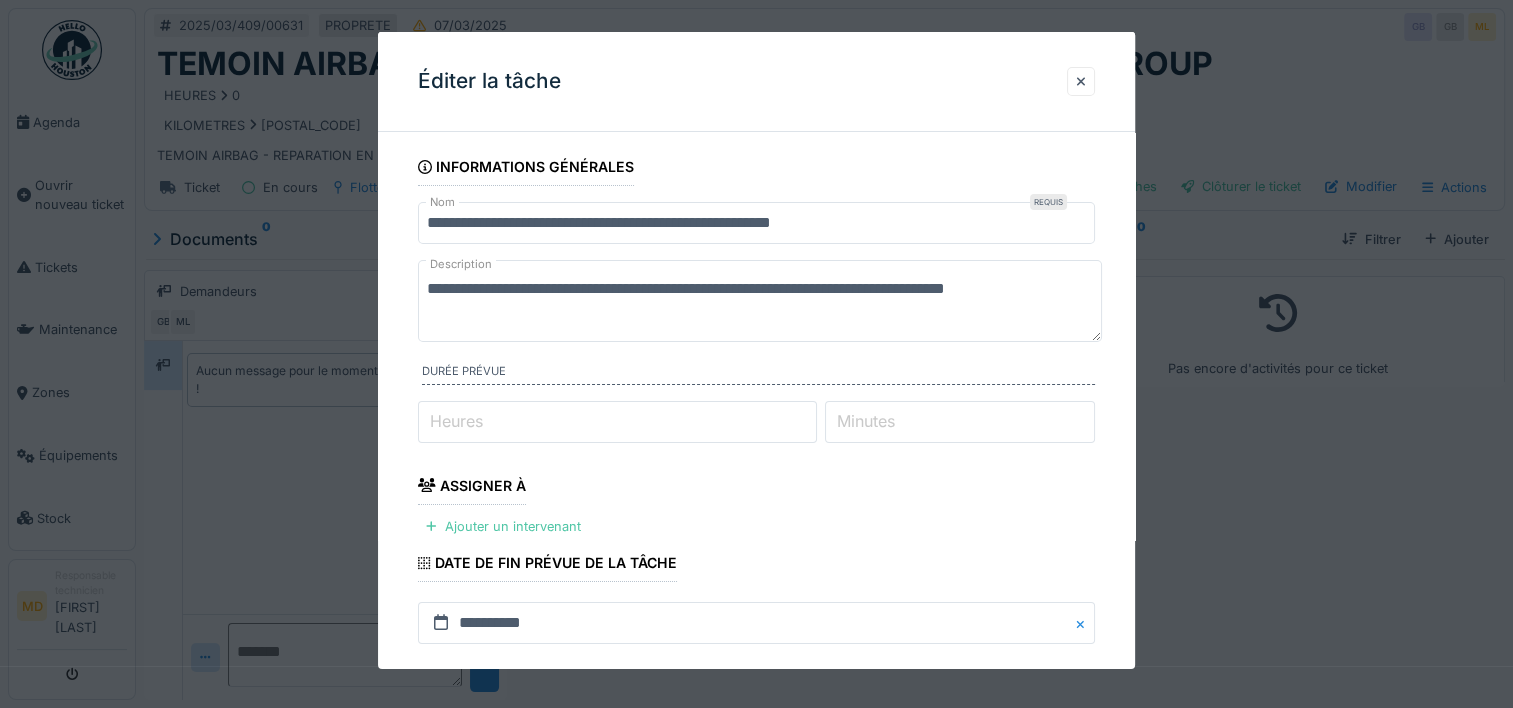 click on "**********" at bounding box center (760, 301) 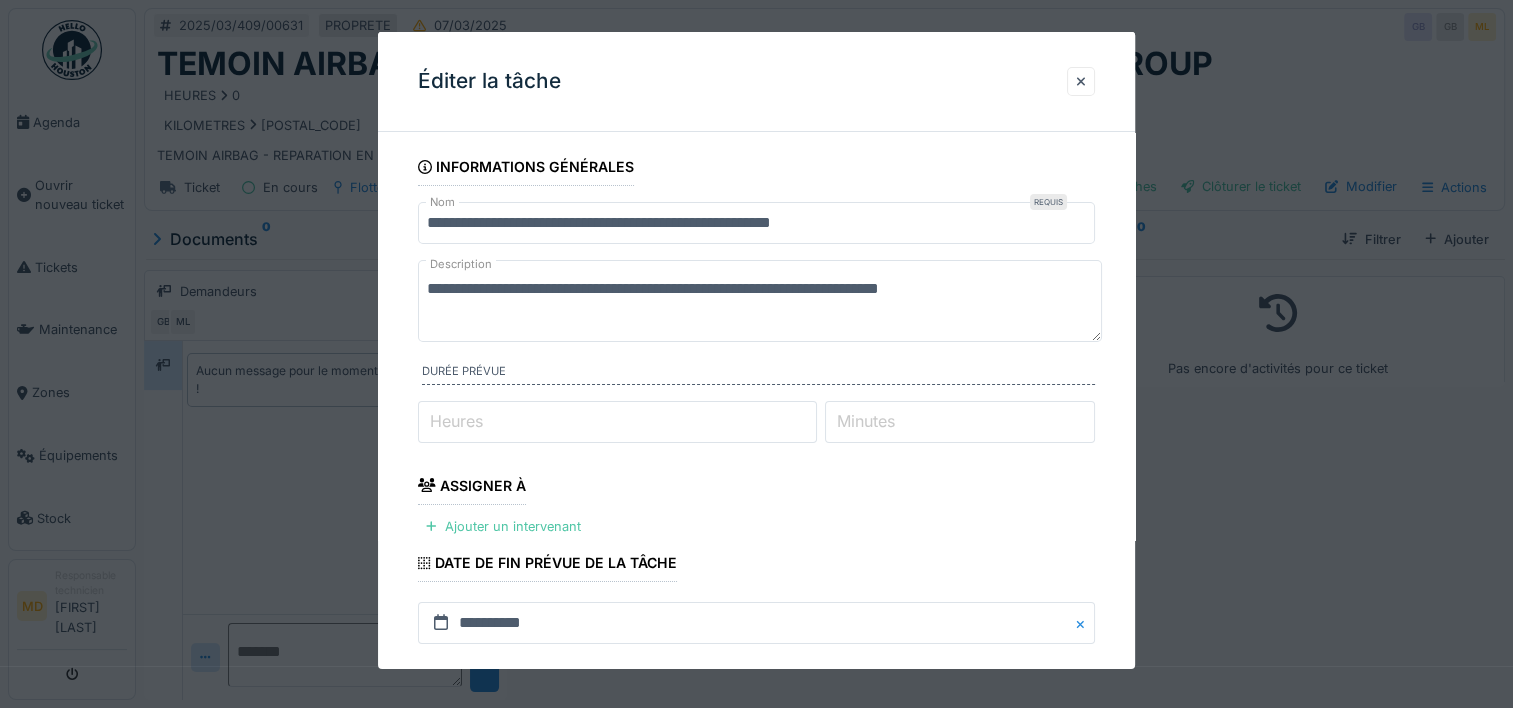 click on "**********" at bounding box center (760, 301) 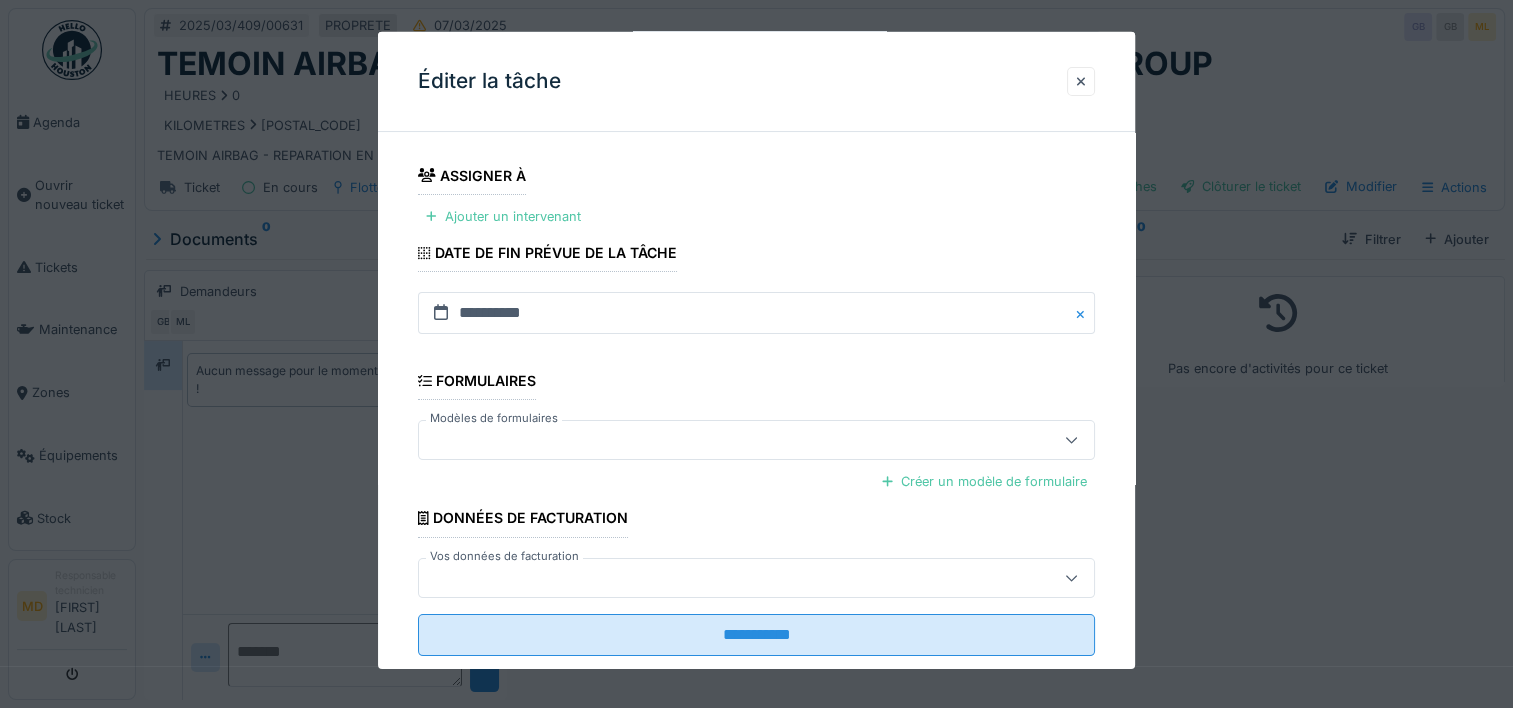 scroll, scrollTop: 348, scrollLeft: 0, axis: vertical 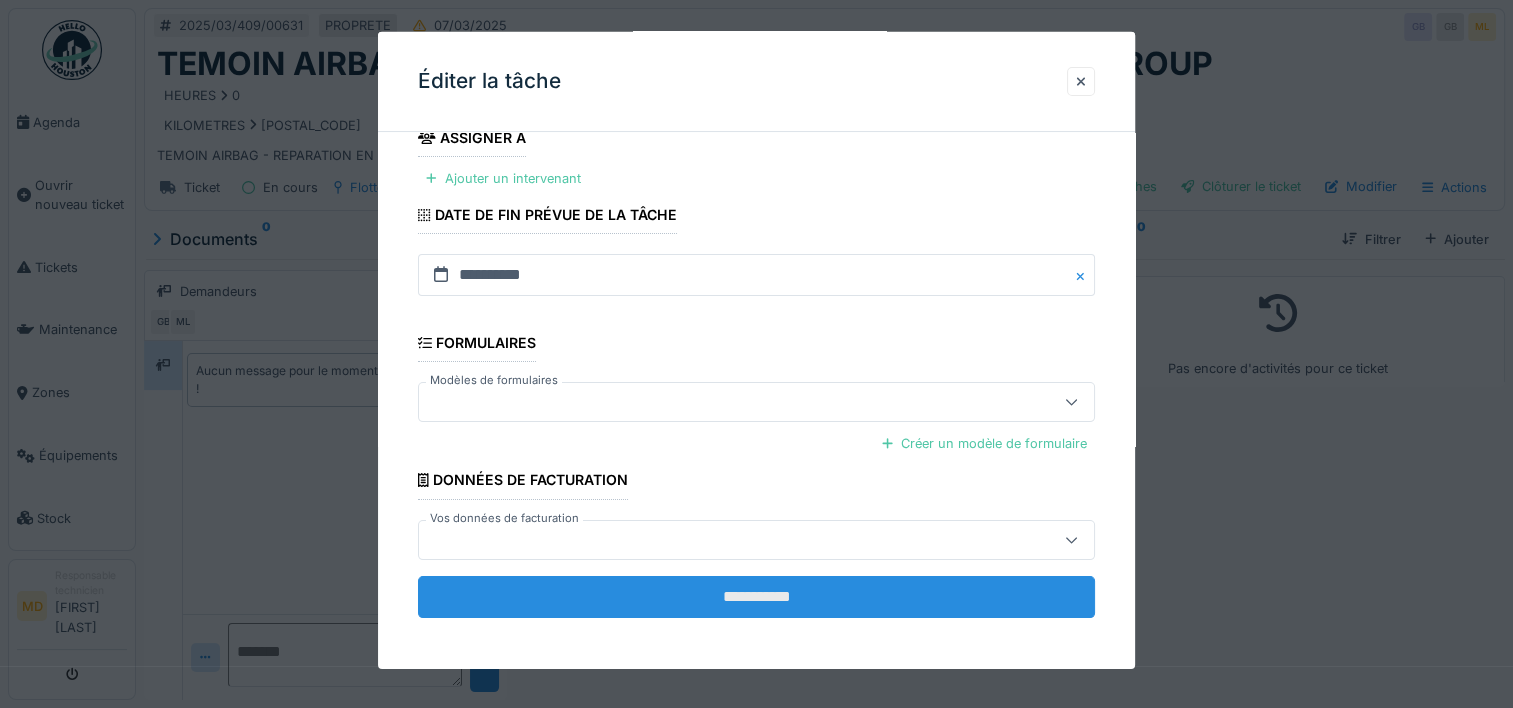 type on "**********" 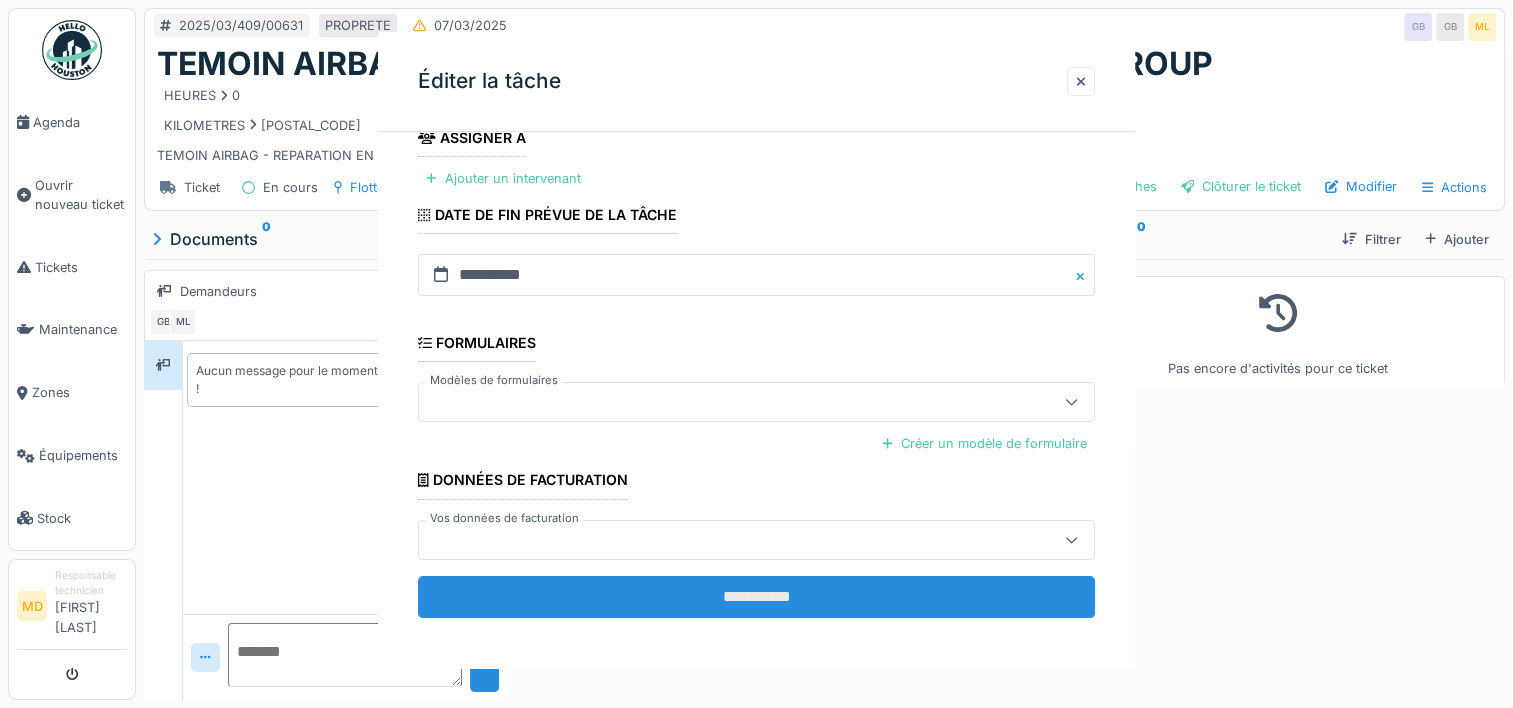 scroll, scrollTop: 0, scrollLeft: 0, axis: both 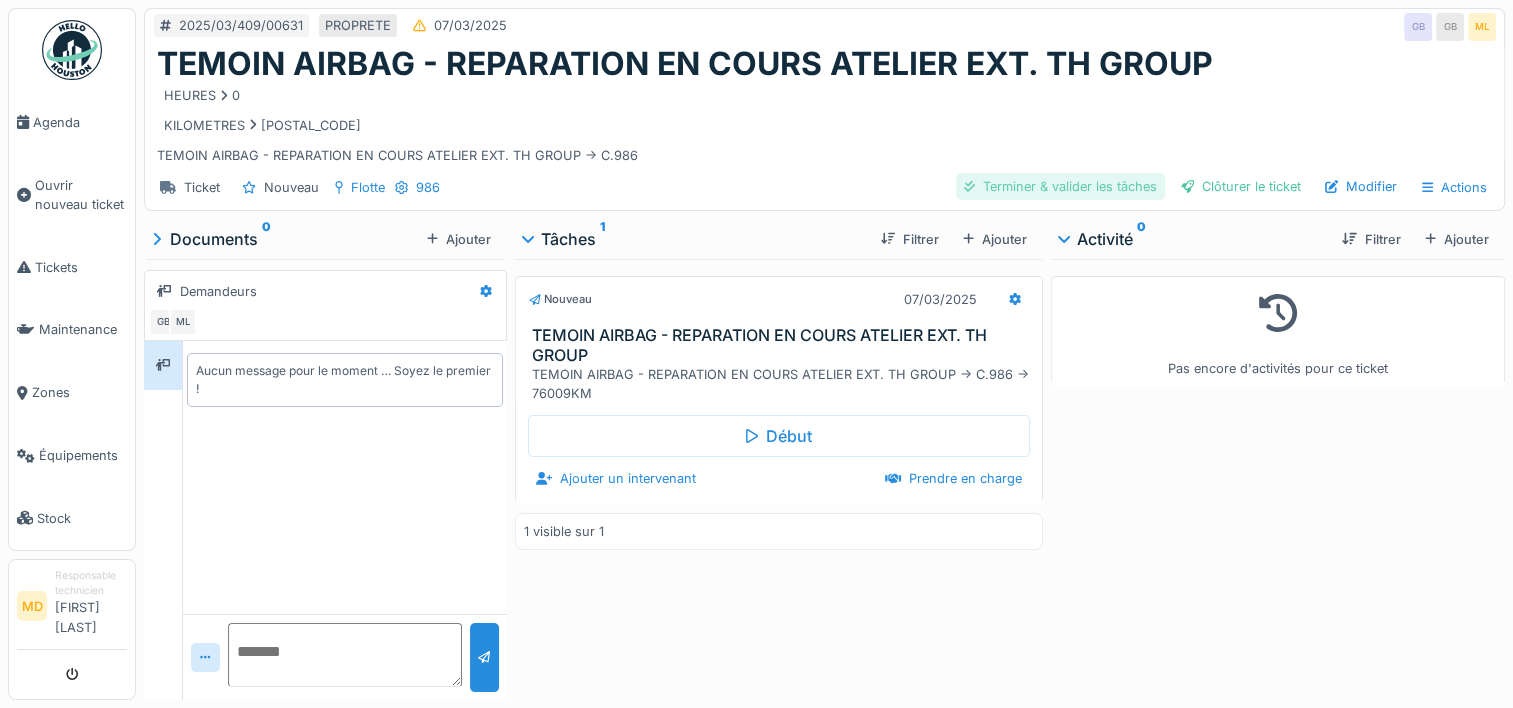 click on "Terminer & valider les tâches" at bounding box center [1060, 186] 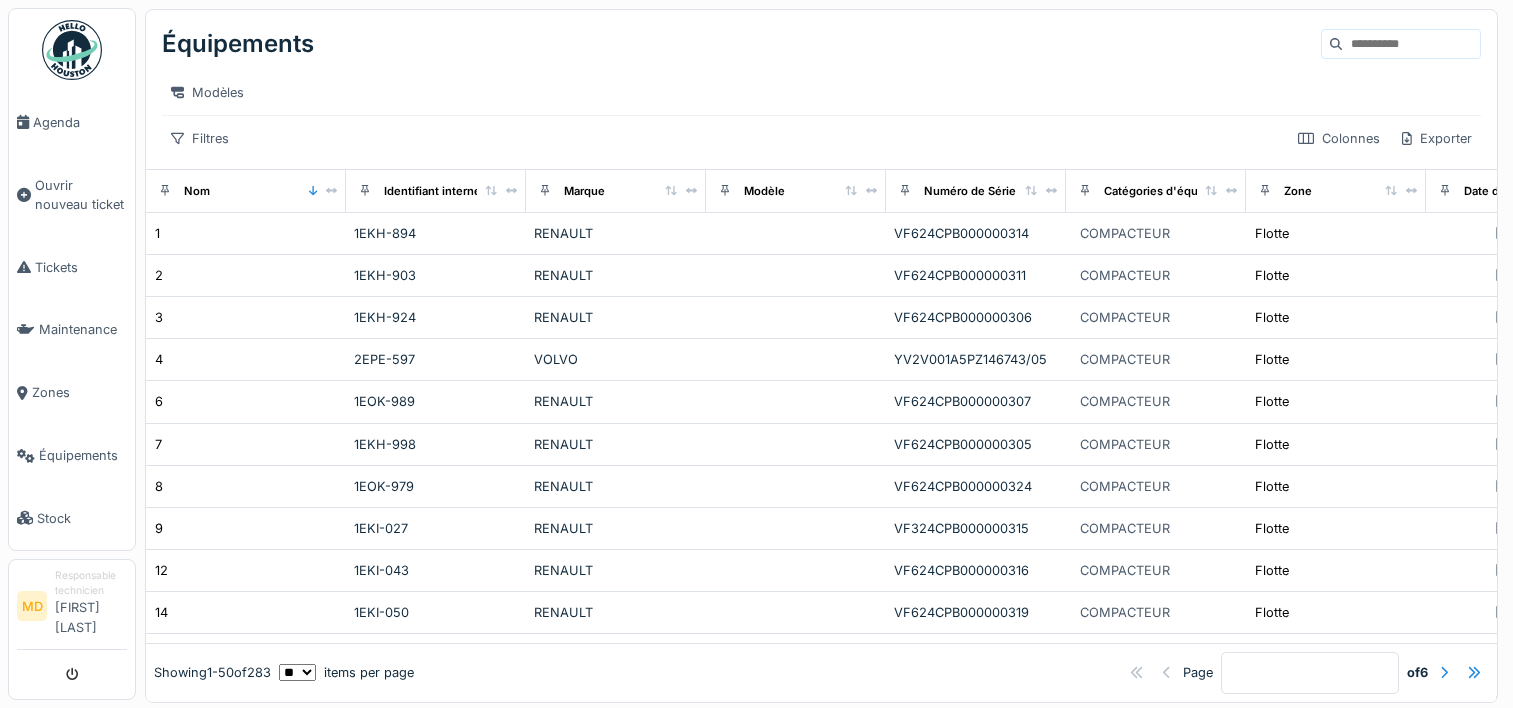 scroll, scrollTop: 0, scrollLeft: 0, axis: both 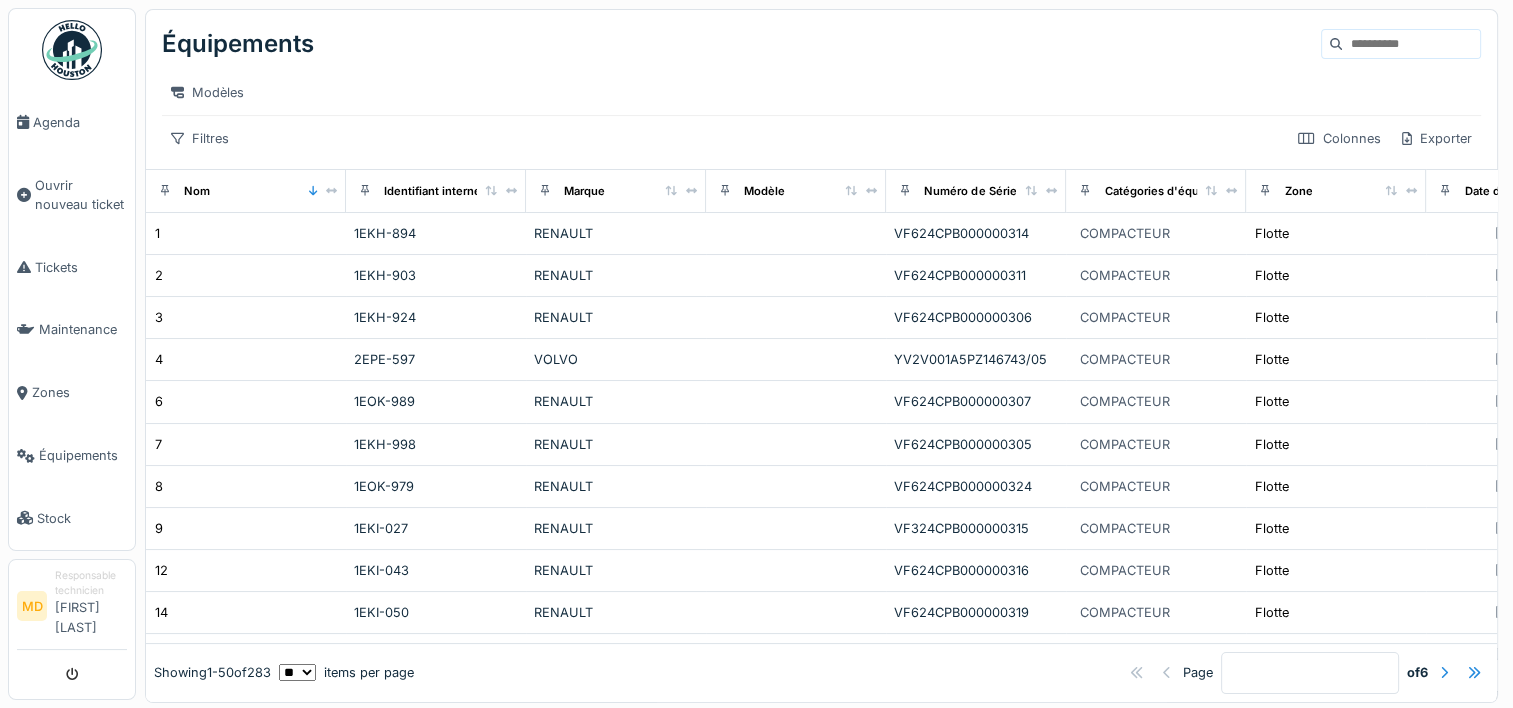 click at bounding box center [1411, 44] 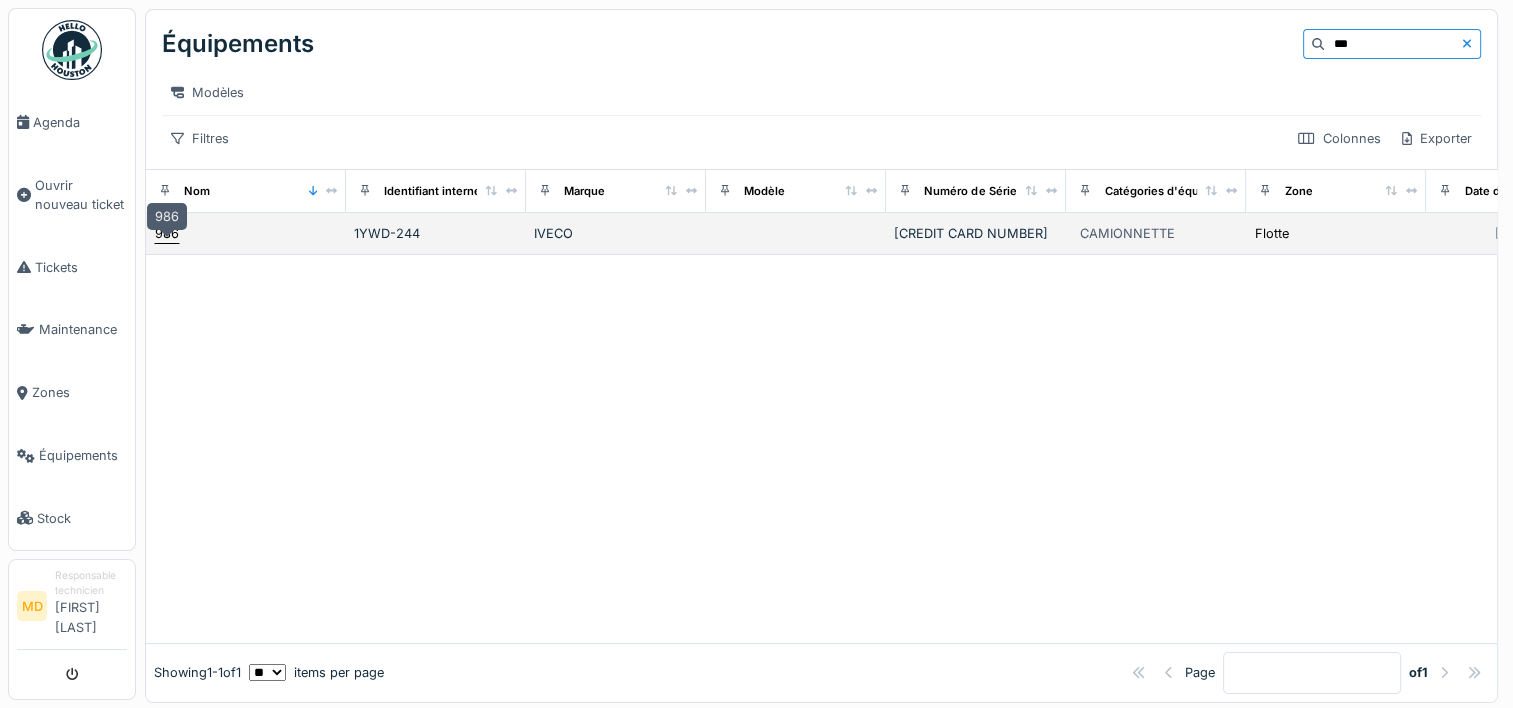 type on "***" 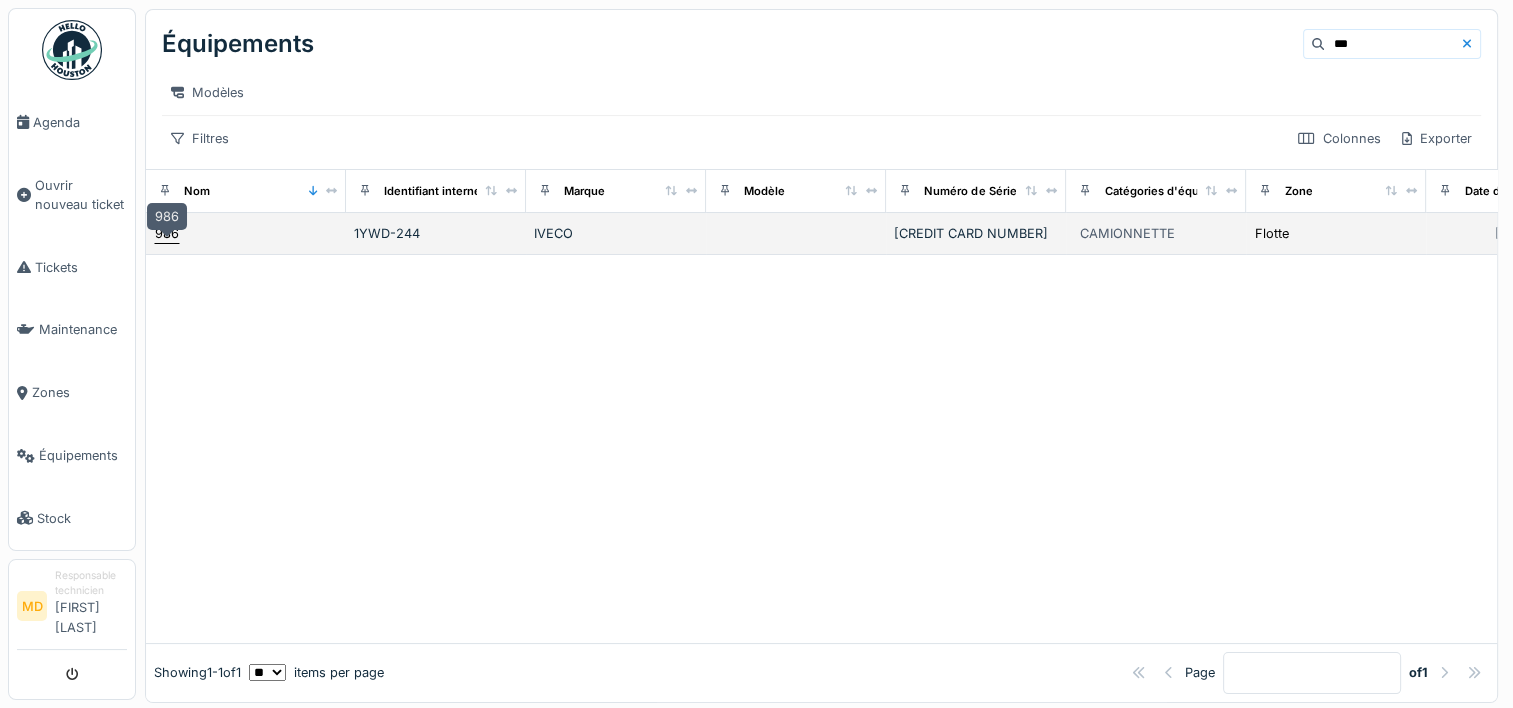 click on "986" at bounding box center [167, 233] 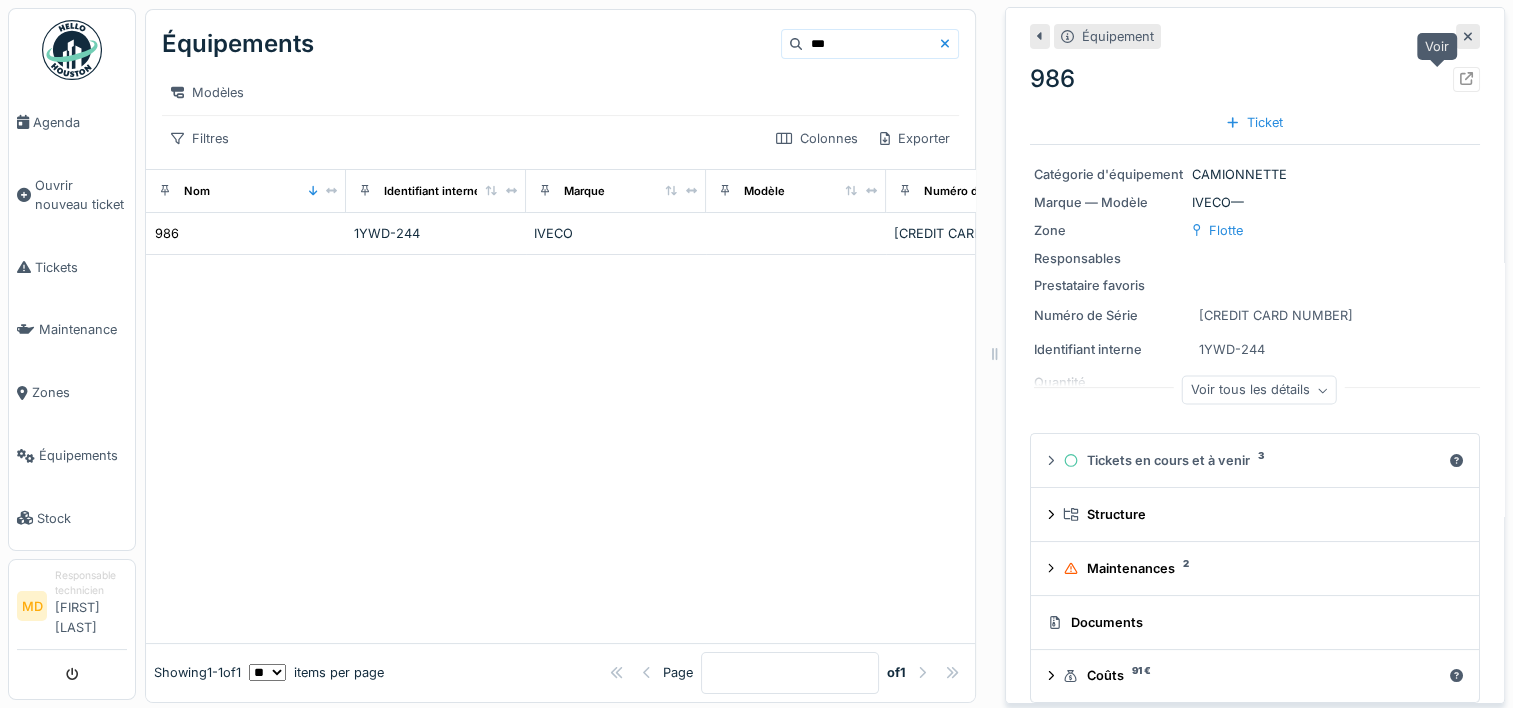 click 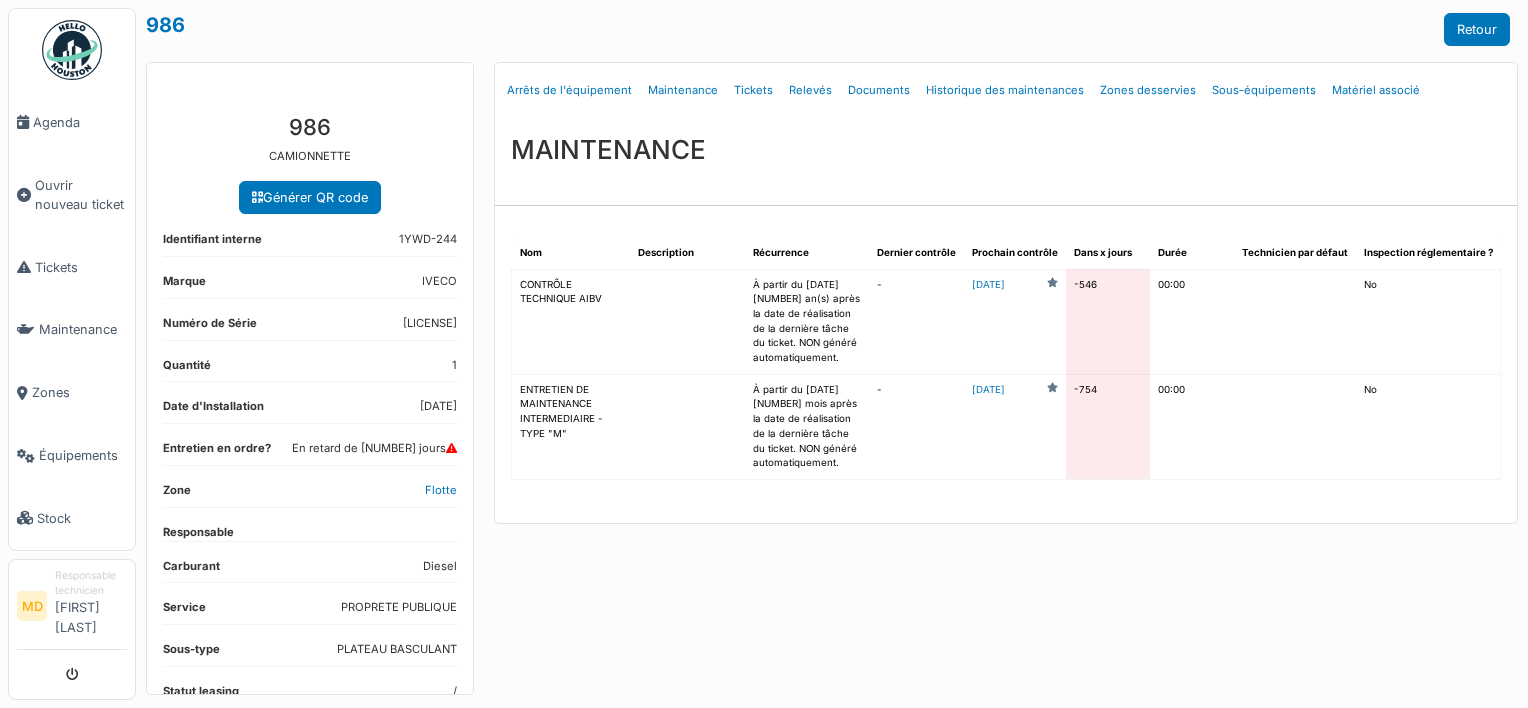 scroll, scrollTop: 0, scrollLeft: 0, axis: both 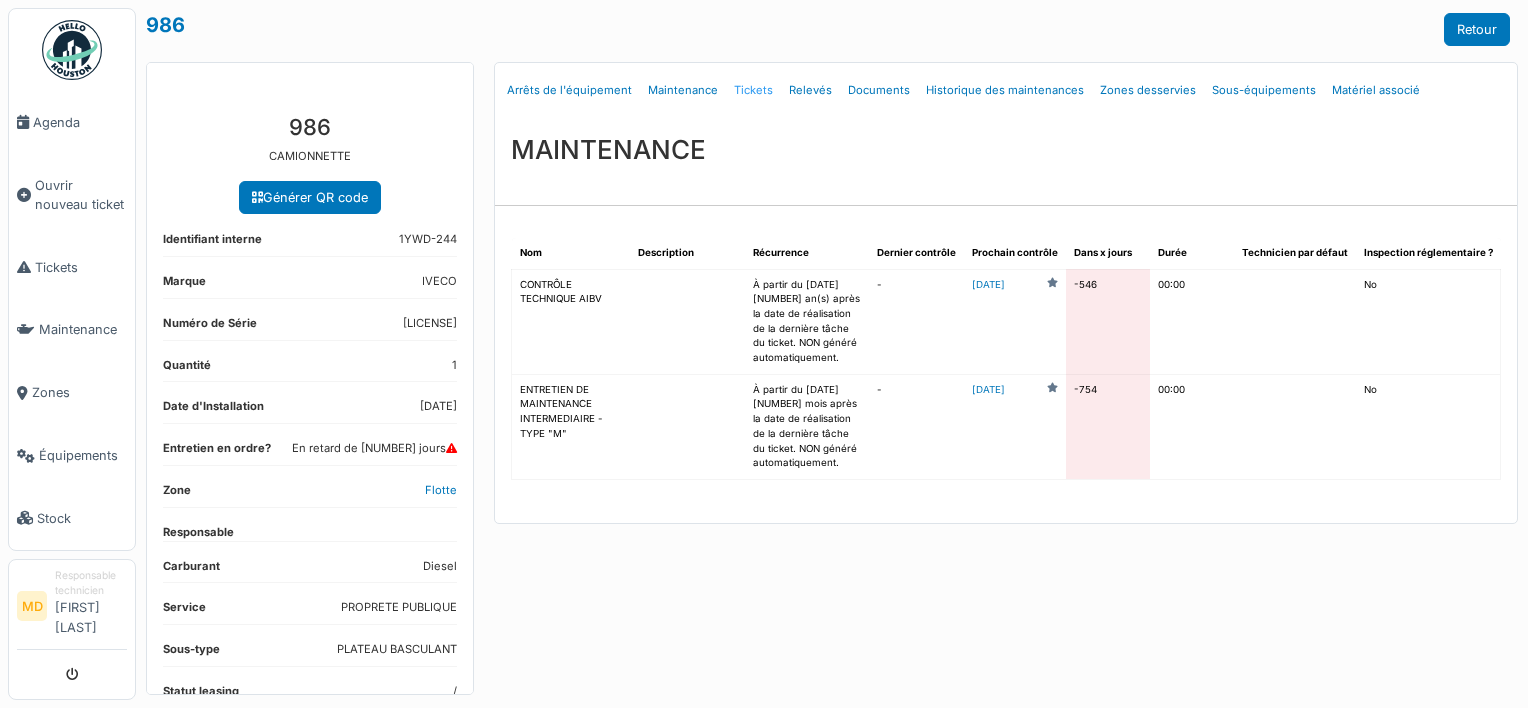 click on "Tickets" at bounding box center (753, 90) 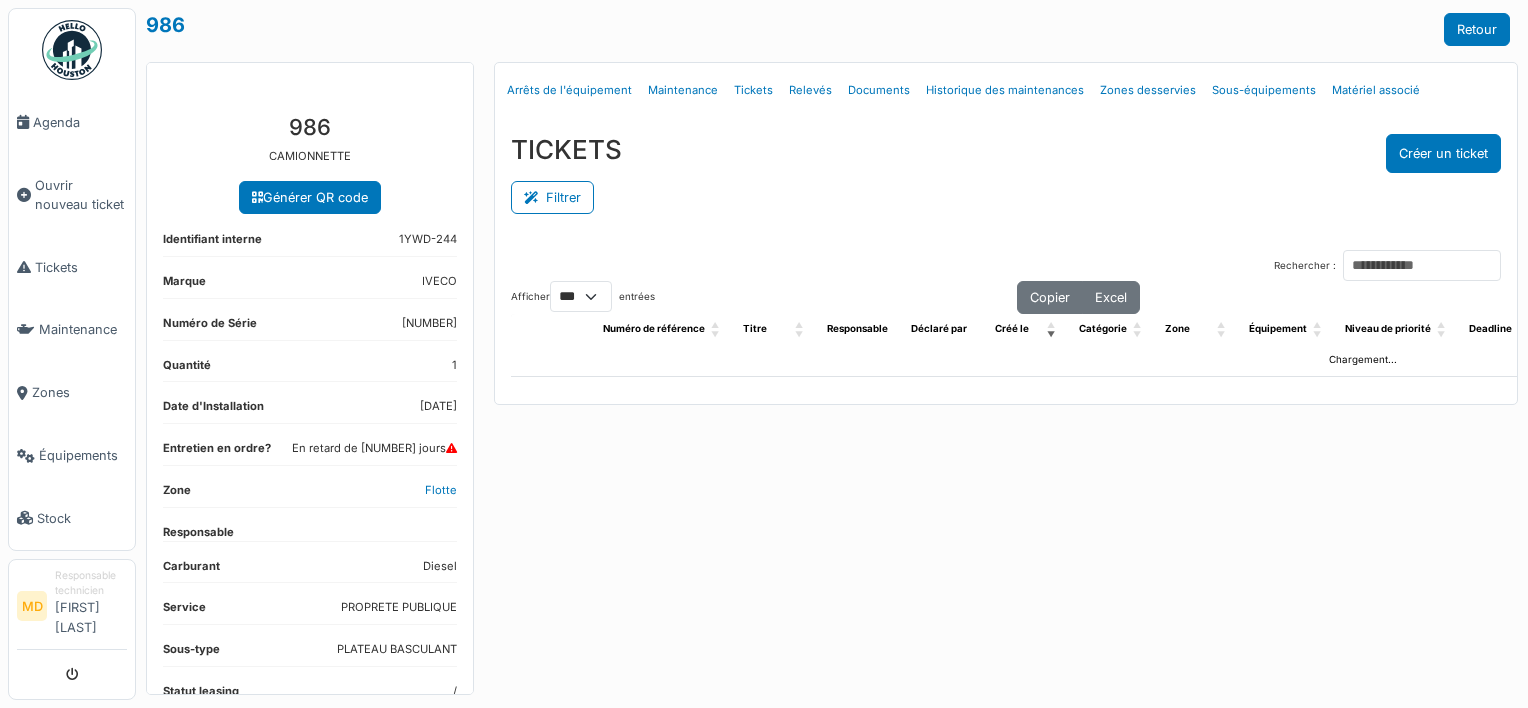 select on "***" 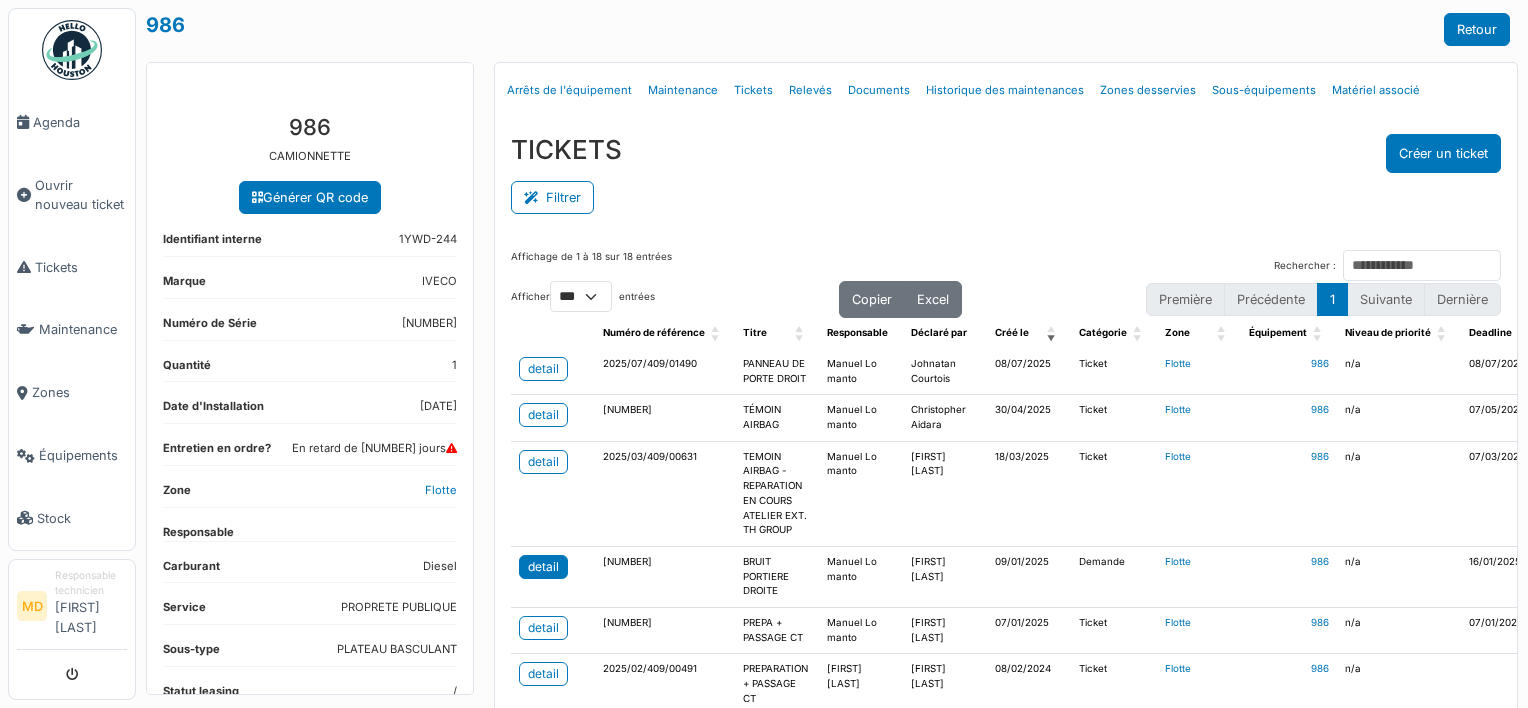 click on "detail" at bounding box center [543, 567] 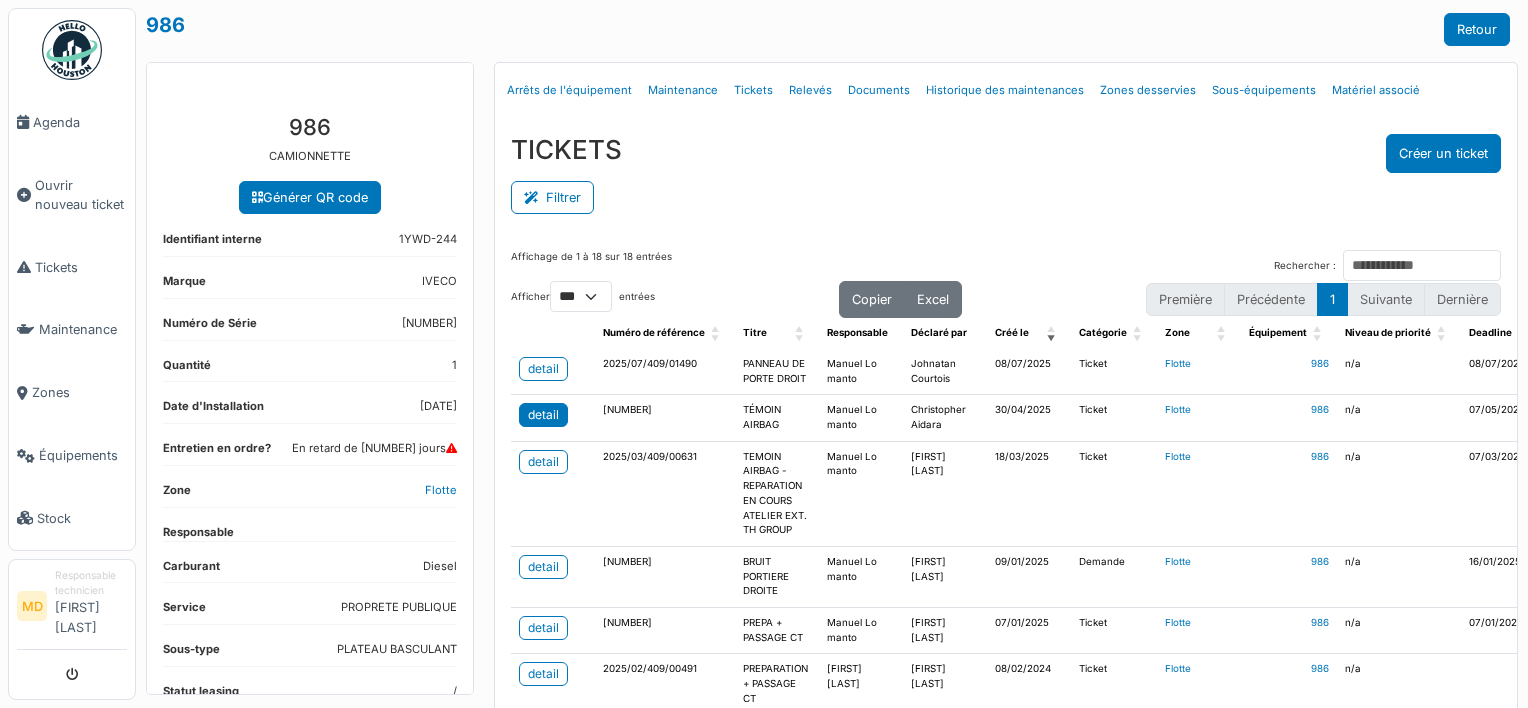 click on "detail" at bounding box center [543, 415] 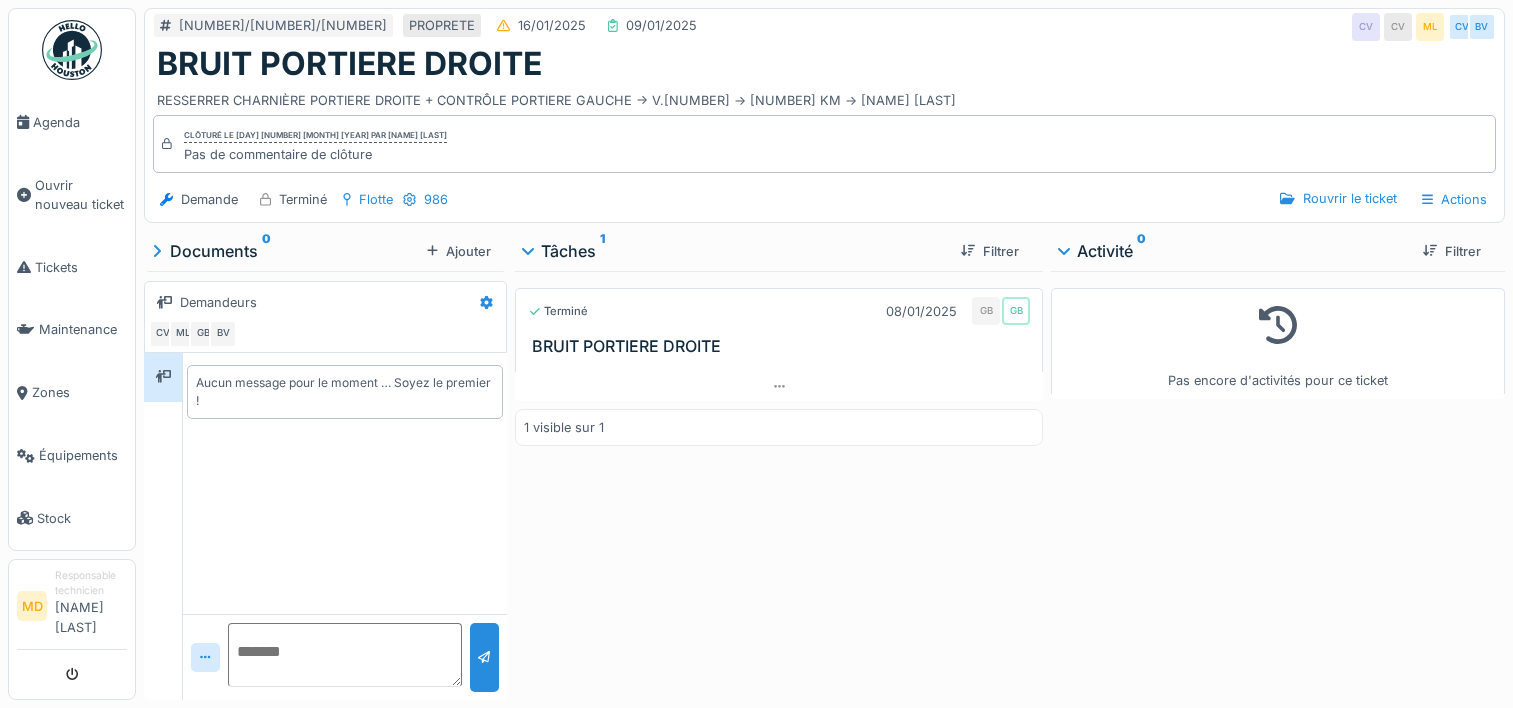 scroll, scrollTop: 0, scrollLeft: 0, axis: both 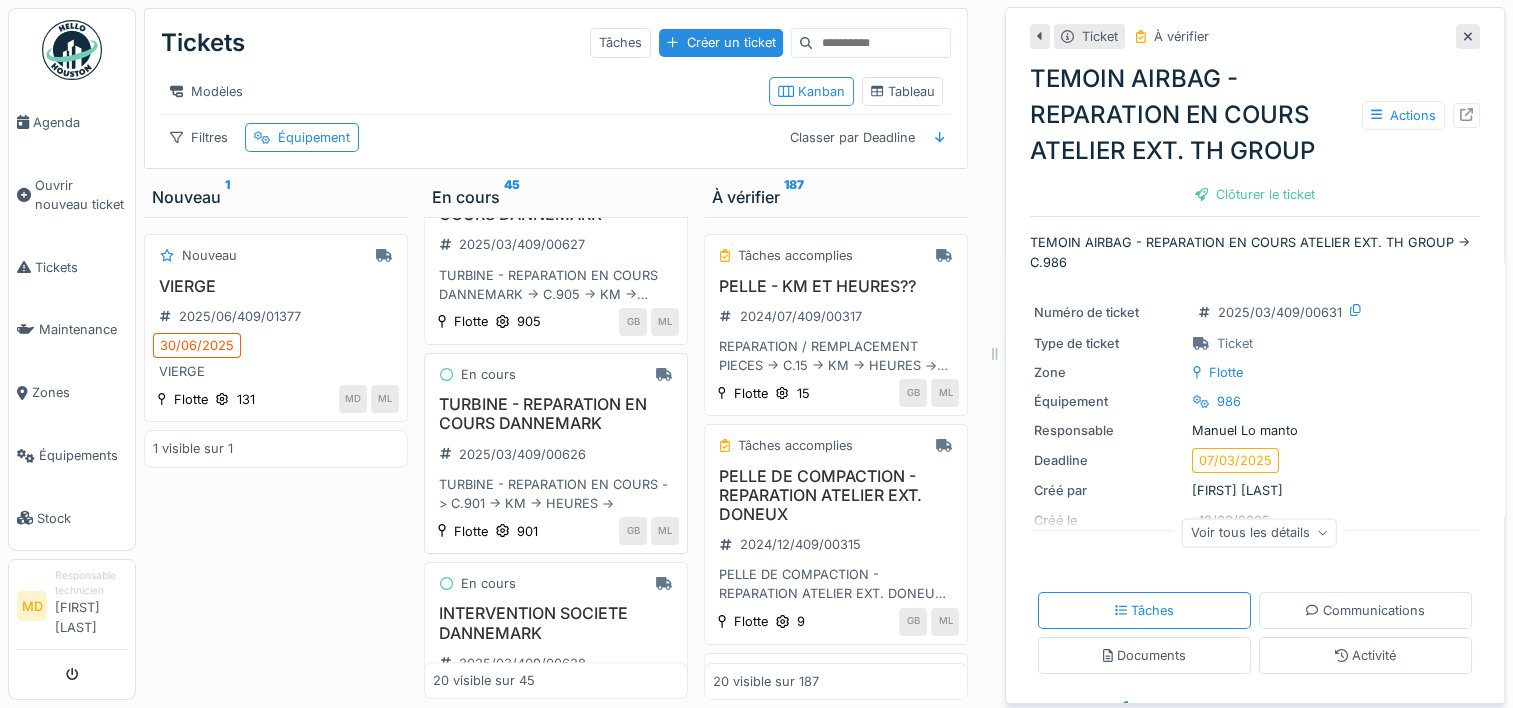 click on "TURBINE - REPARATION EN COURS DANNEMARK" at bounding box center (556, 414) 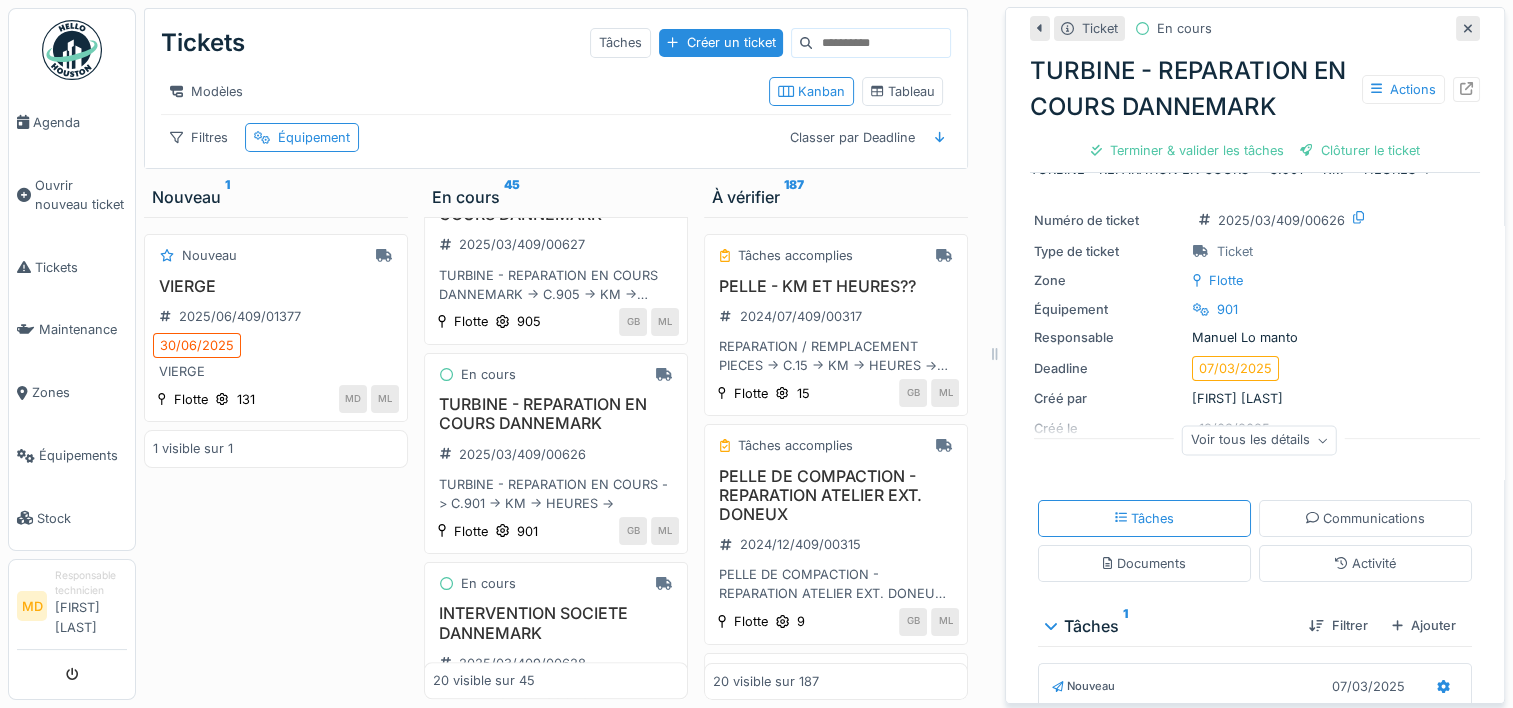 scroll, scrollTop: 0, scrollLeft: 0, axis: both 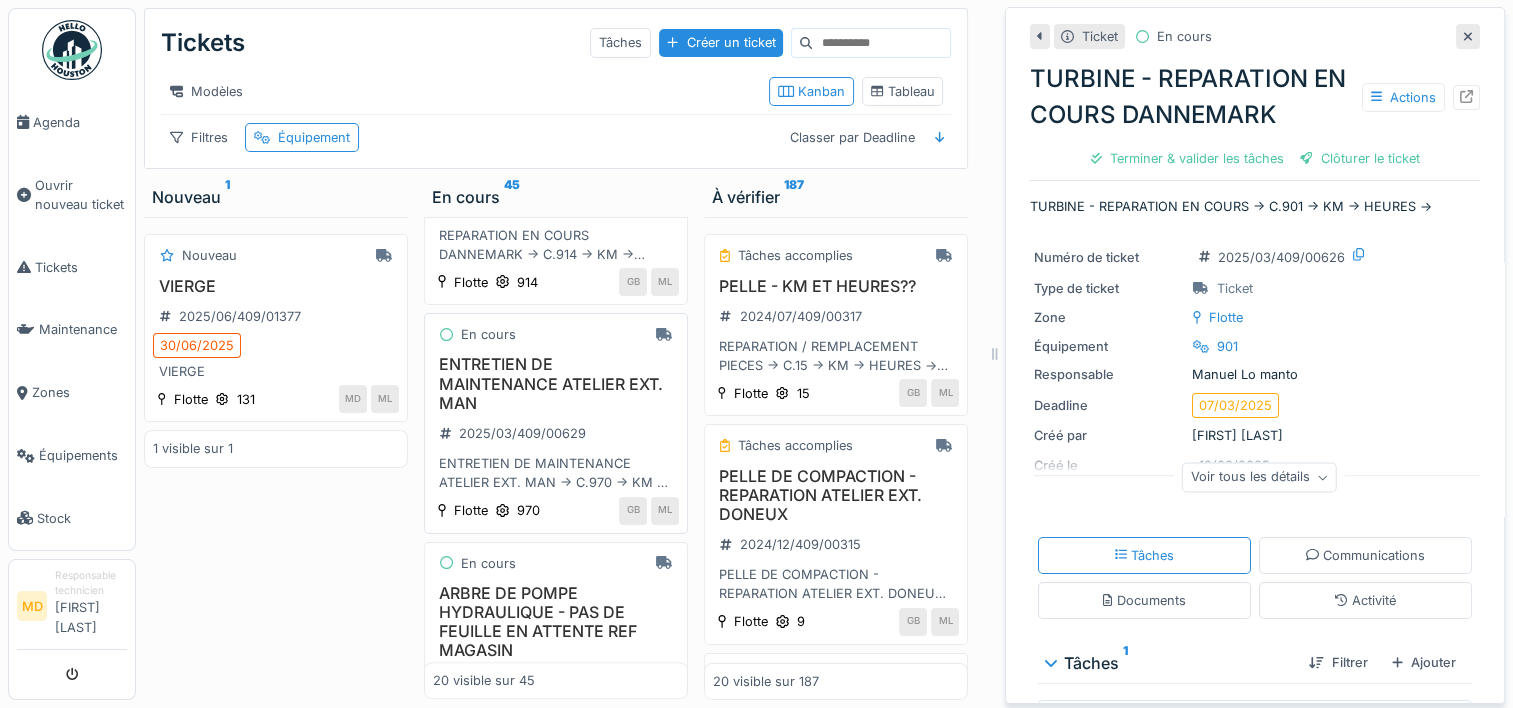 click on "ENTRETIEN DE MAINTENANCE ATELIER EXT. MAN" at bounding box center (556, 384) 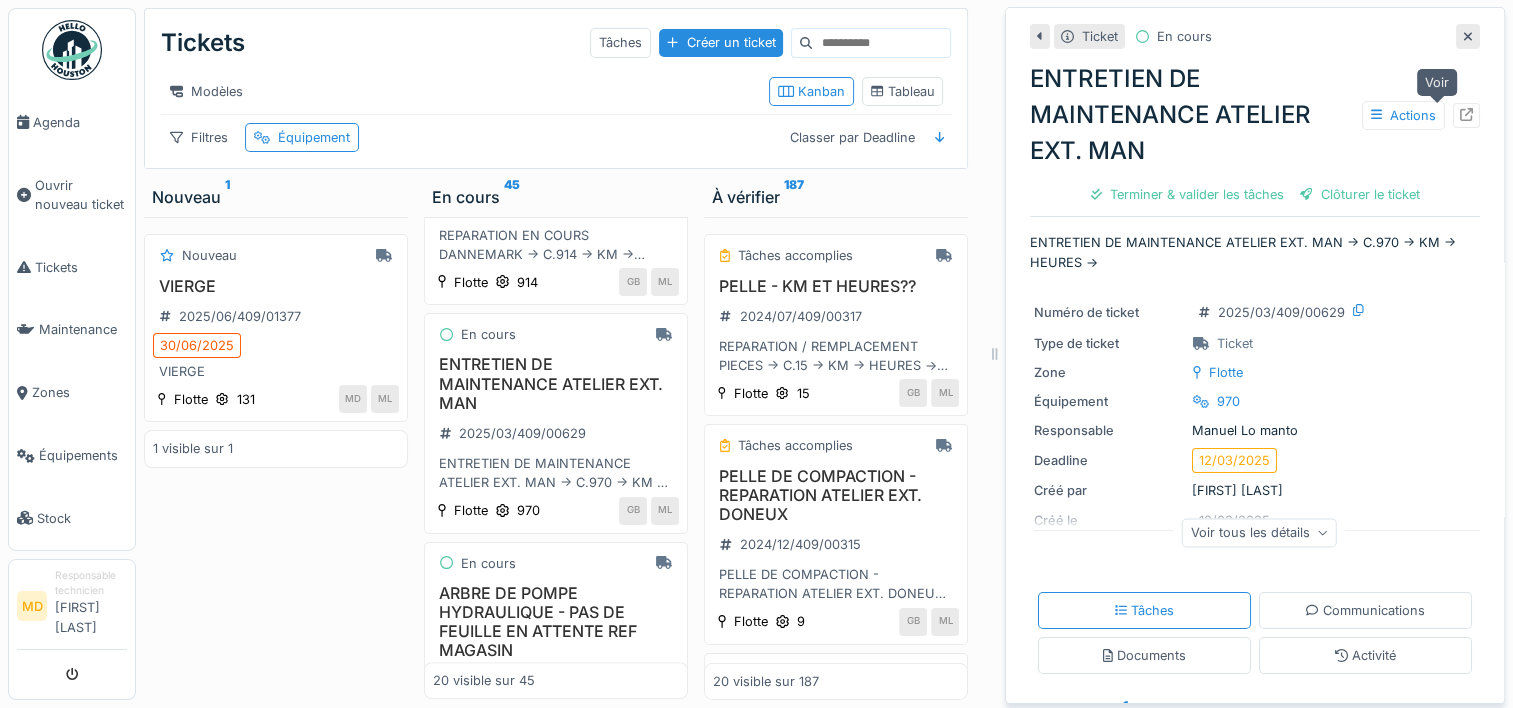 click 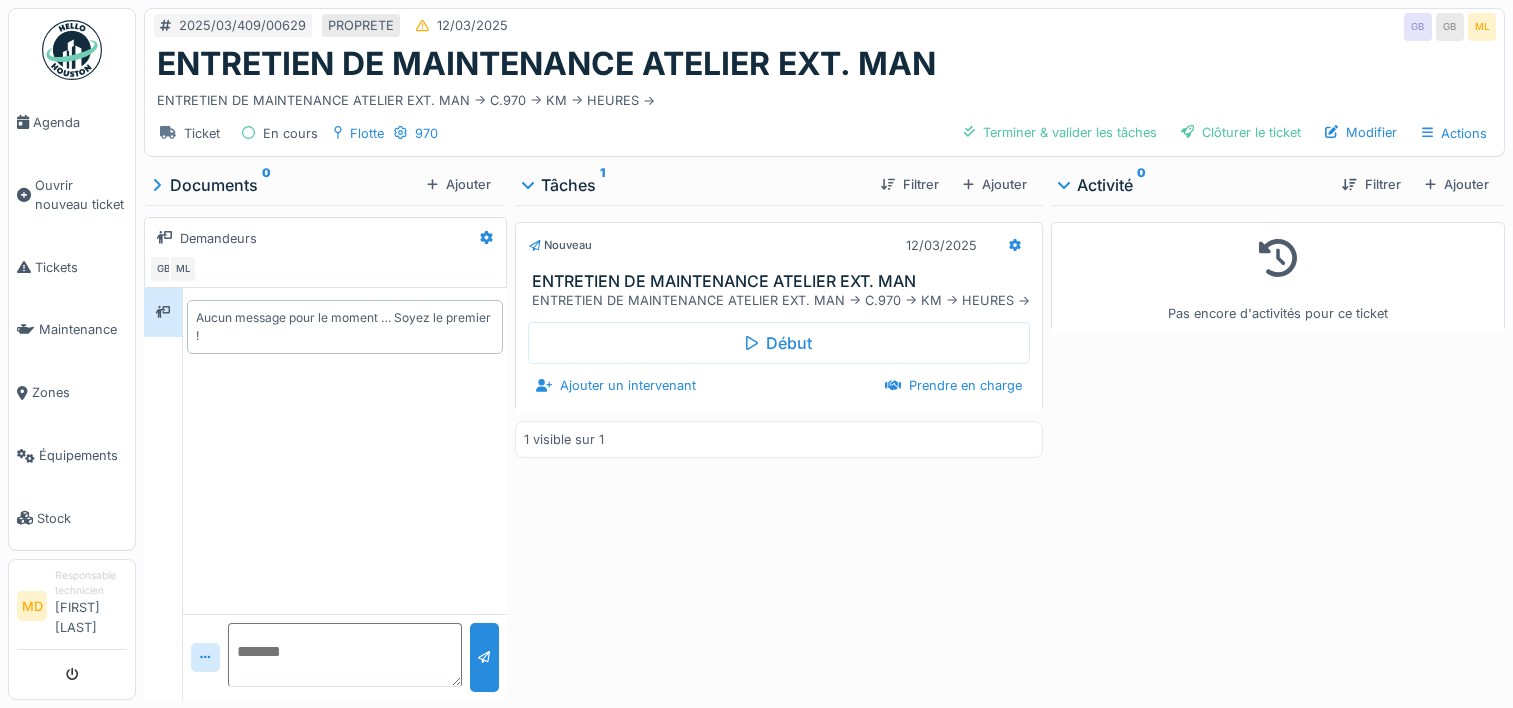 scroll, scrollTop: 0, scrollLeft: 0, axis: both 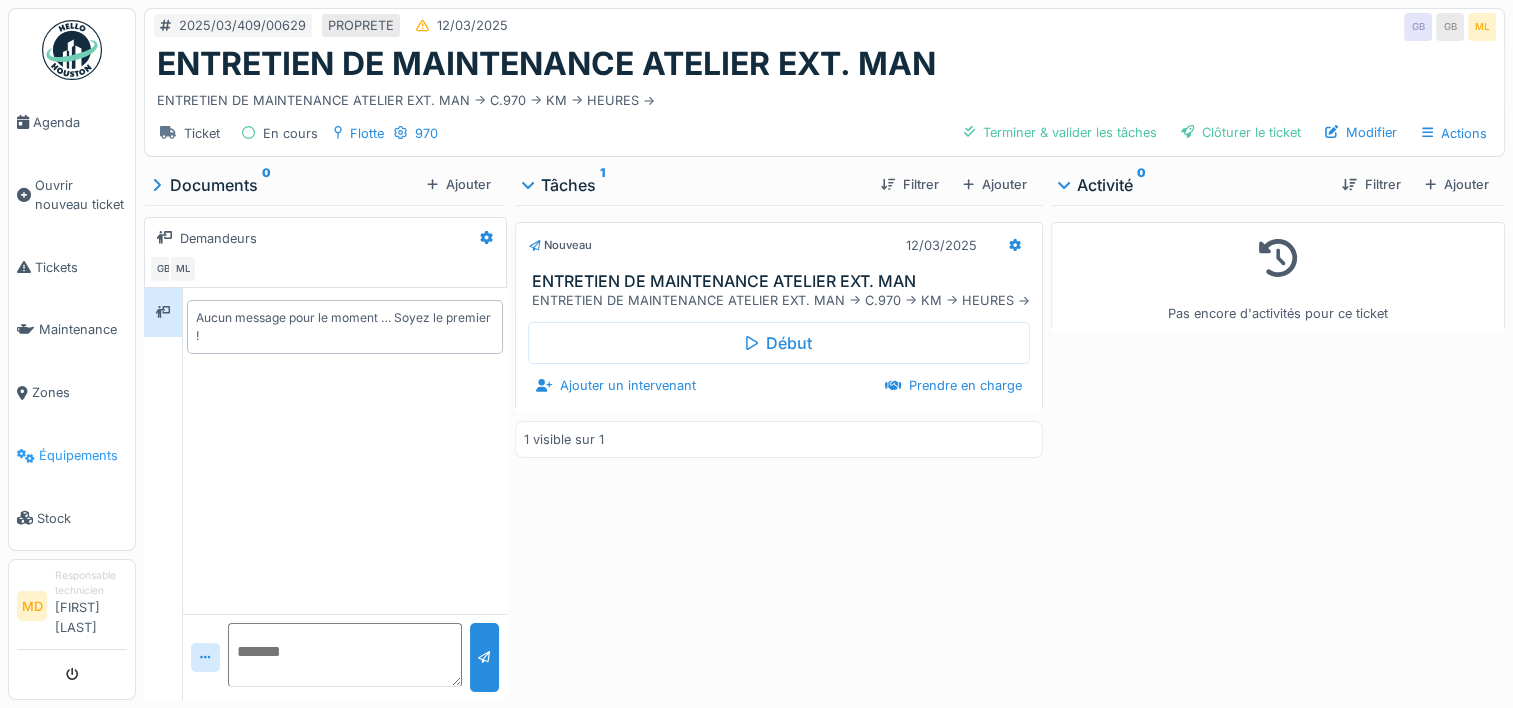 click on "Équipements" at bounding box center [83, 455] 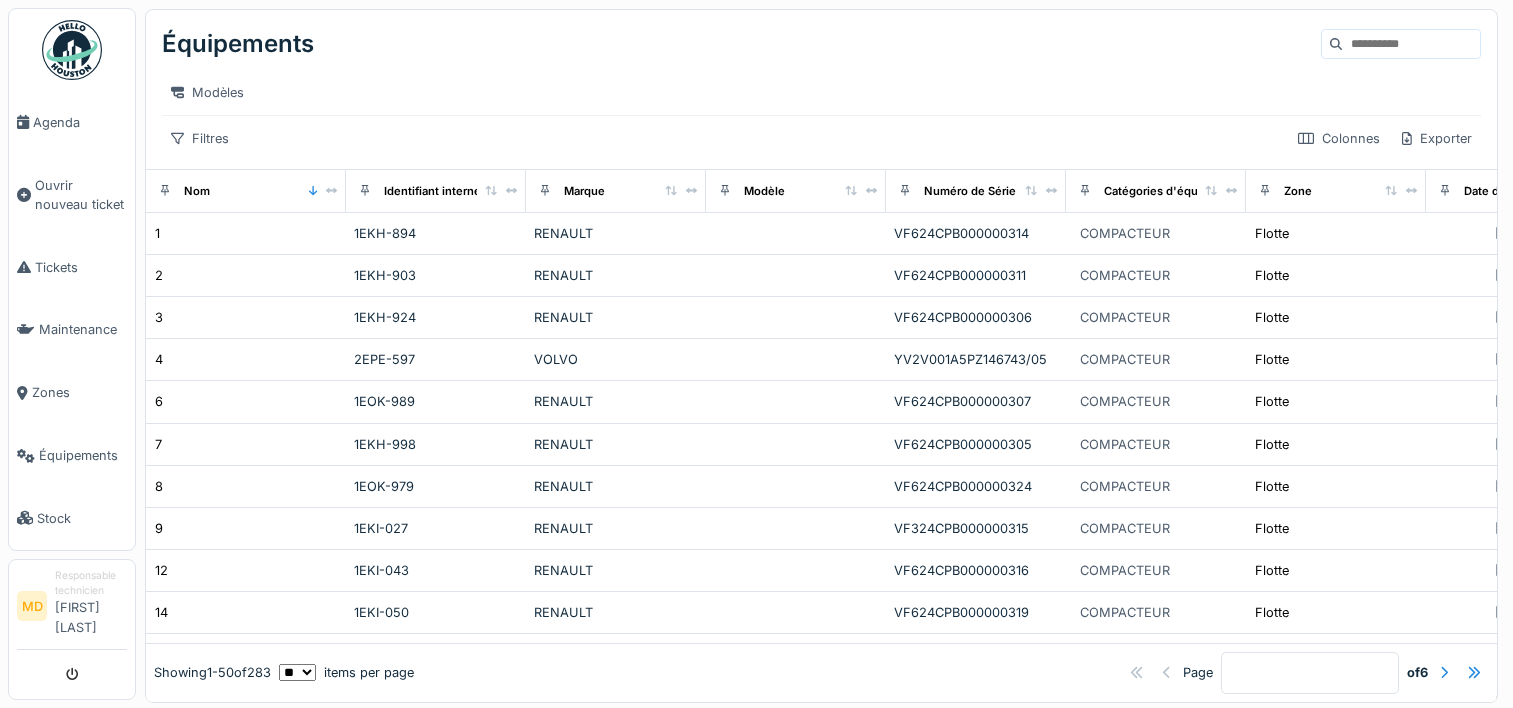 scroll, scrollTop: 0, scrollLeft: 0, axis: both 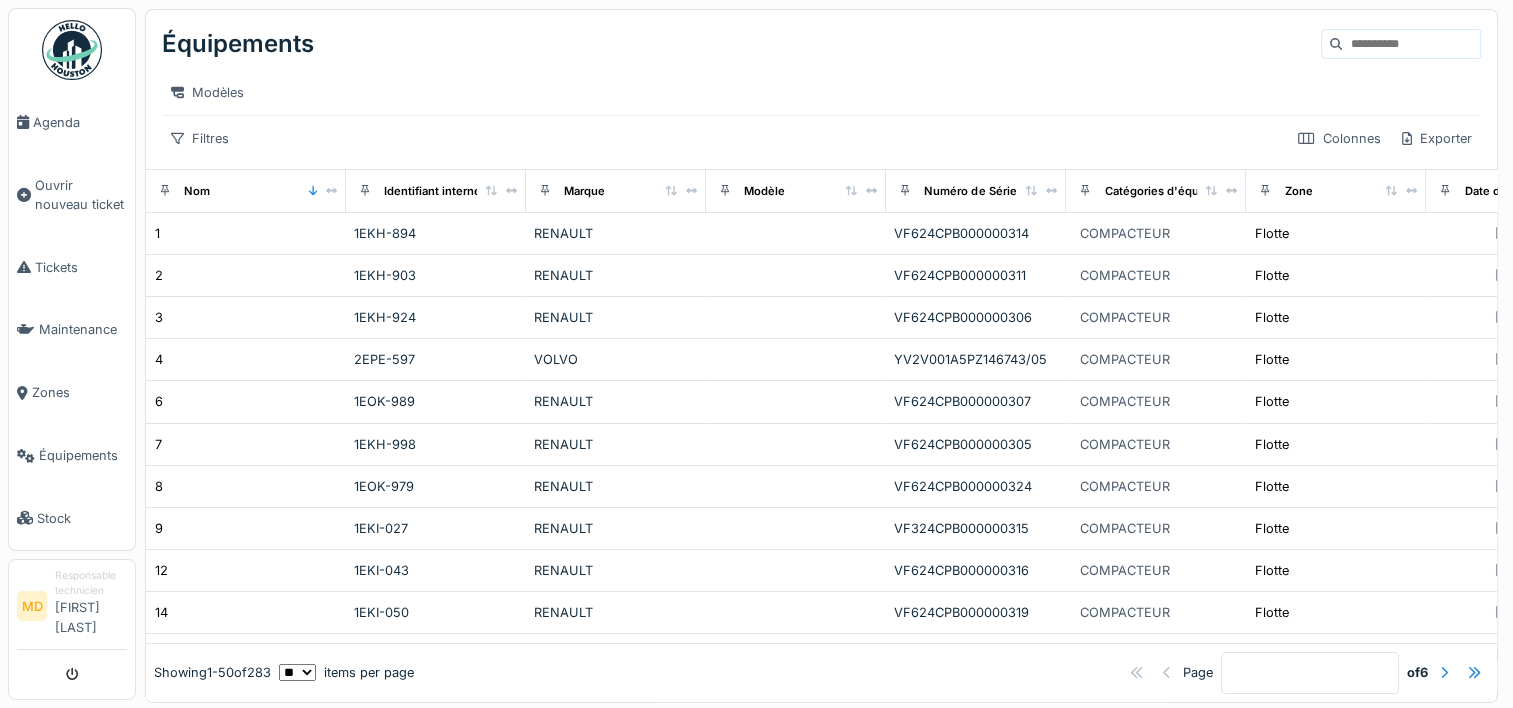 click at bounding box center [1411, 44] 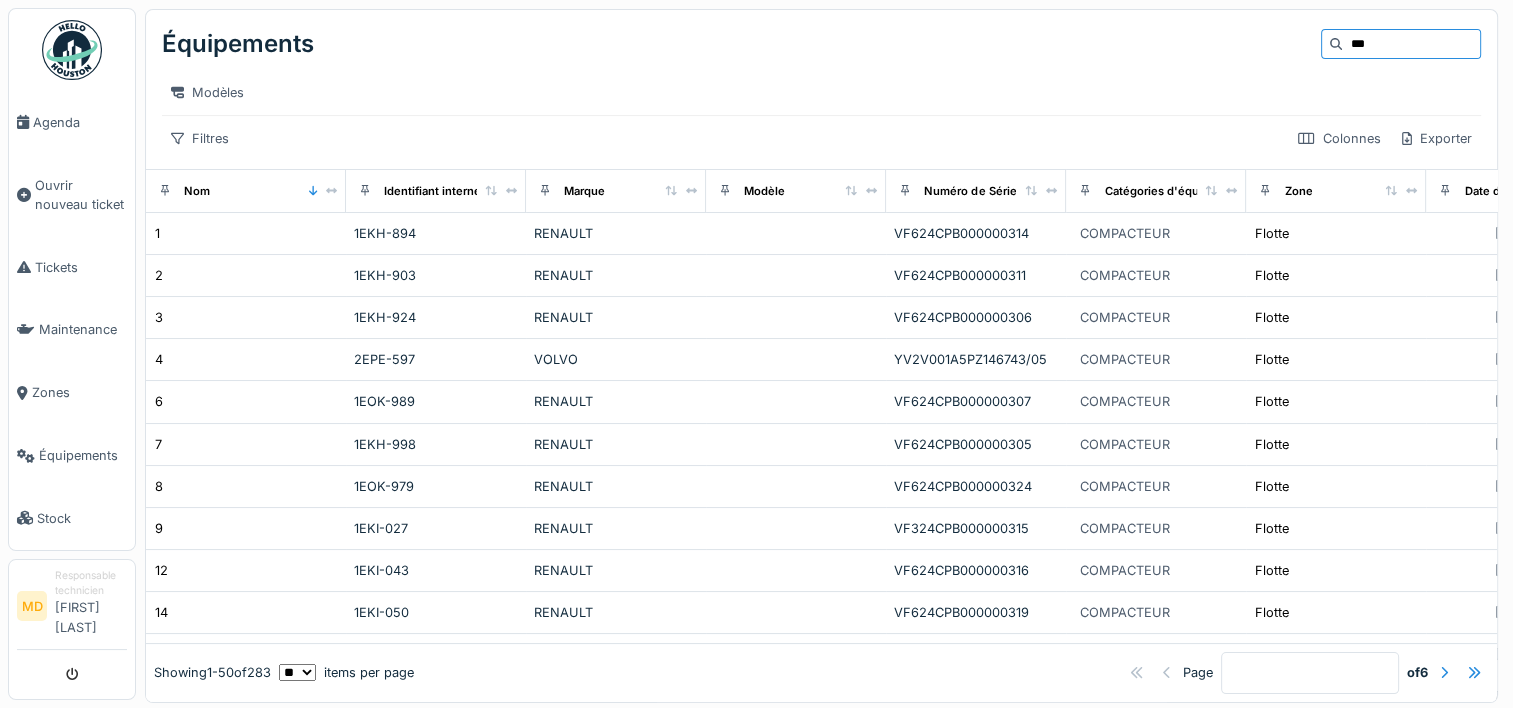 type on "***" 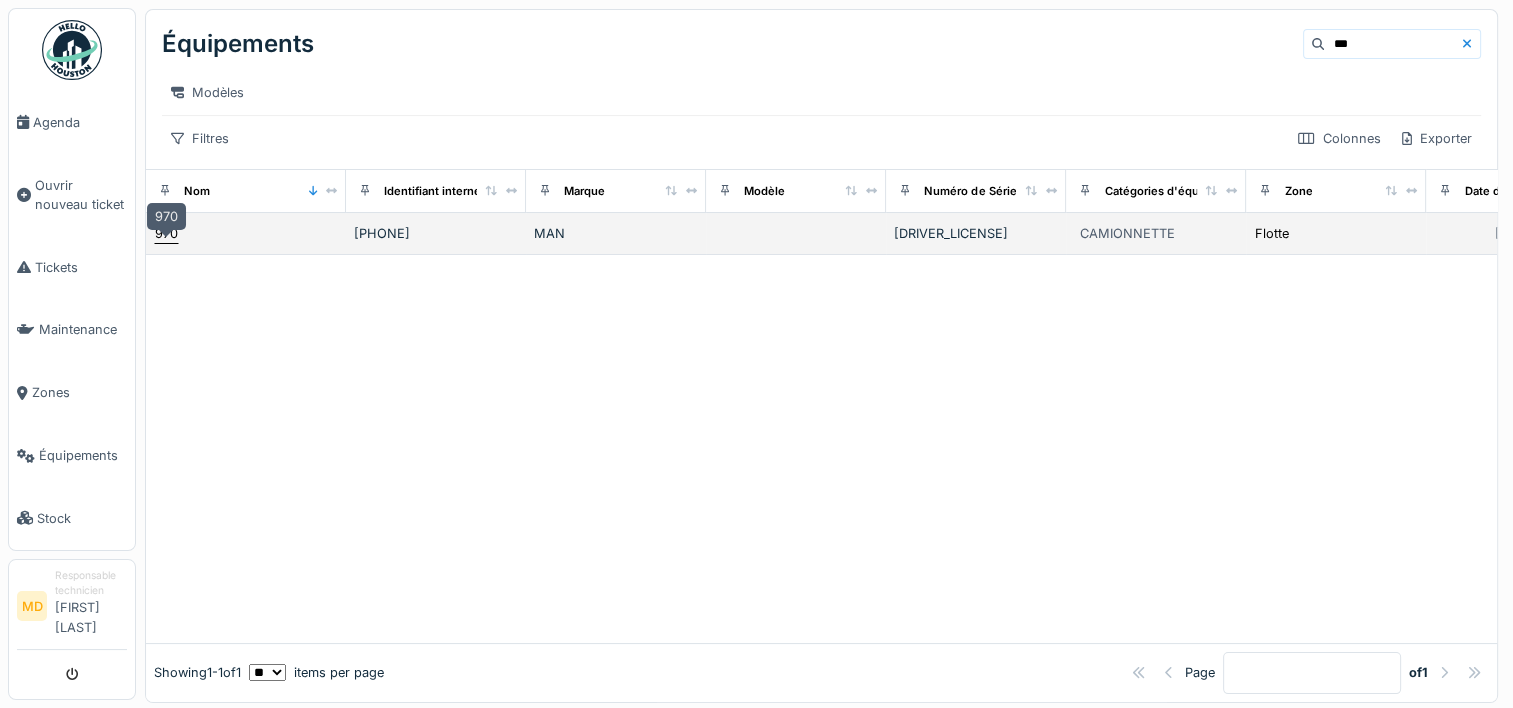 click on "970" at bounding box center [166, 233] 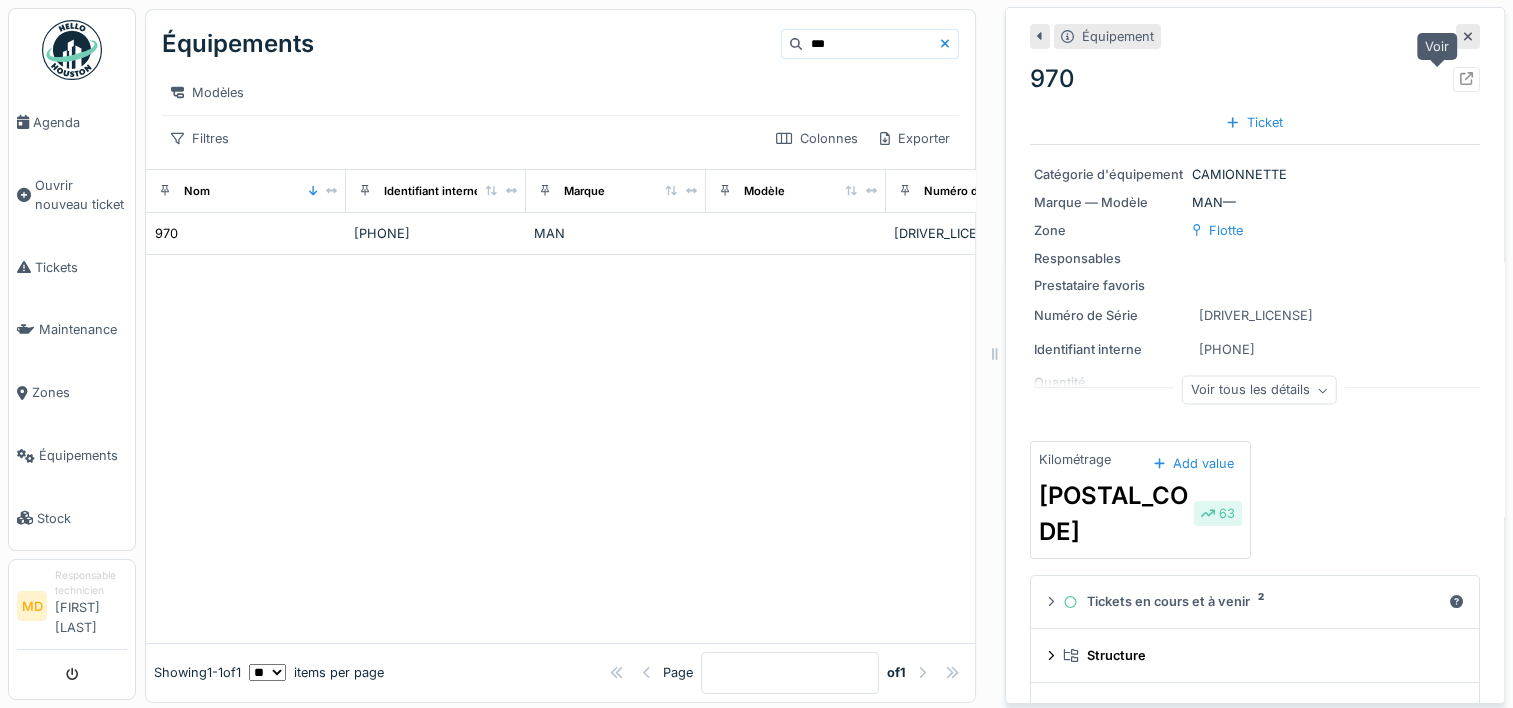 click 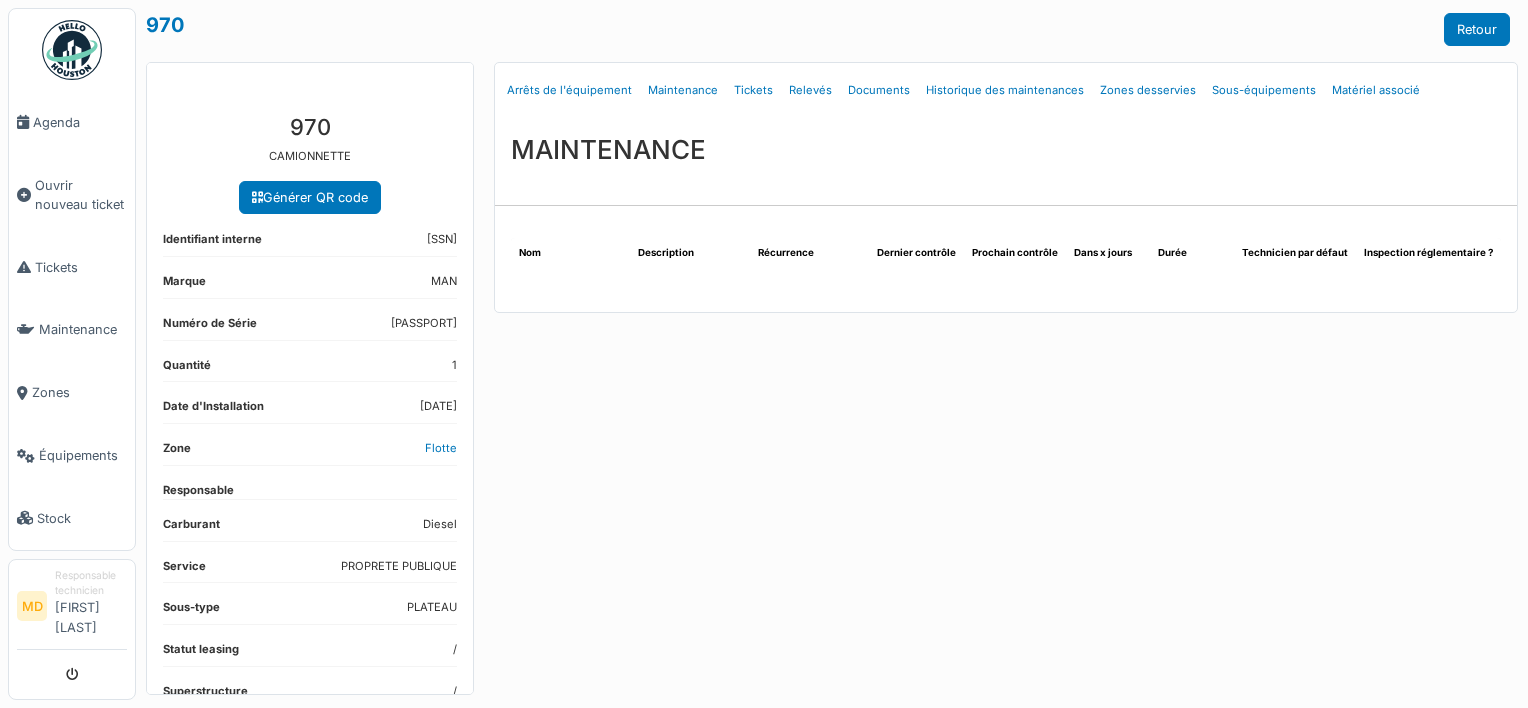 scroll, scrollTop: 0, scrollLeft: 0, axis: both 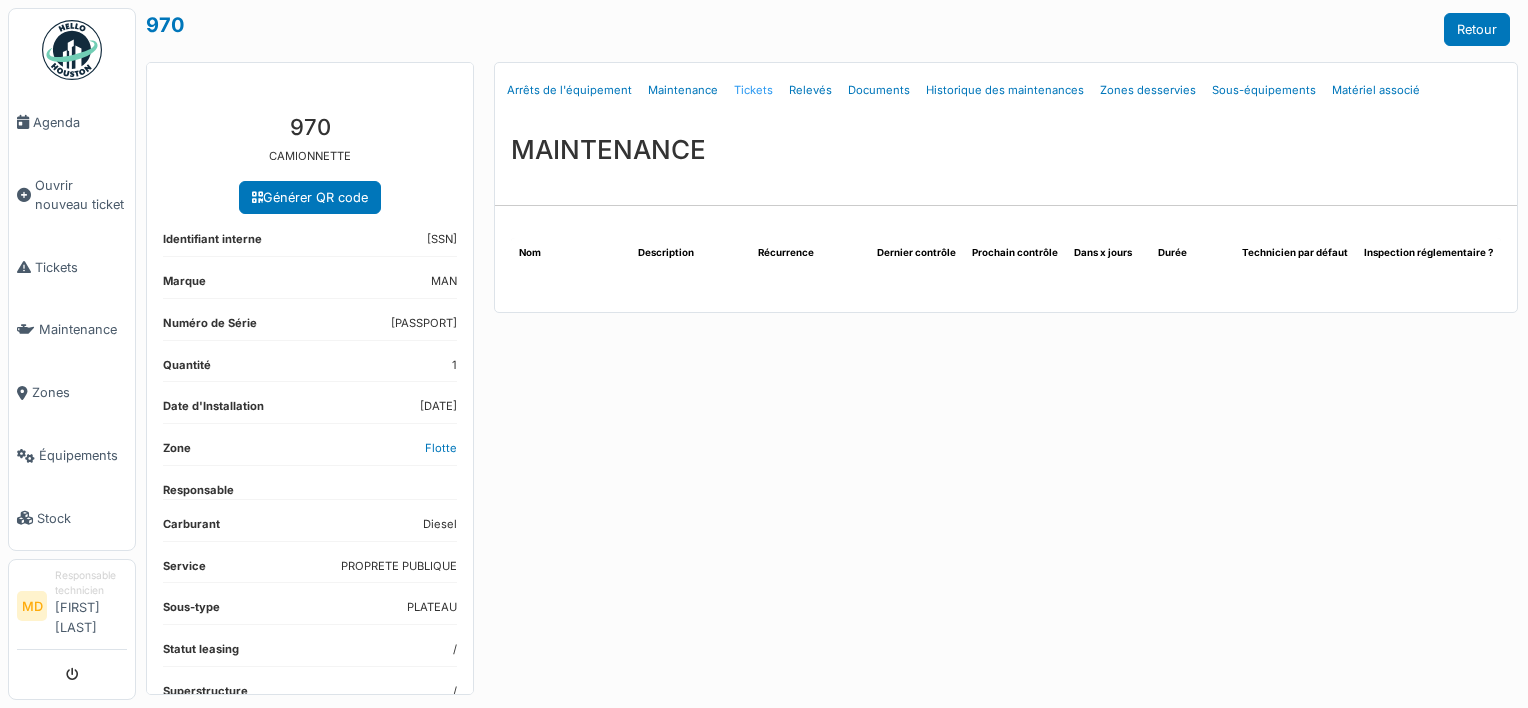 click on "Tickets" at bounding box center (753, 90) 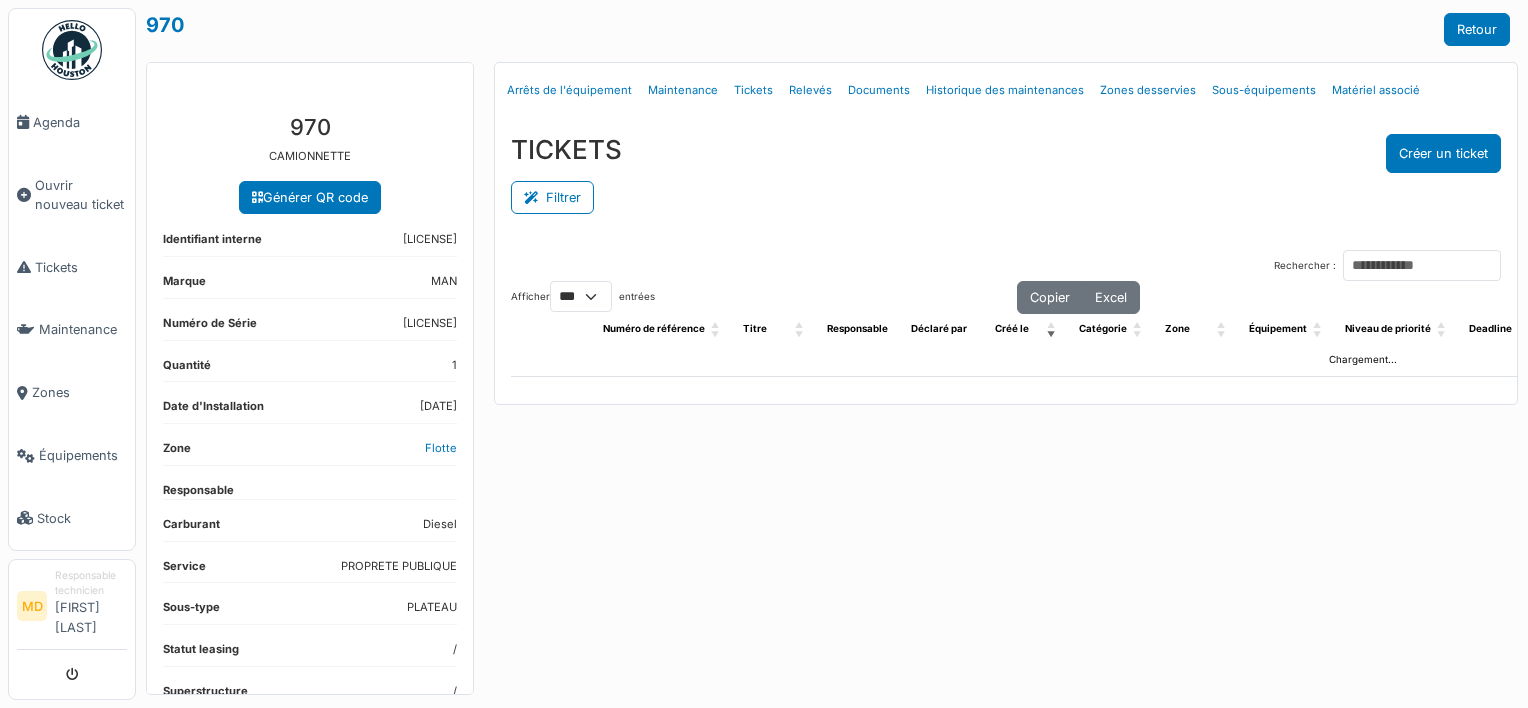 select on "***" 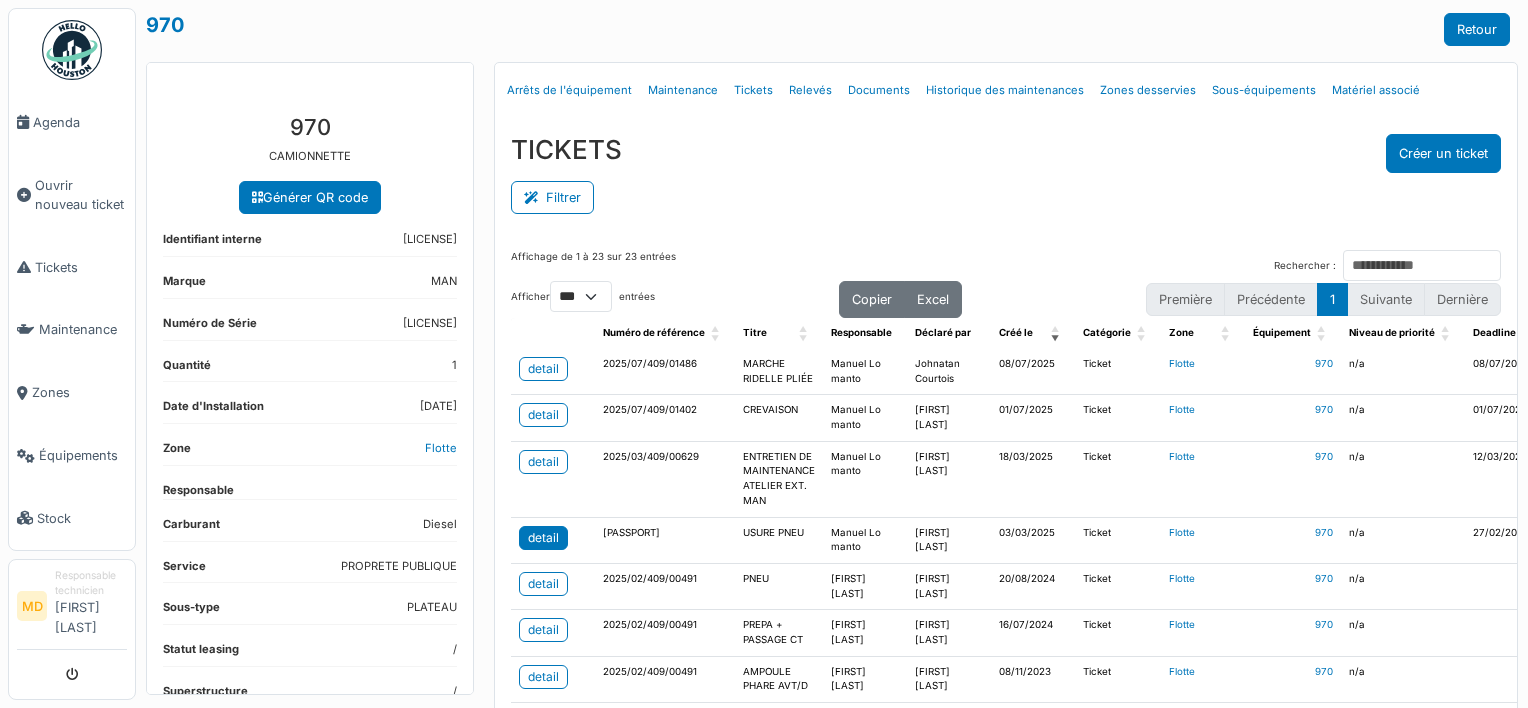 click on "detail" at bounding box center (543, 538) 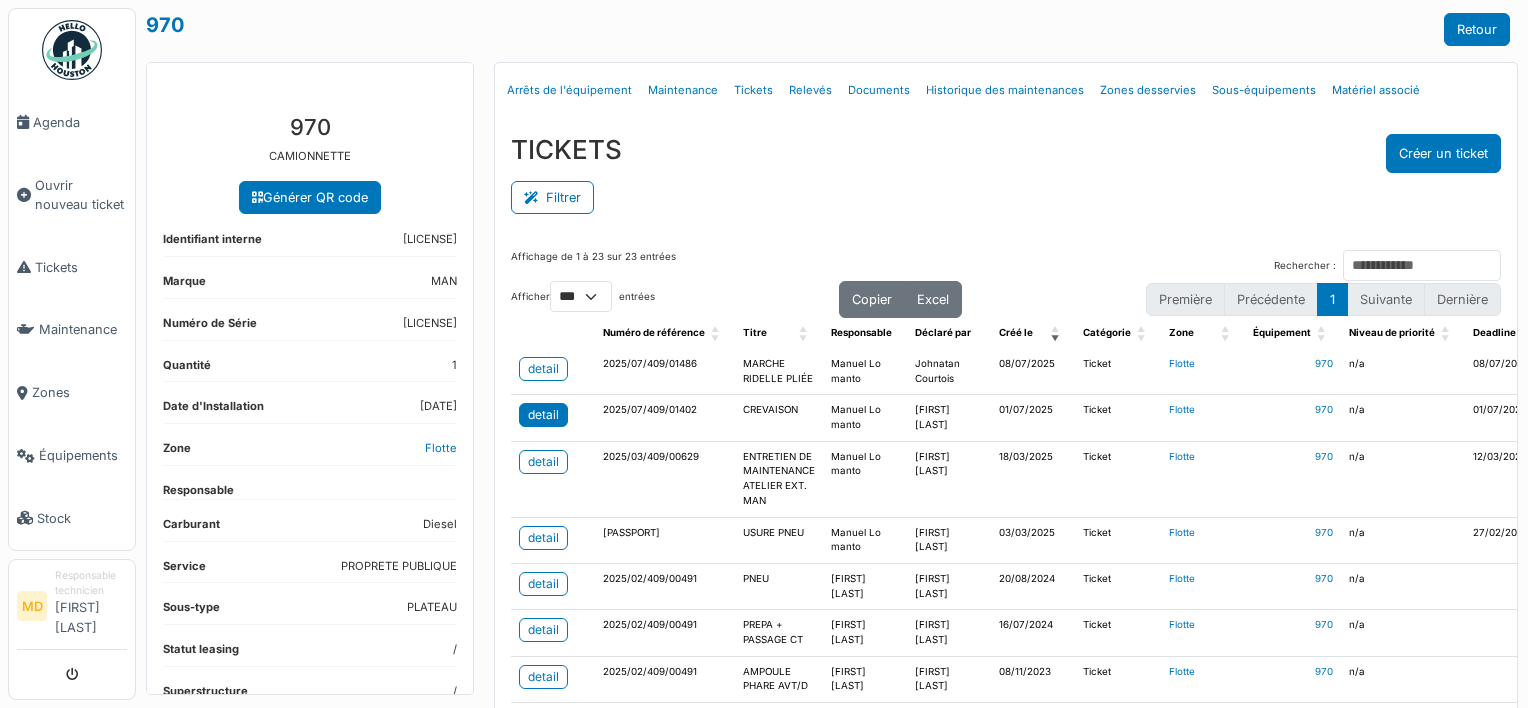 click on "detail" at bounding box center [543, 415] 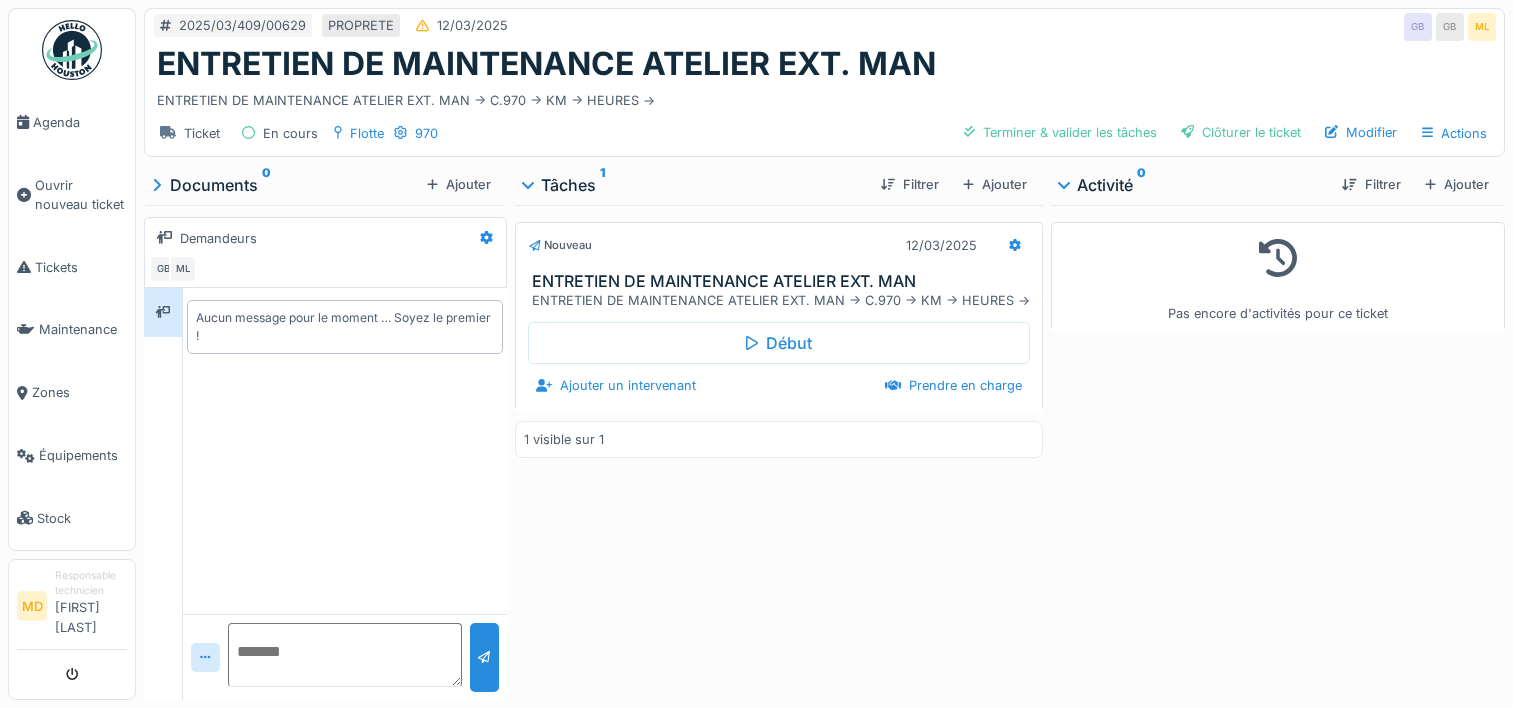 scroll, scrollTop: 0, scrollLeft: 0, axis: both 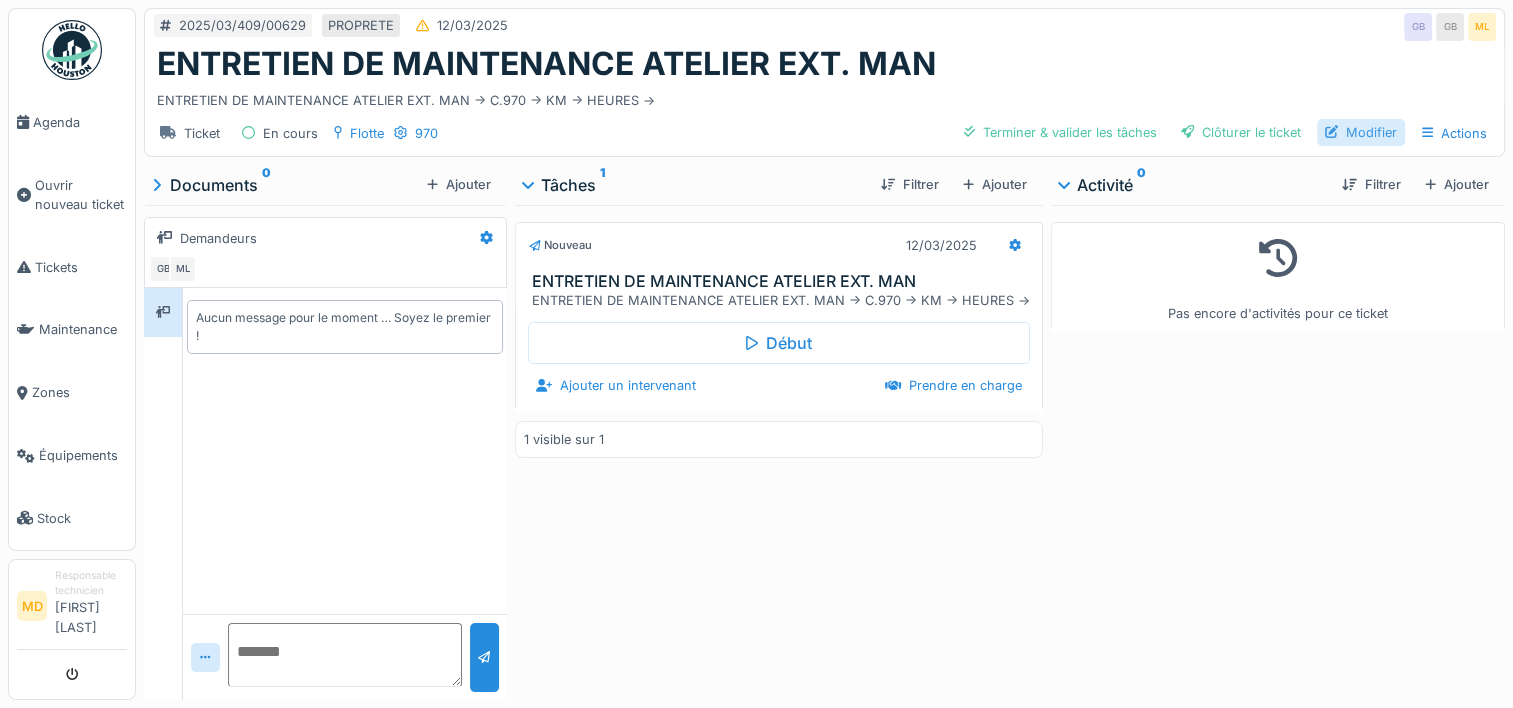 click on "Modifier" at bounding box center (1361, 132) 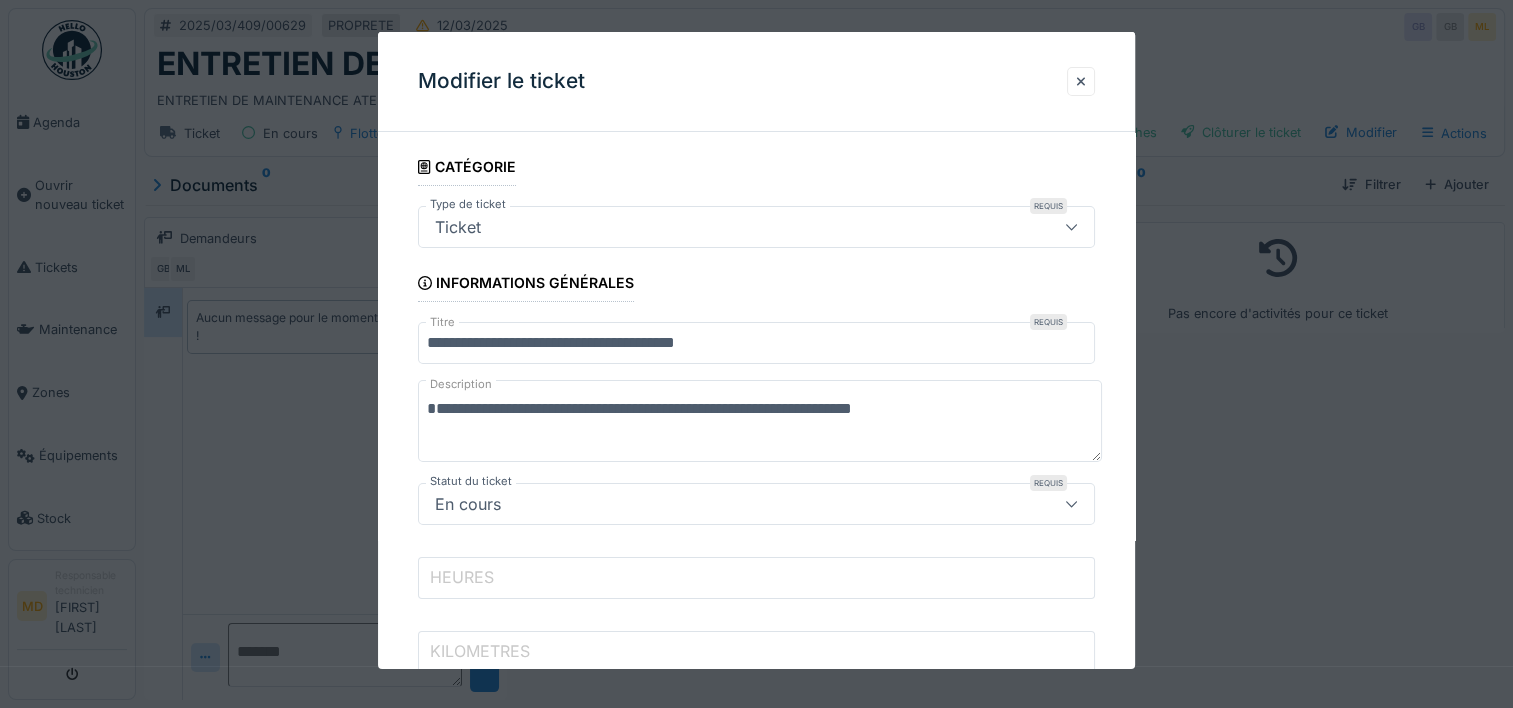 click on "HEURES" at bounding box center [462, 577] 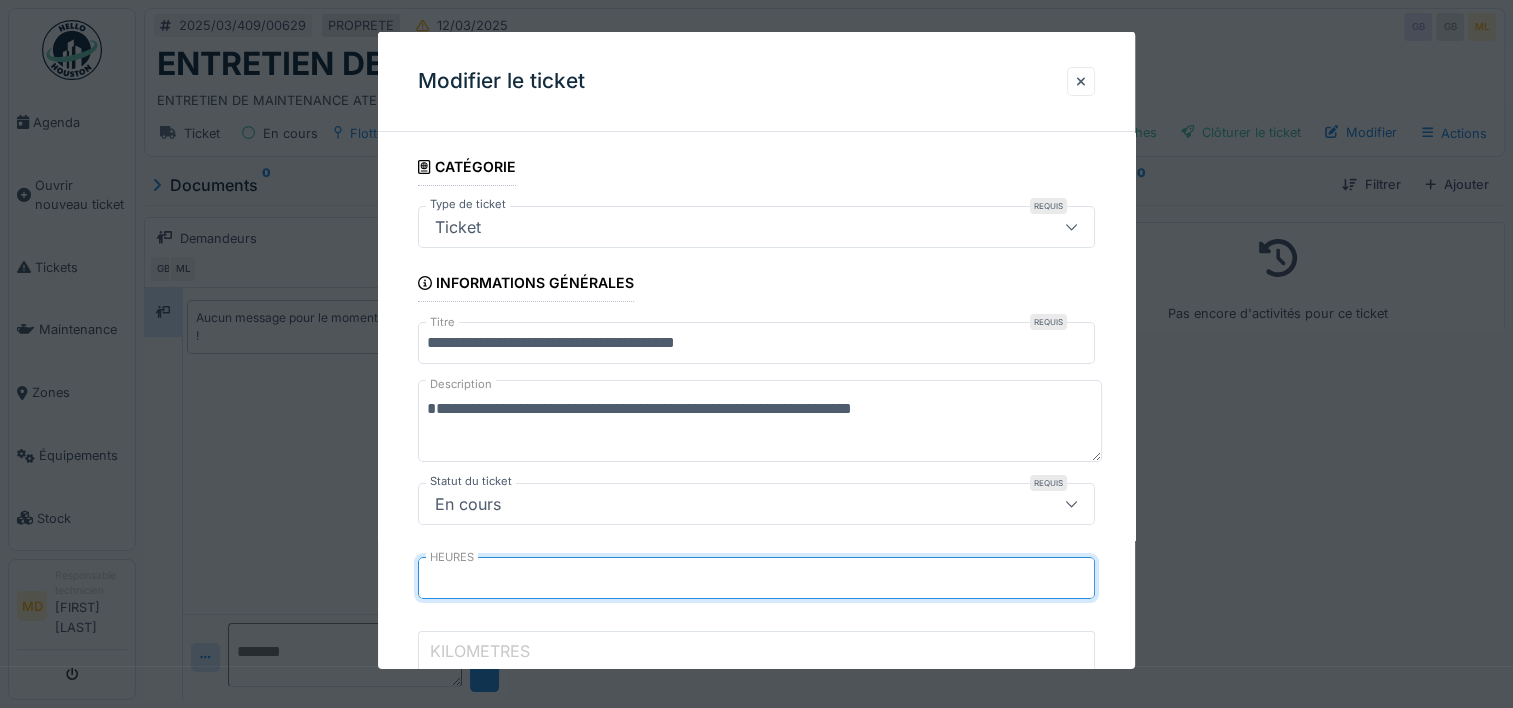 type on "*" 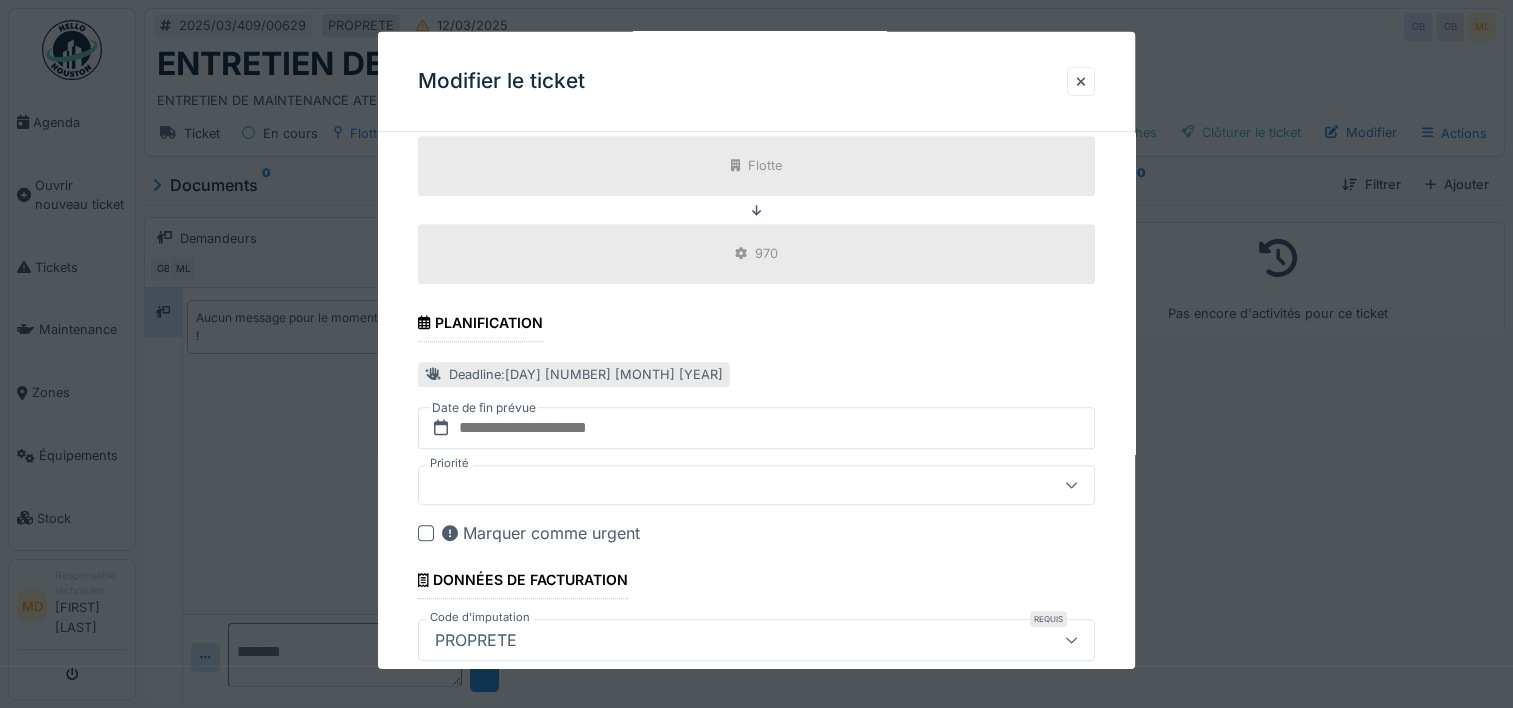 scroll, scrollTop: 945, scrollLeft: 0, axis: vertical 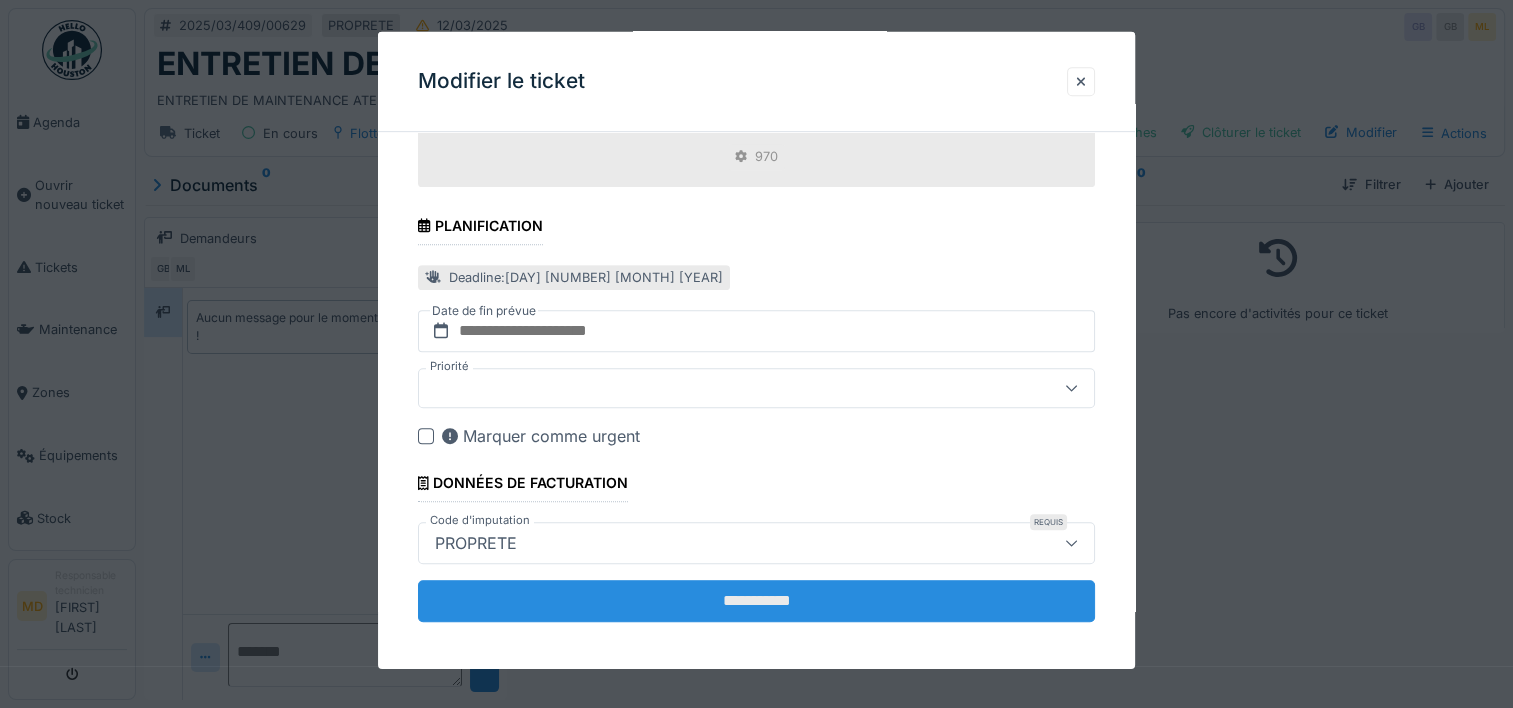 type on "*****" 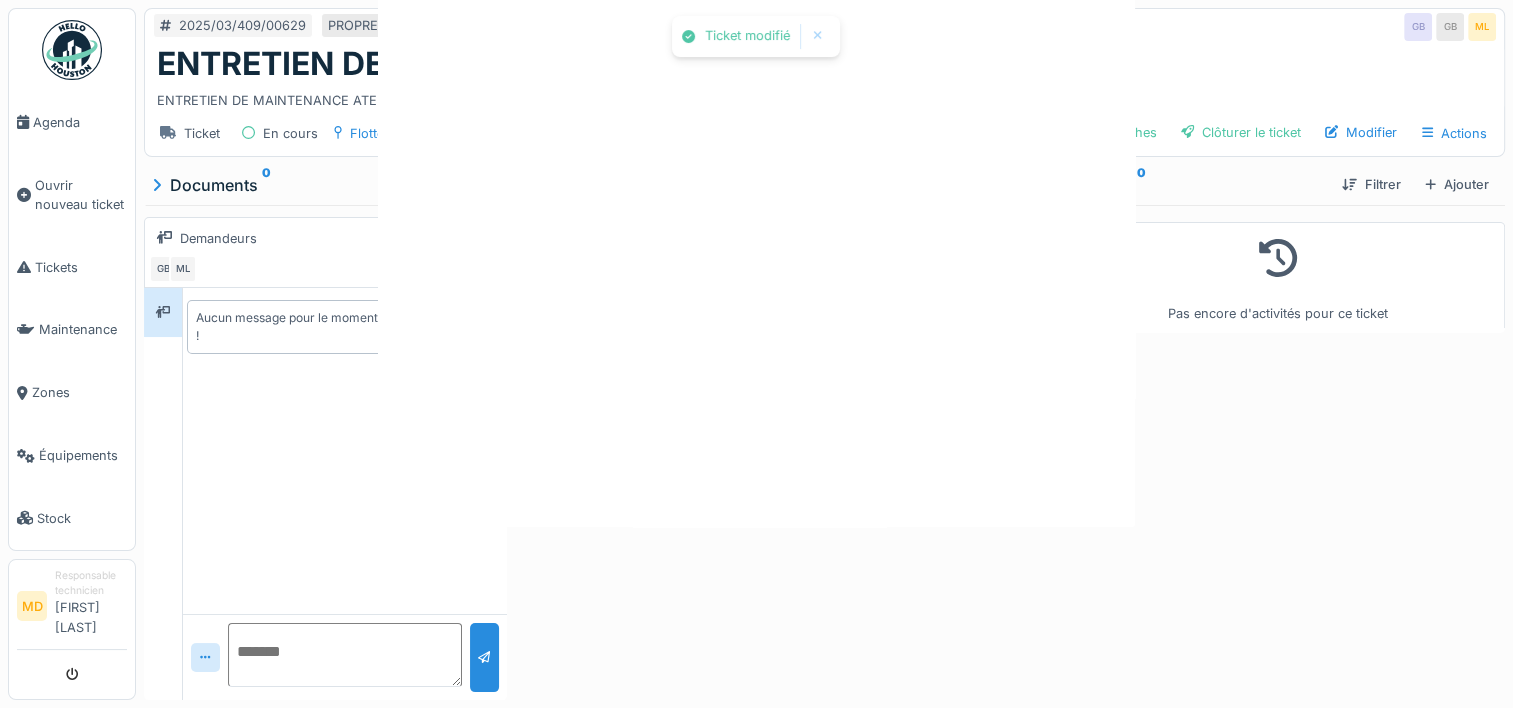 scroll, scrollTop: 0, scrollLeft: 0, axis: both 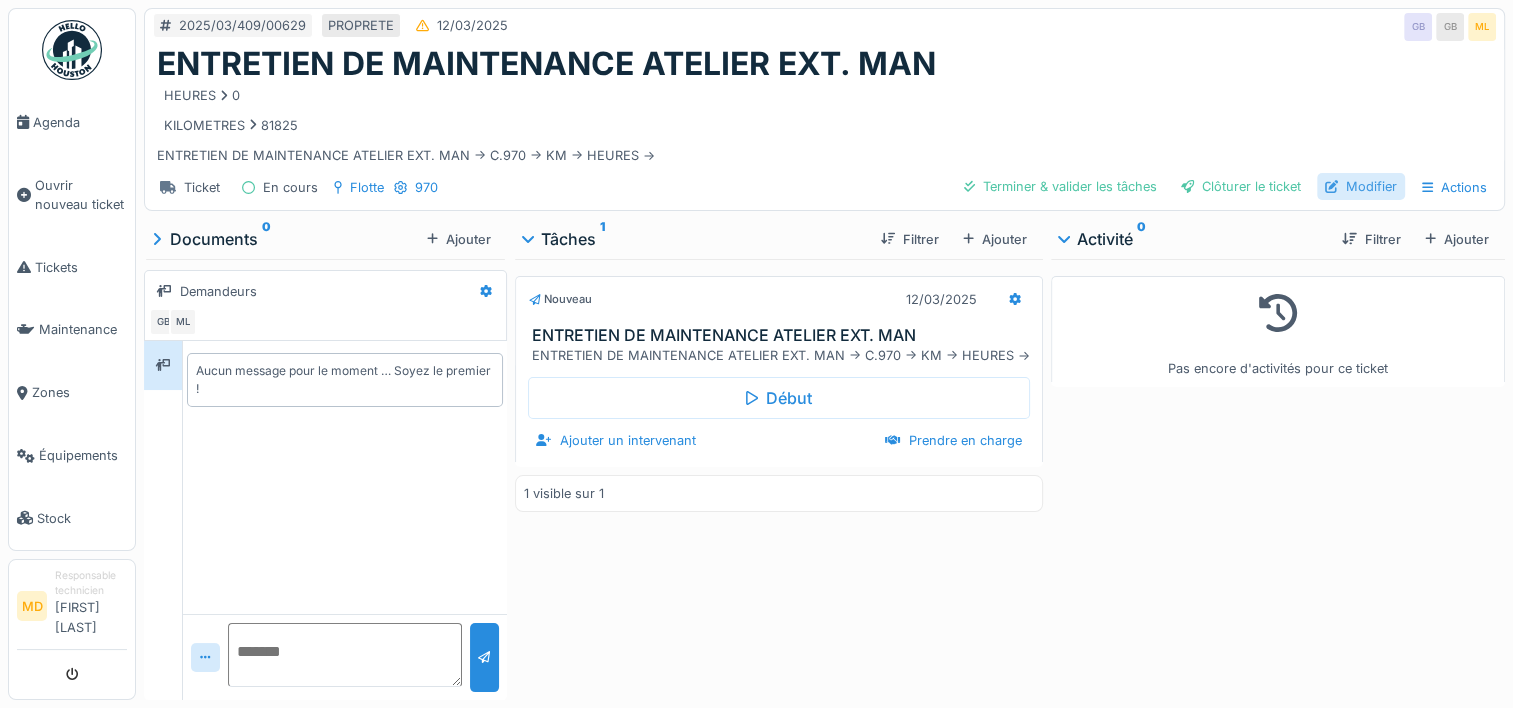 click on "Modifier" at bounding box center [1361, 186] 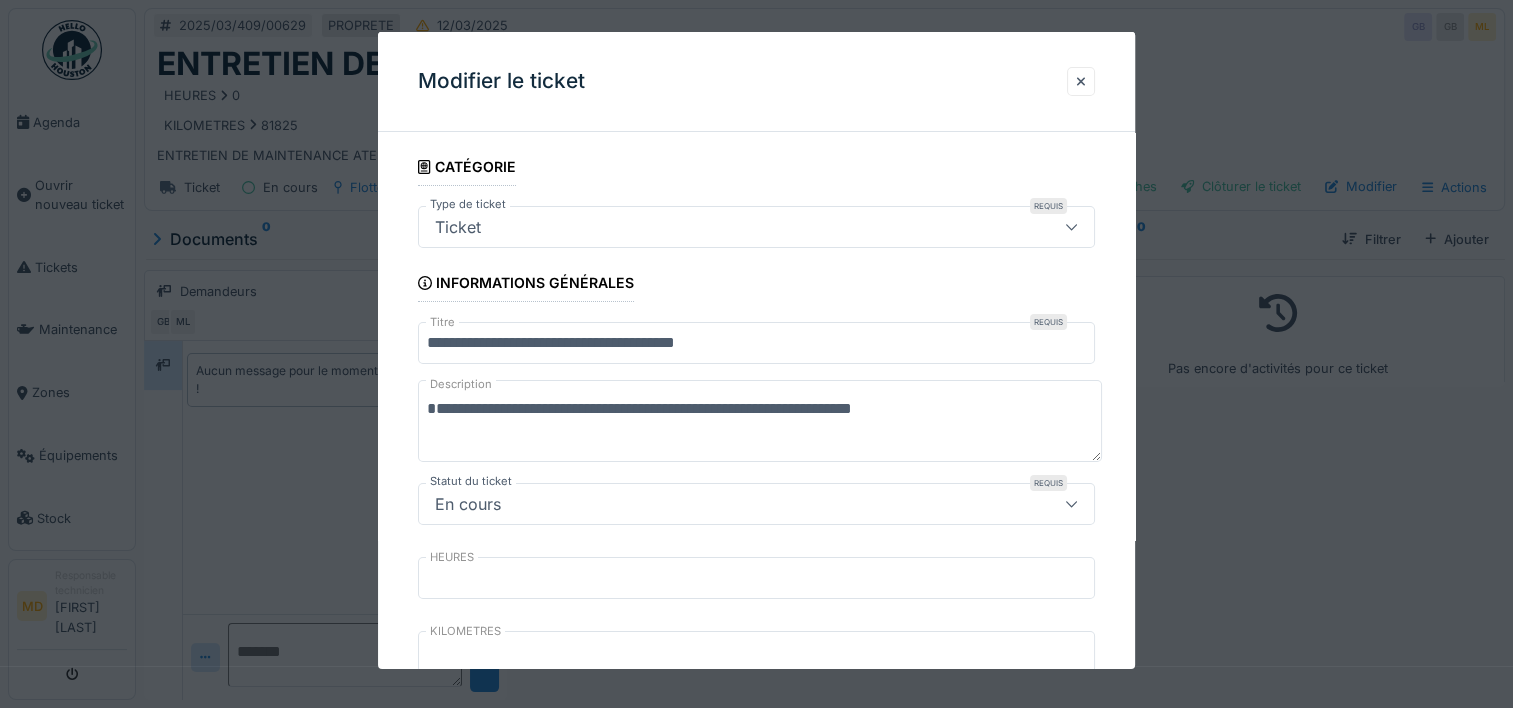 click on "**********" at bounding box center [760, 421] 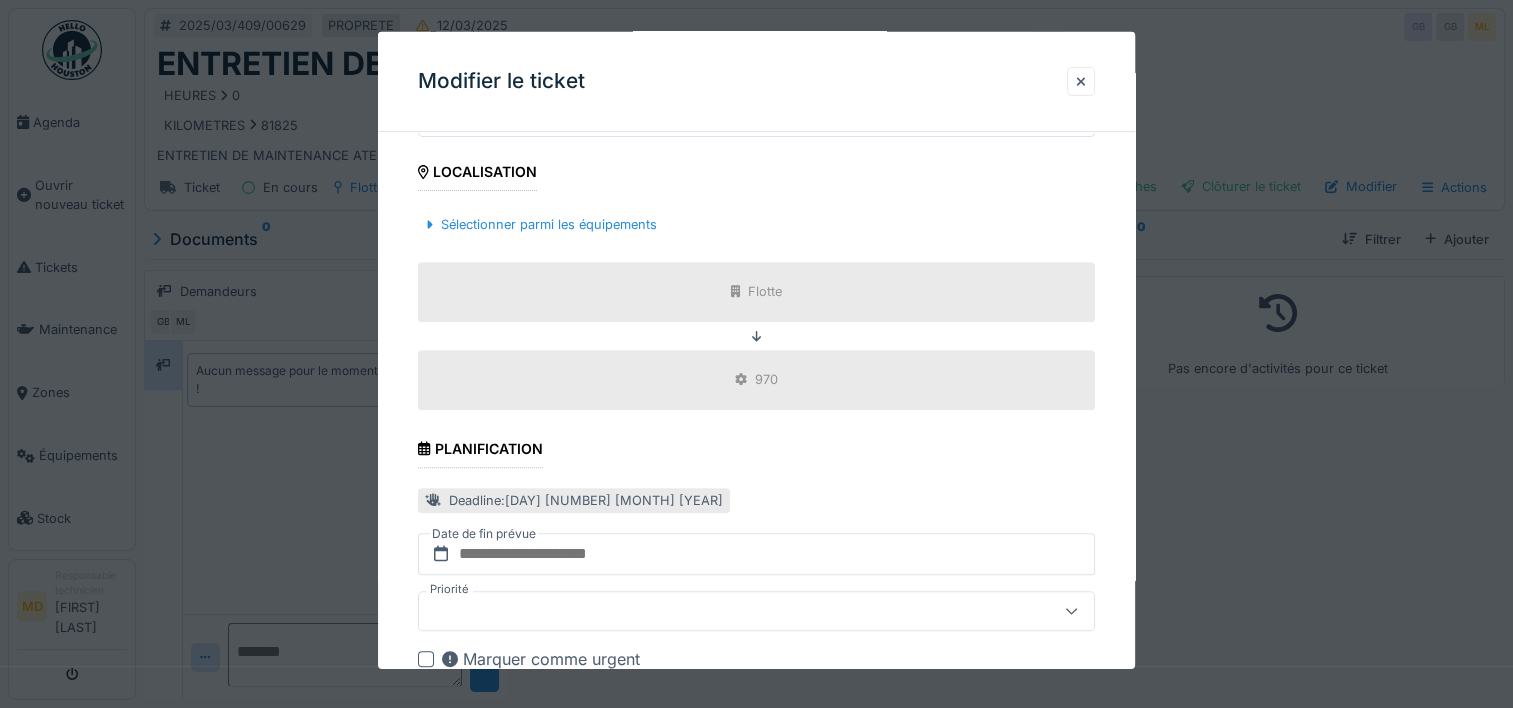 scroll, scrollTop: 945, scrollLeft: 0, axis: vertical 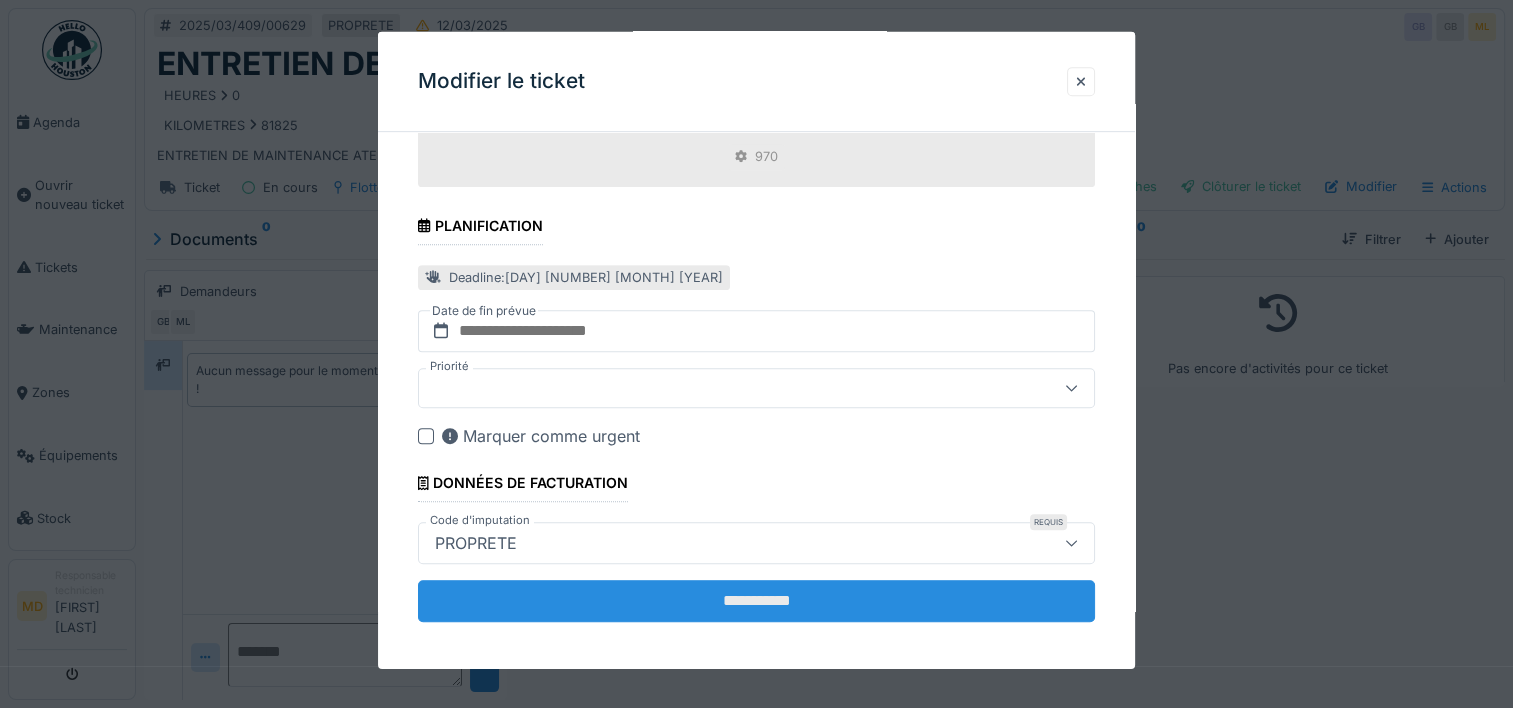 type on "**********" 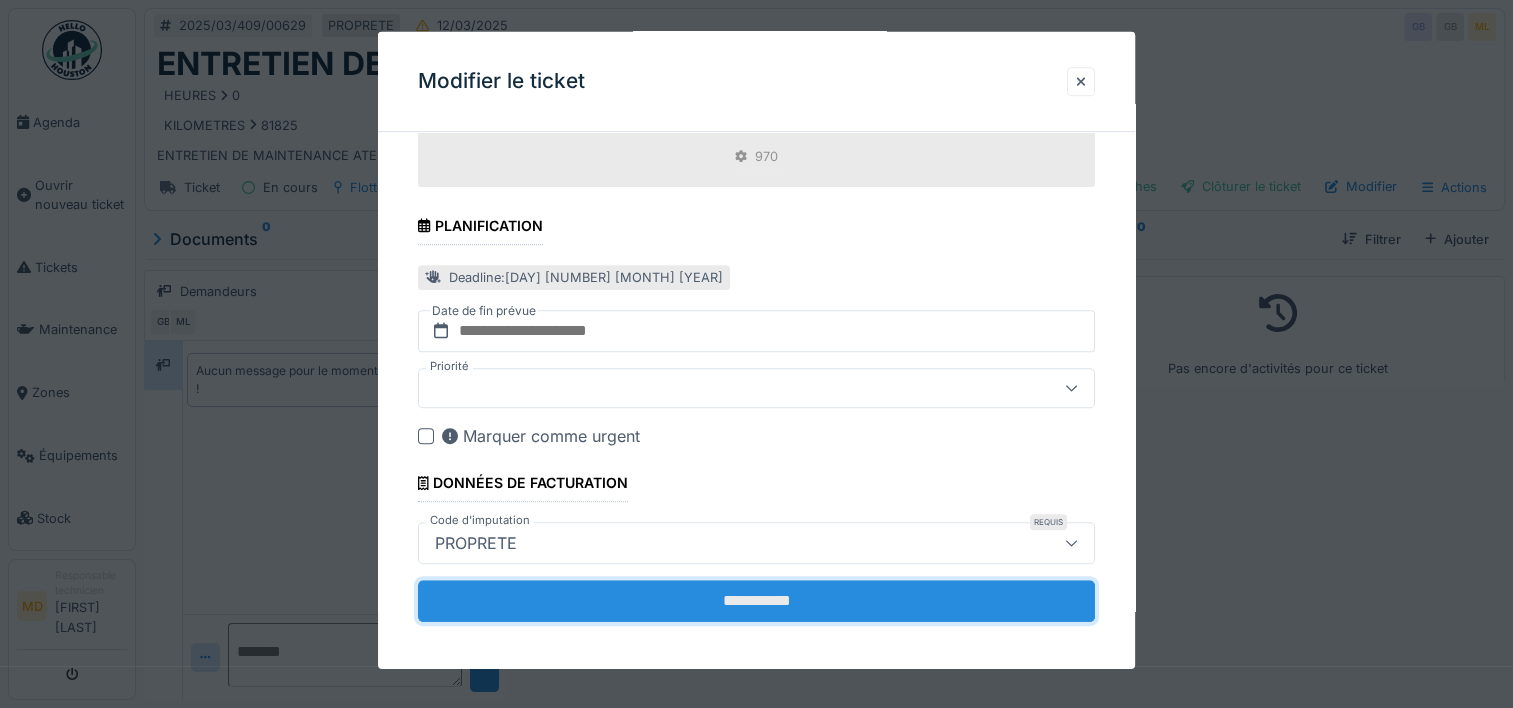 click on "**********" at bounding box center (756, 601) 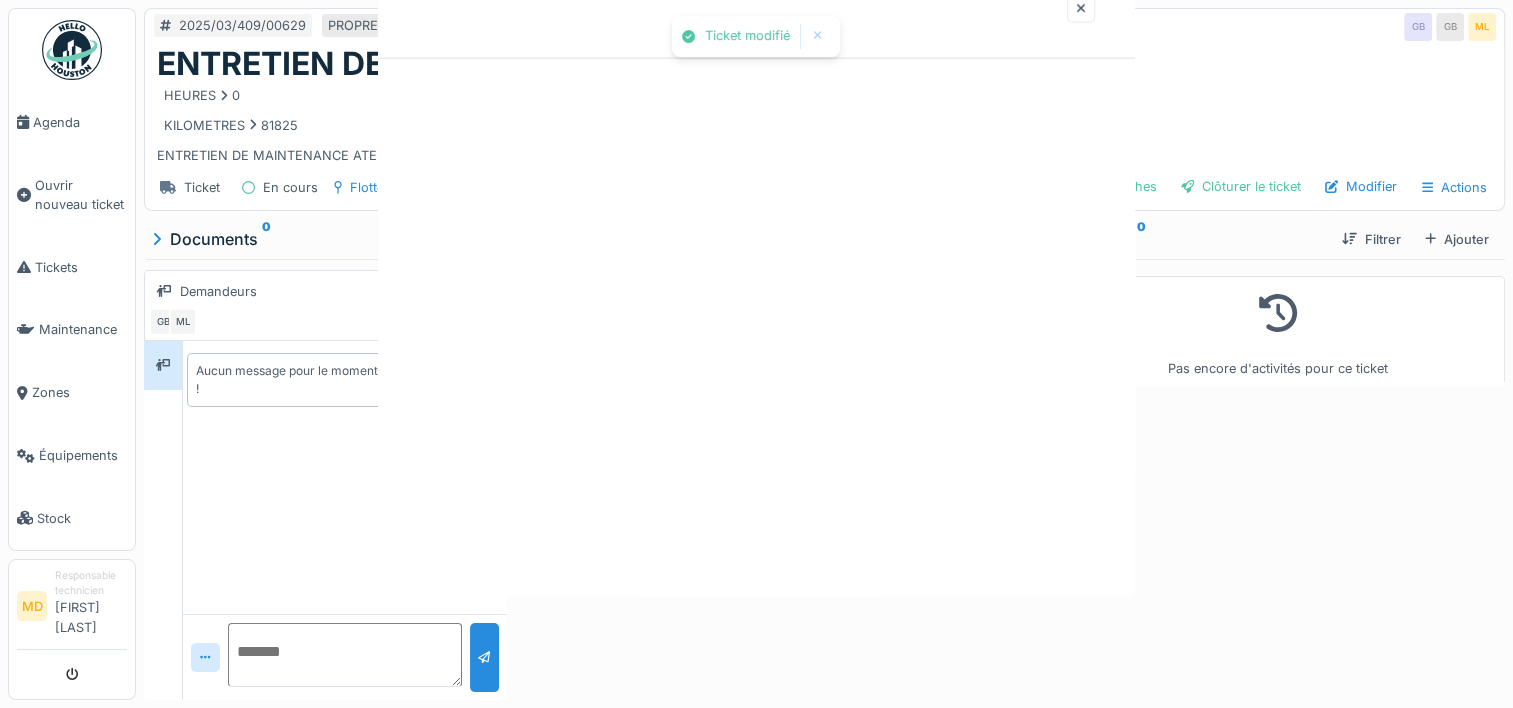 scroll, scrollTop: 0, scrollLeft: 0, axis: both 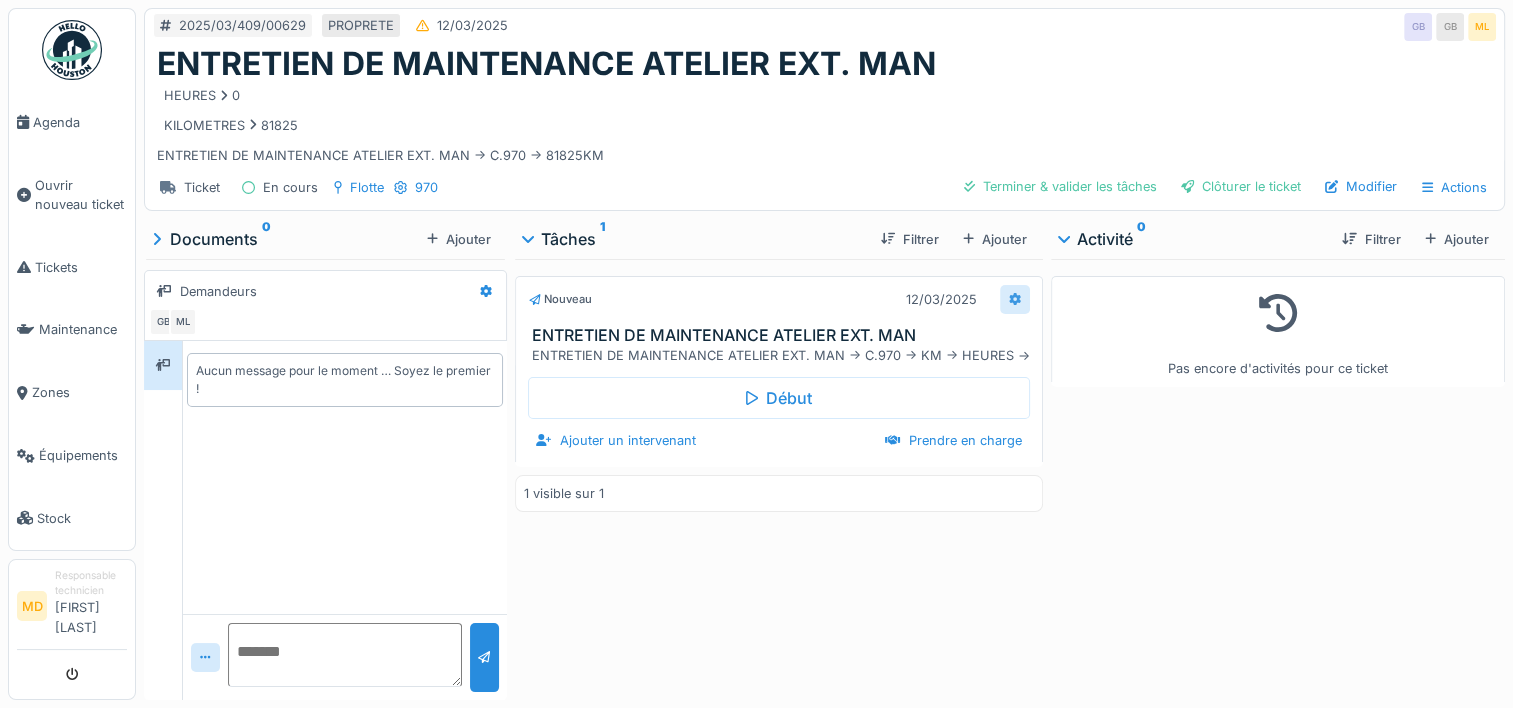 click 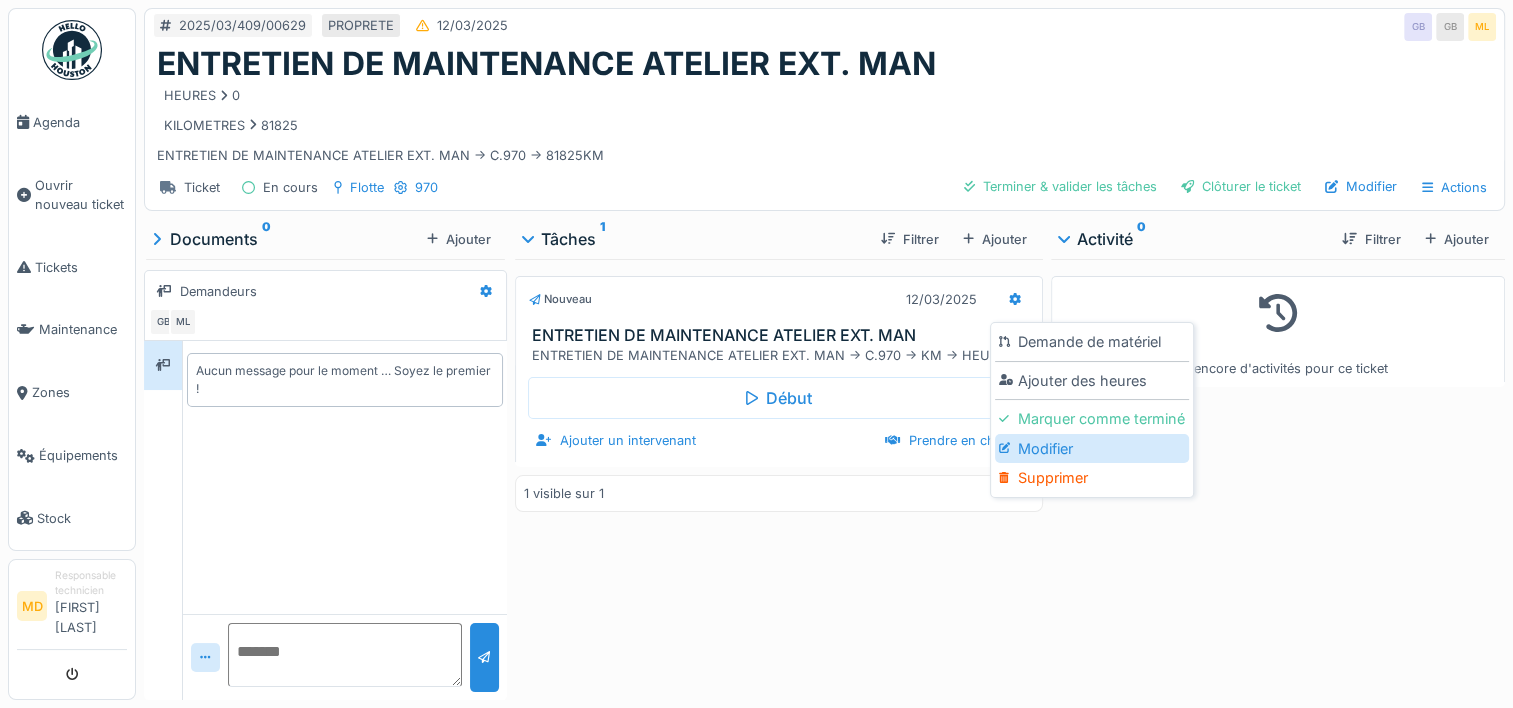 click on "Modifier" at bounding box center (1092, 449) 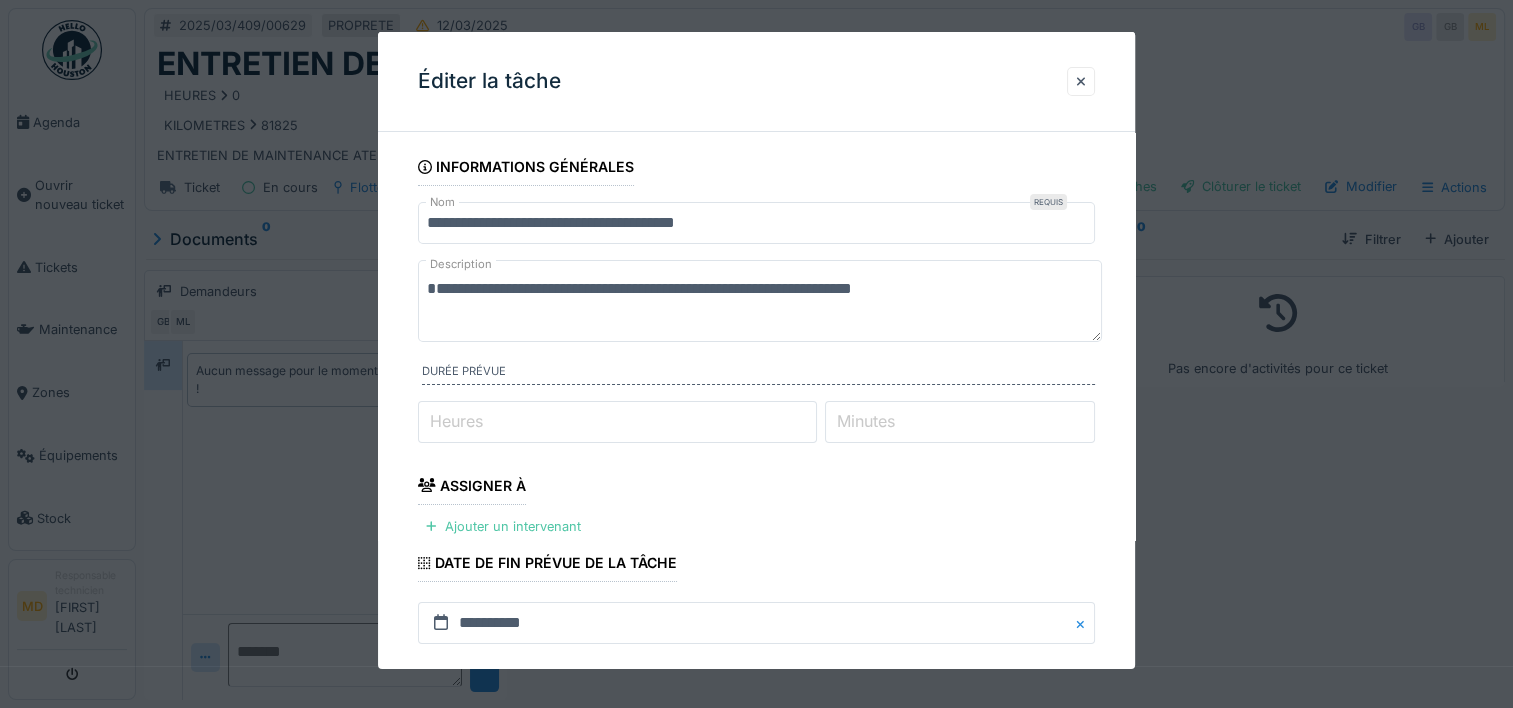 click on "**********" at bounding box center [760, 301] 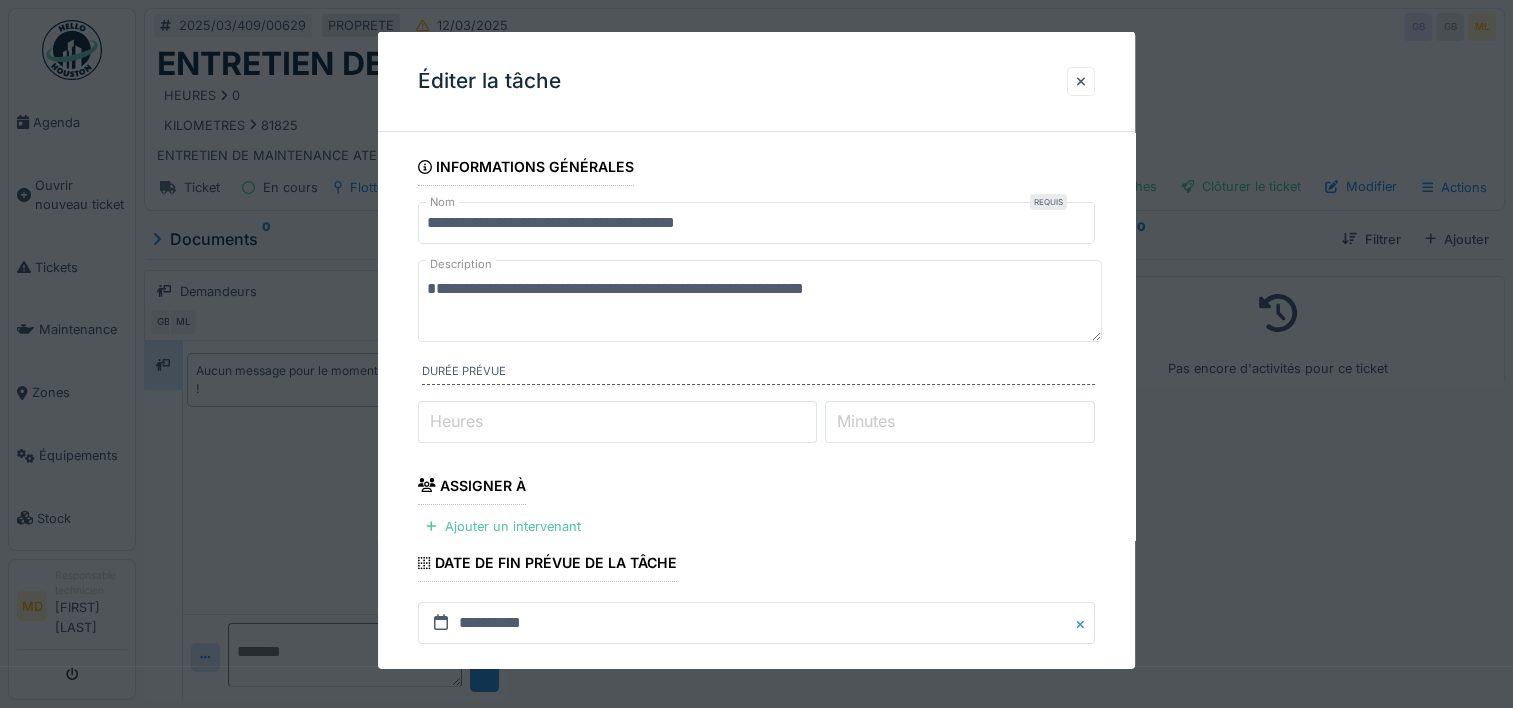 scroll, scrollTop: 348, scrollLeft: 0, axis: vertical 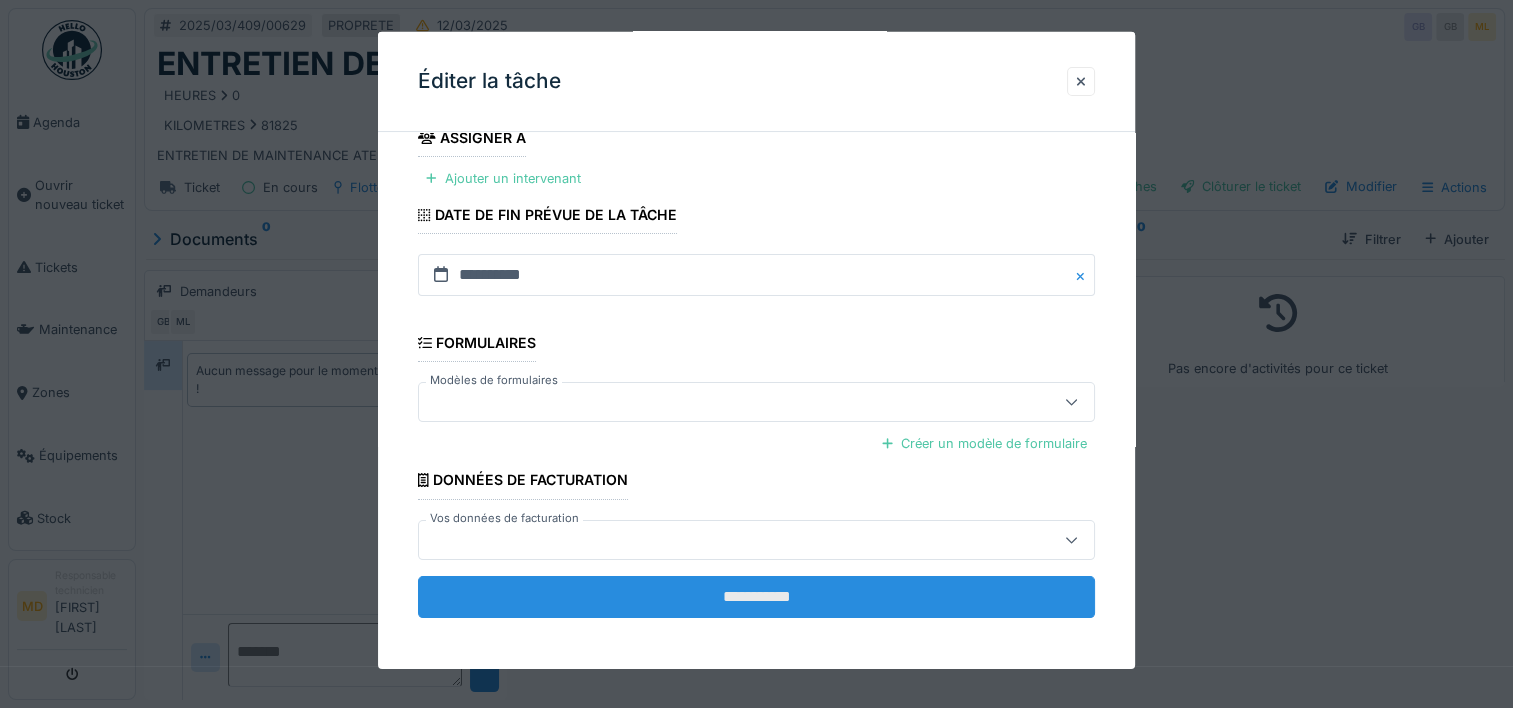 type on "**********" 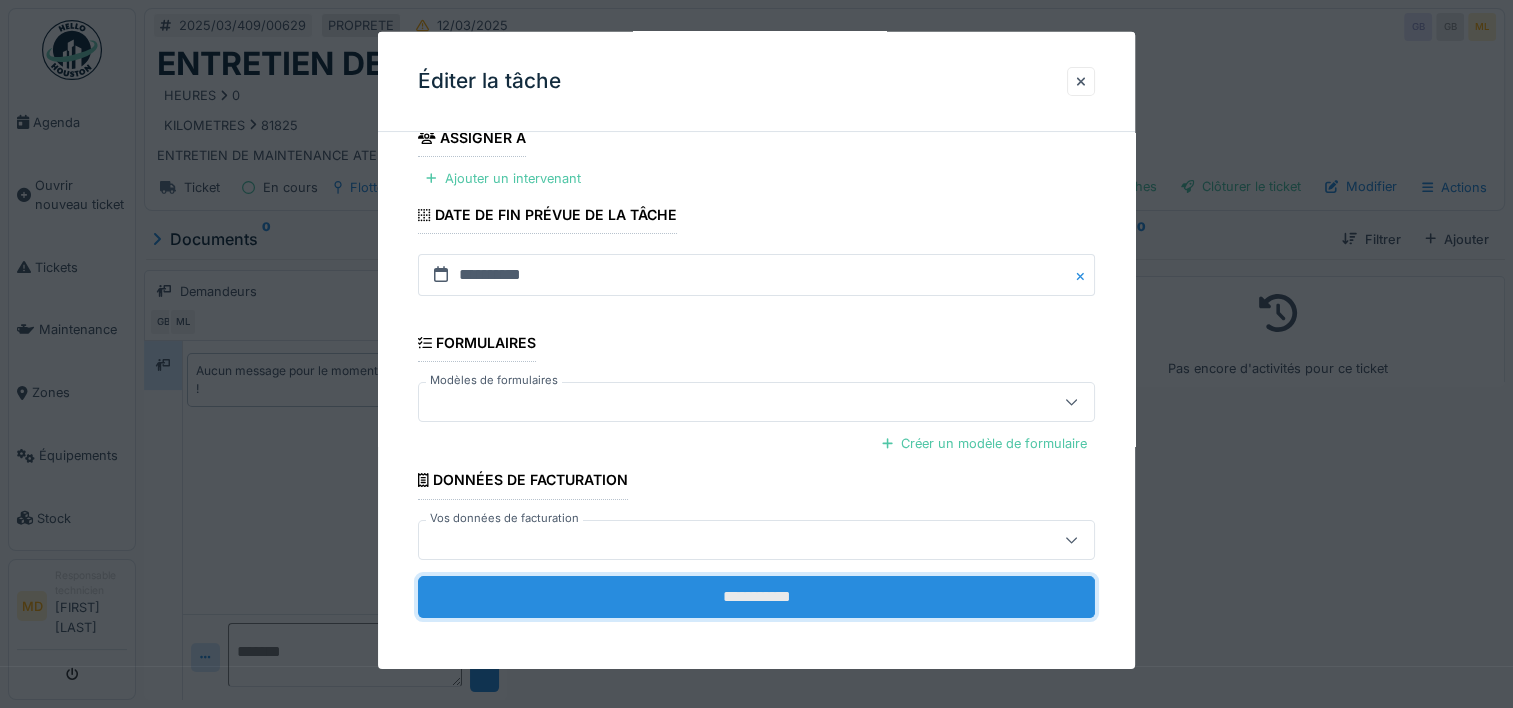 click on "**********" at bounding box center [756, 596] 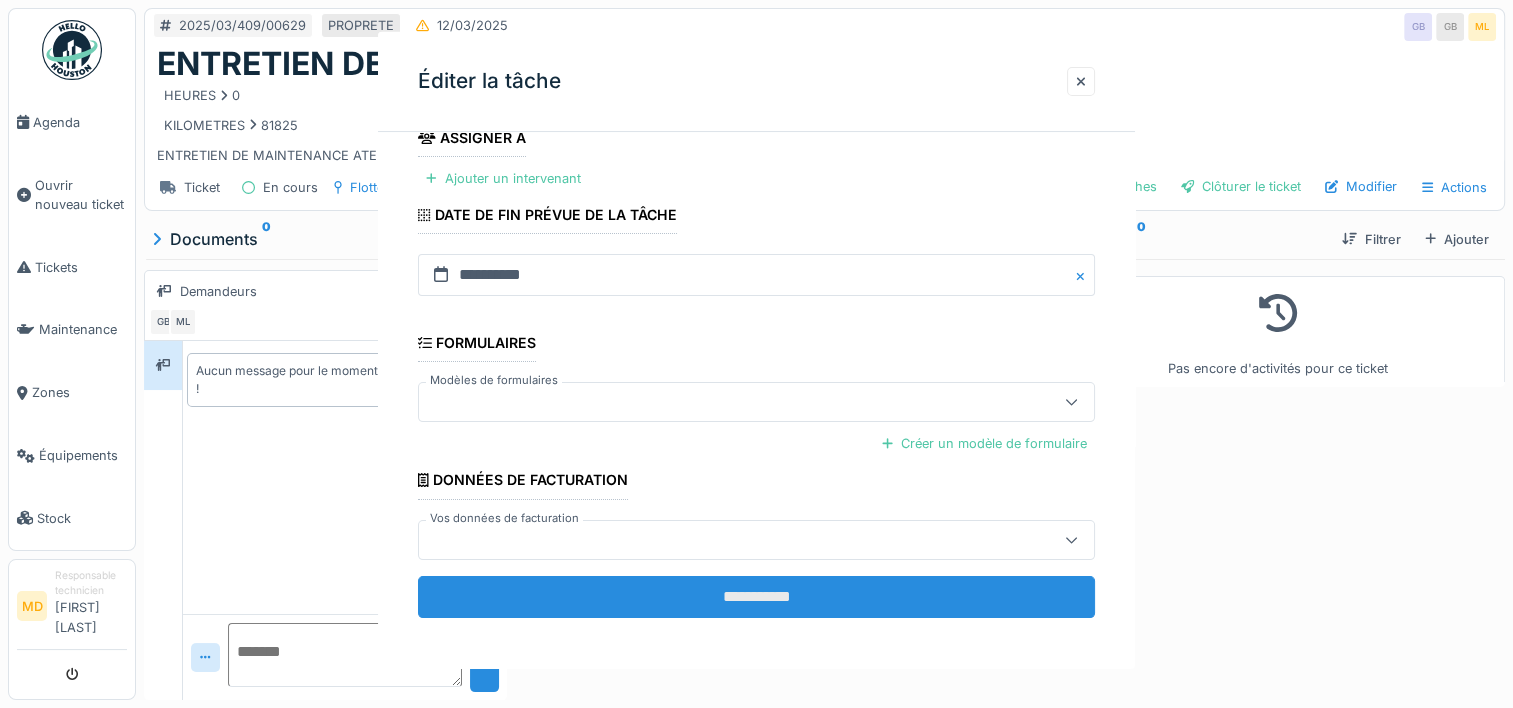 scroll, scrollTop: 0, scrollLeft: 0, axis: both 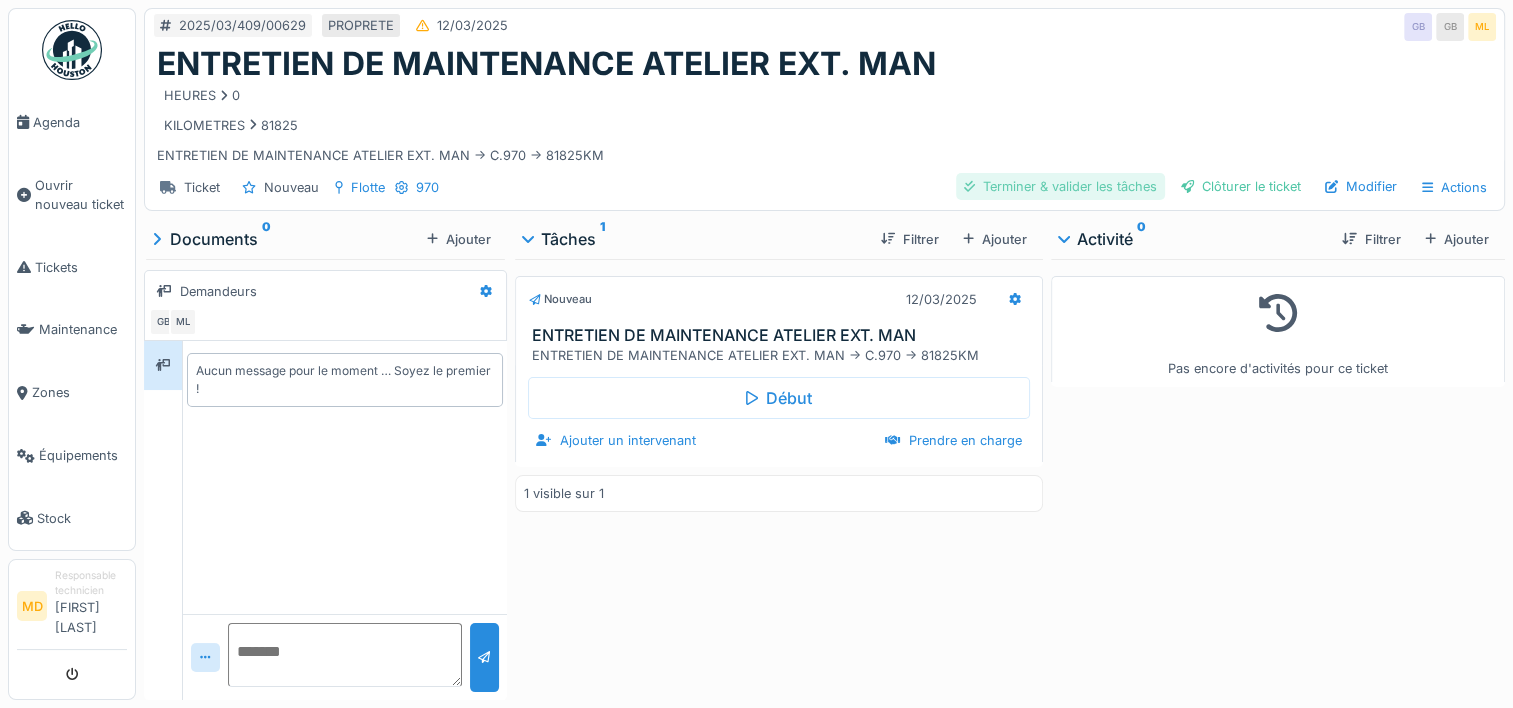 click on "Terminer & valider les tâches" at bounding box center [1060, 186] 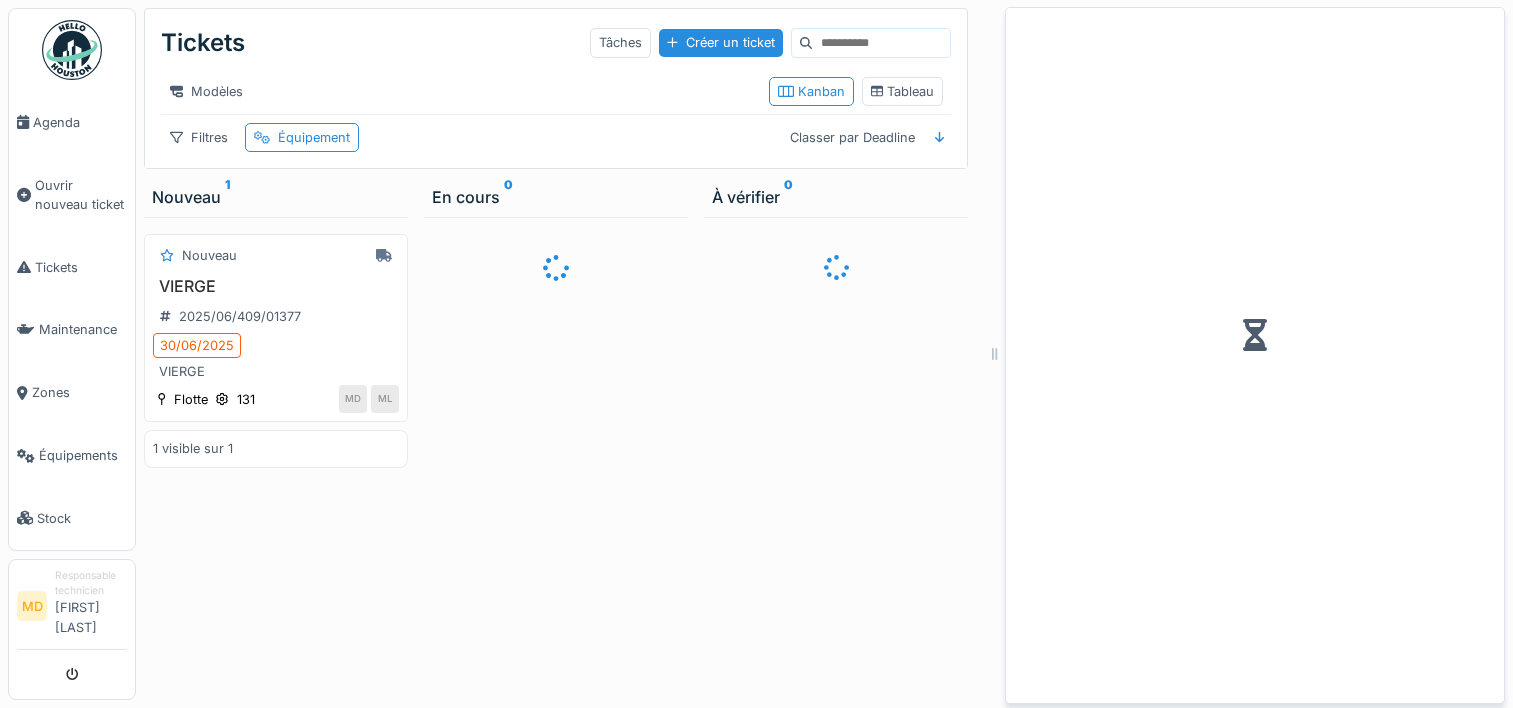 scroll, scrollTop: 0, scrollLeft: 0, axis: both 